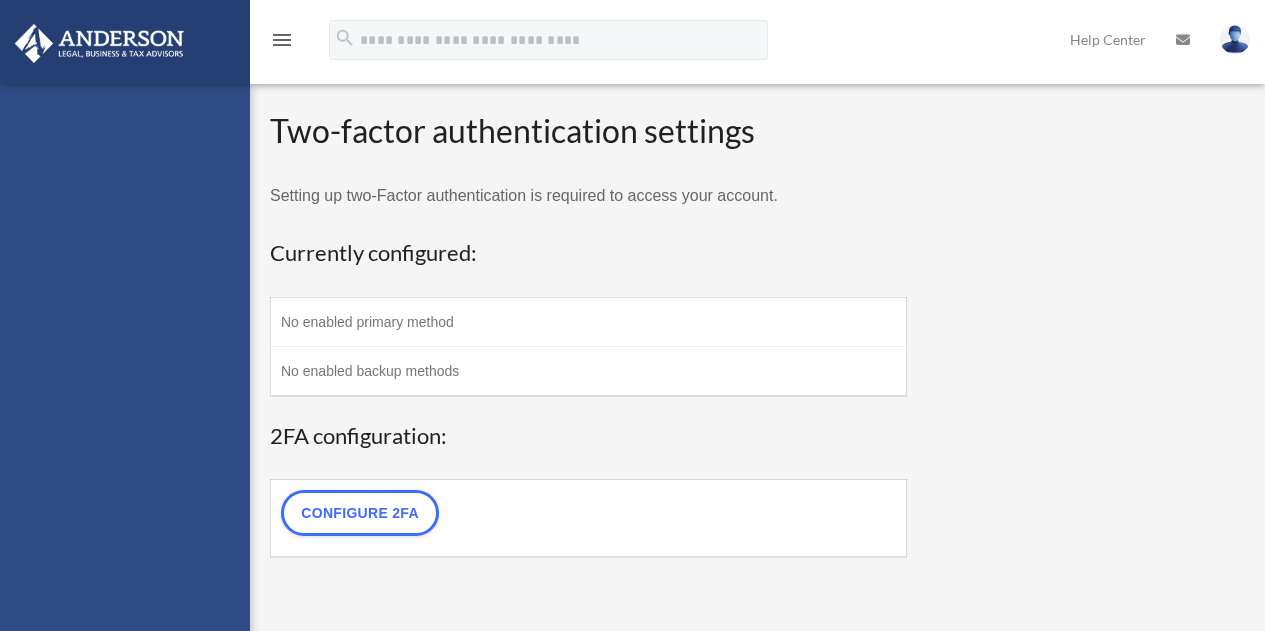 scroll, scrollTop: 0, scrollLeft: 0, axis: both 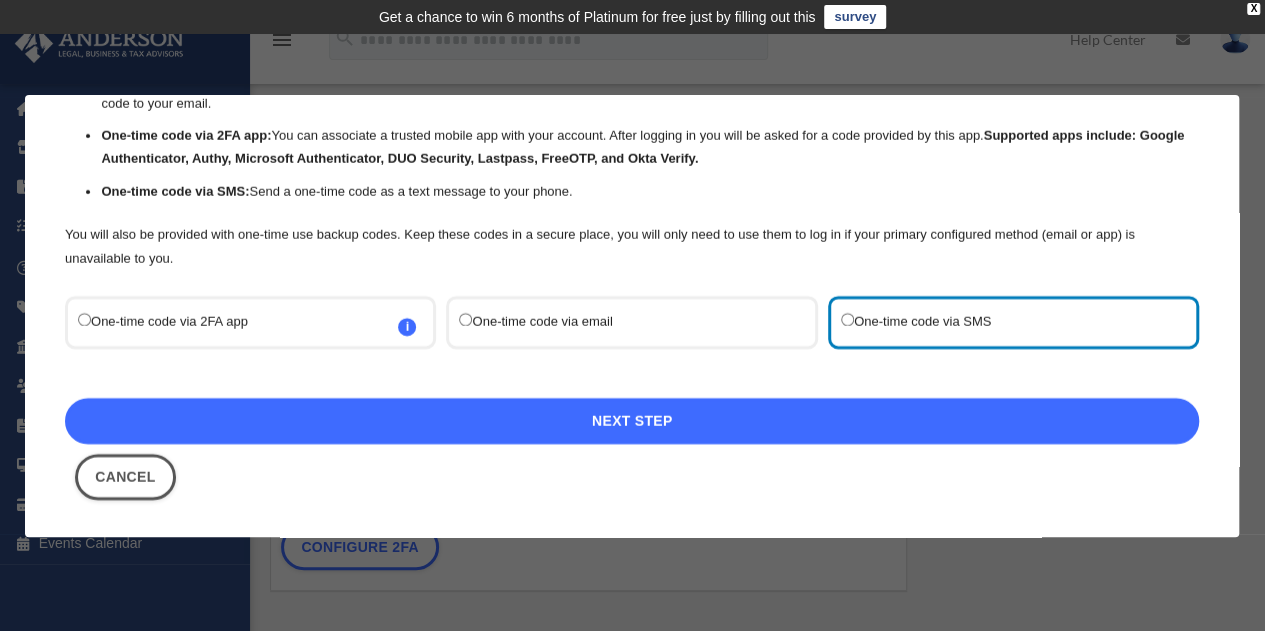 click on "Next Step" at bounding box center (632, 421) 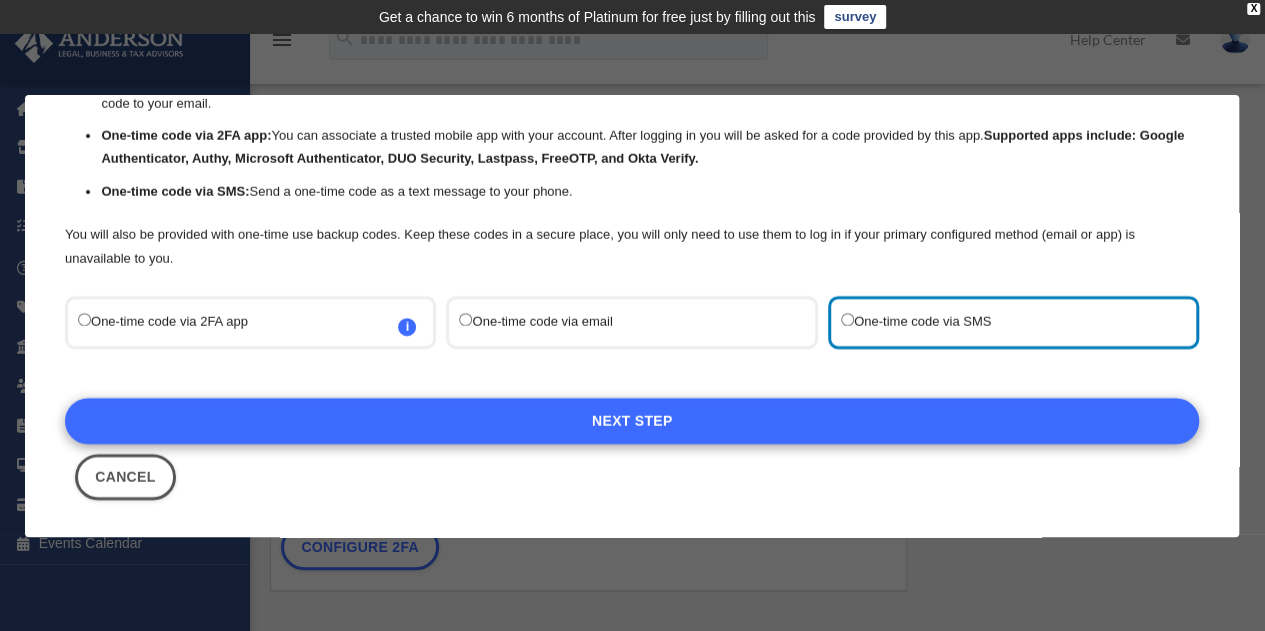 scroll, scrollTop: 0, scrollLeft: 0, axis: both 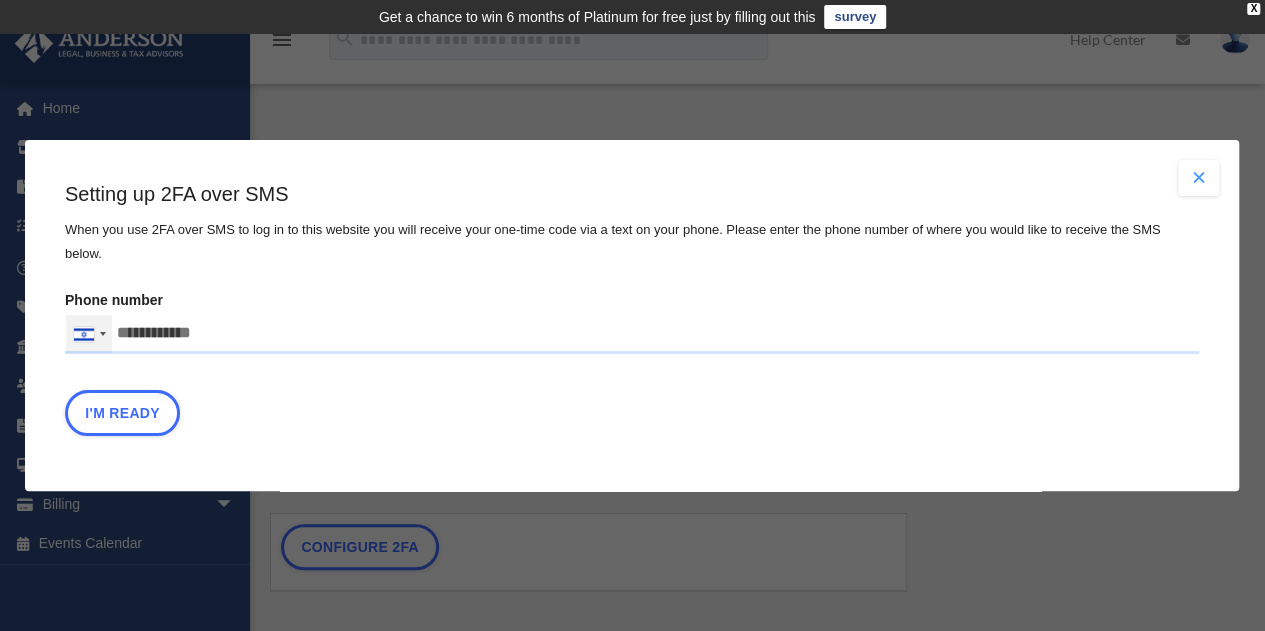 click at bounding box center [103, 334] 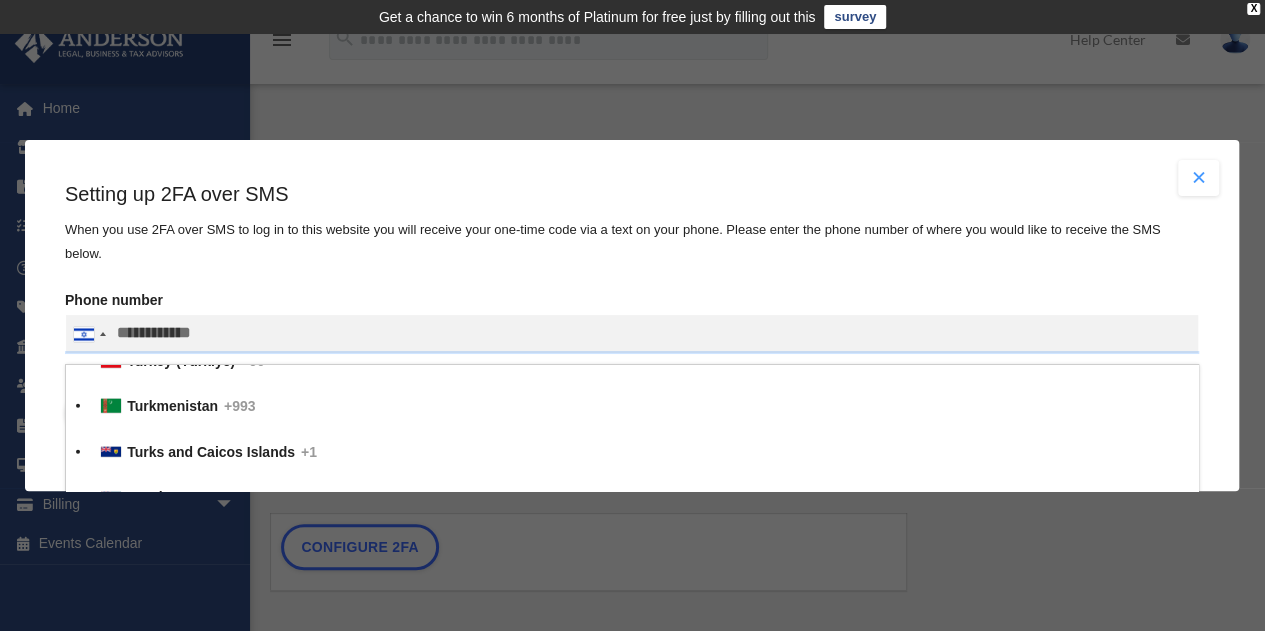 scroll, scrollTop: 10396, scrollLeft: 0, axis: vertical 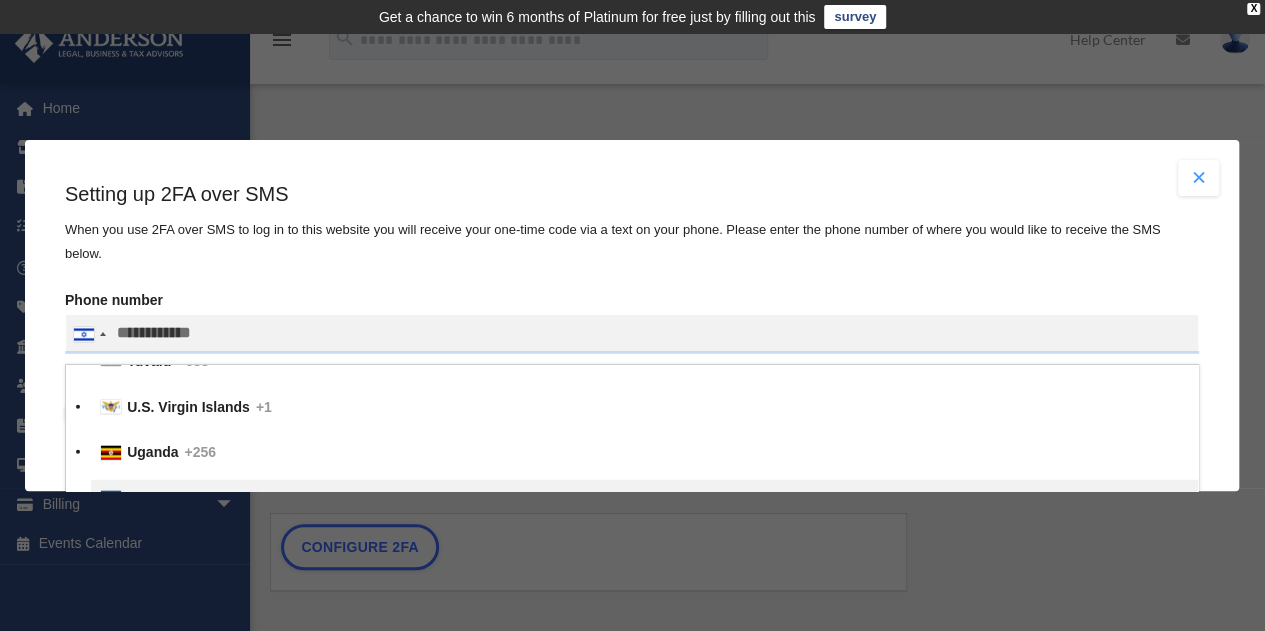 type 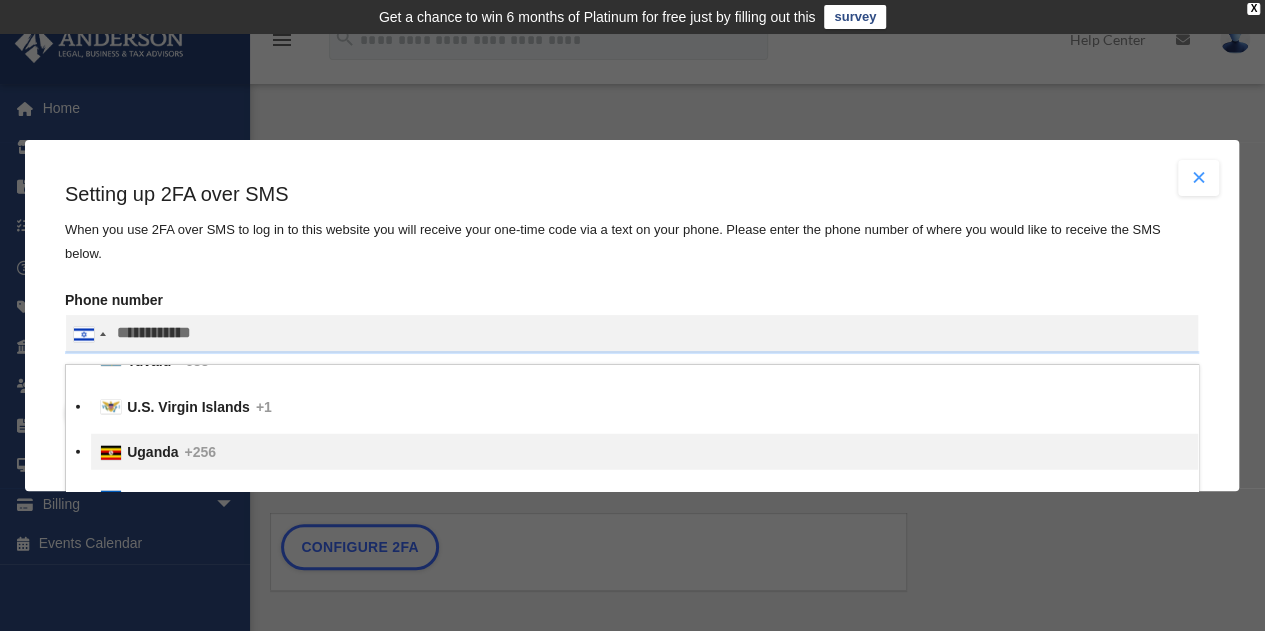 type 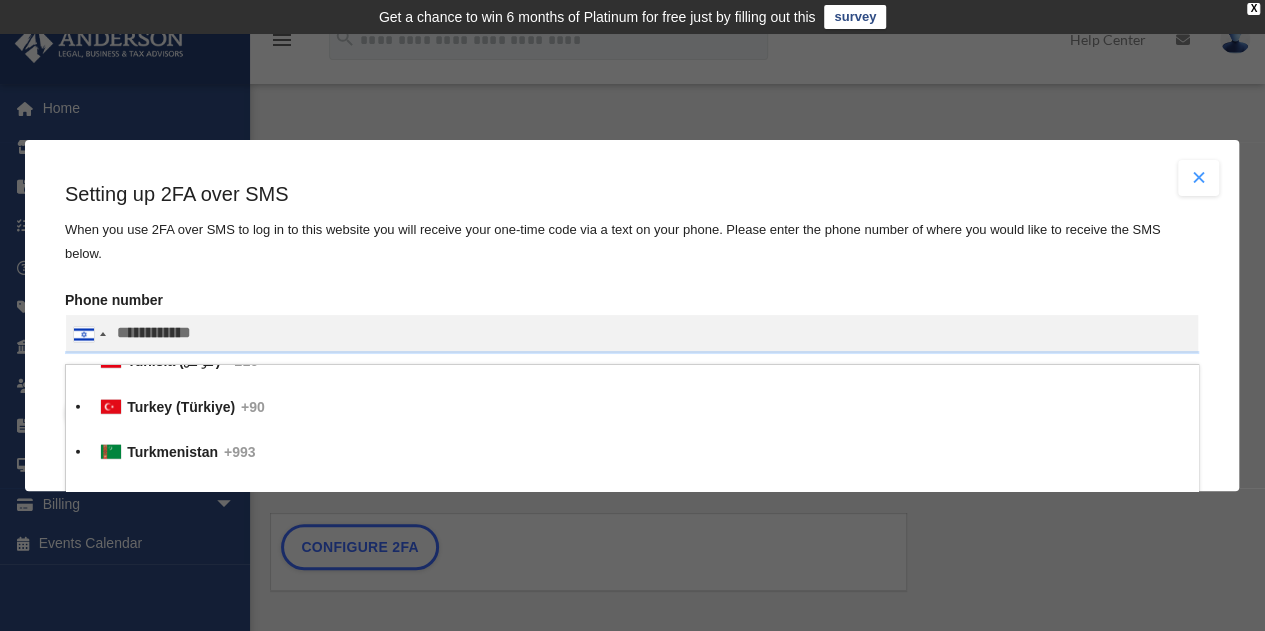 scroll, scrollTop: 11, scrollLeft: 0, axis: vertical 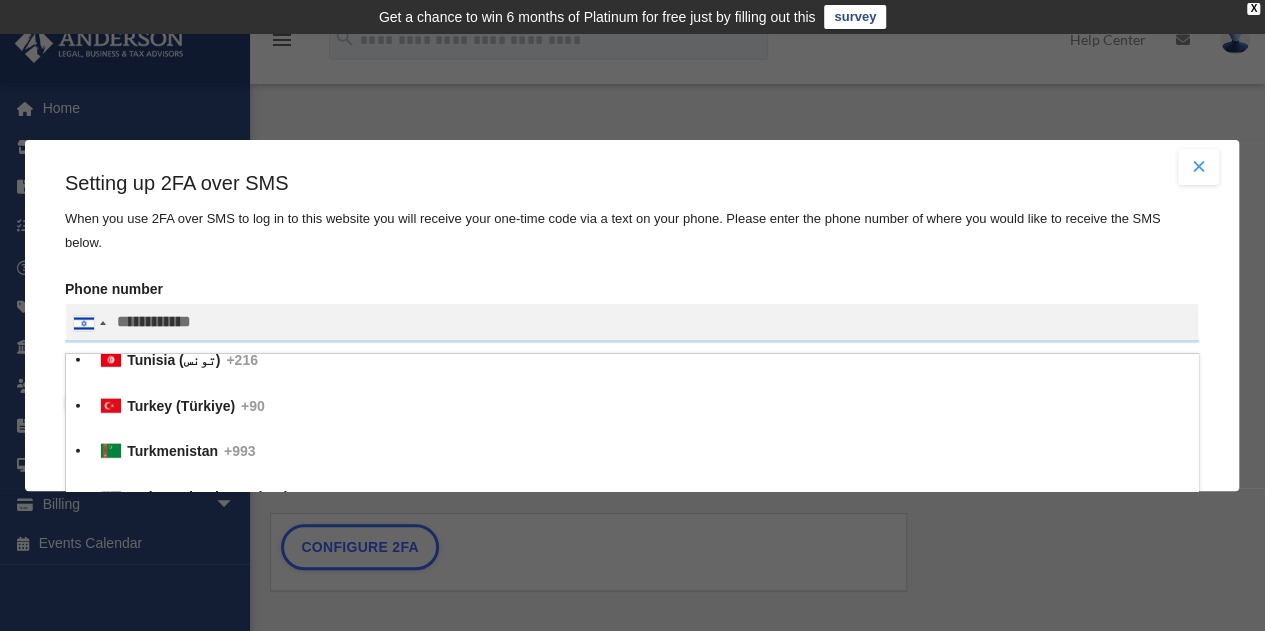 type 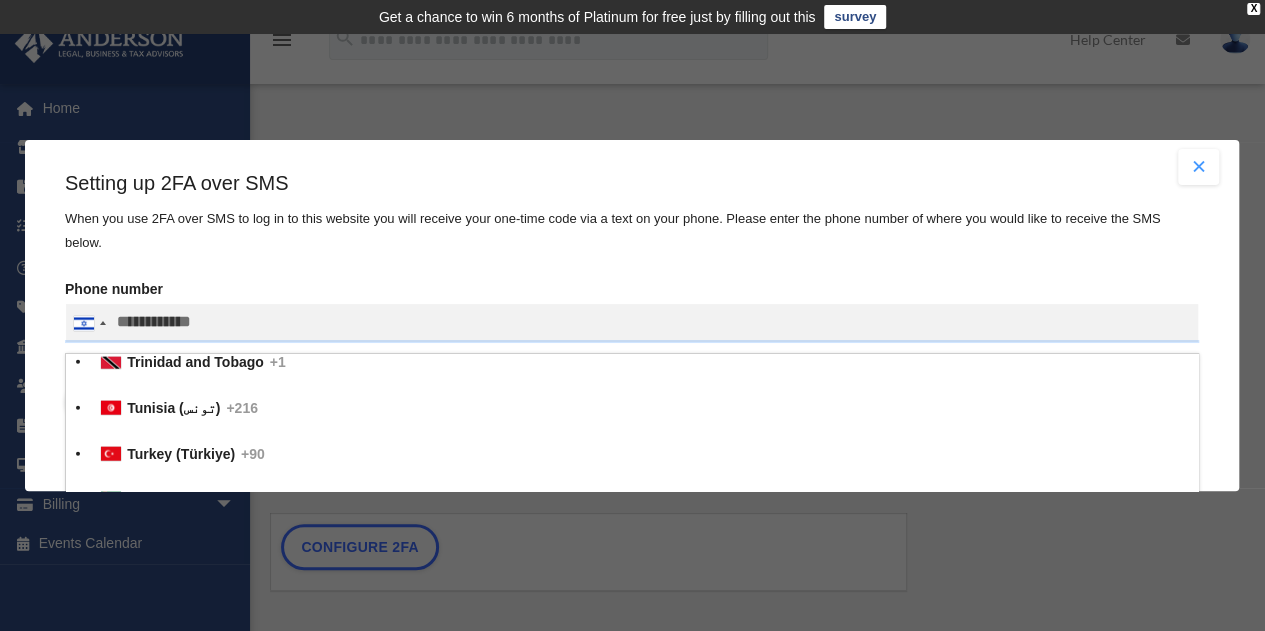 type 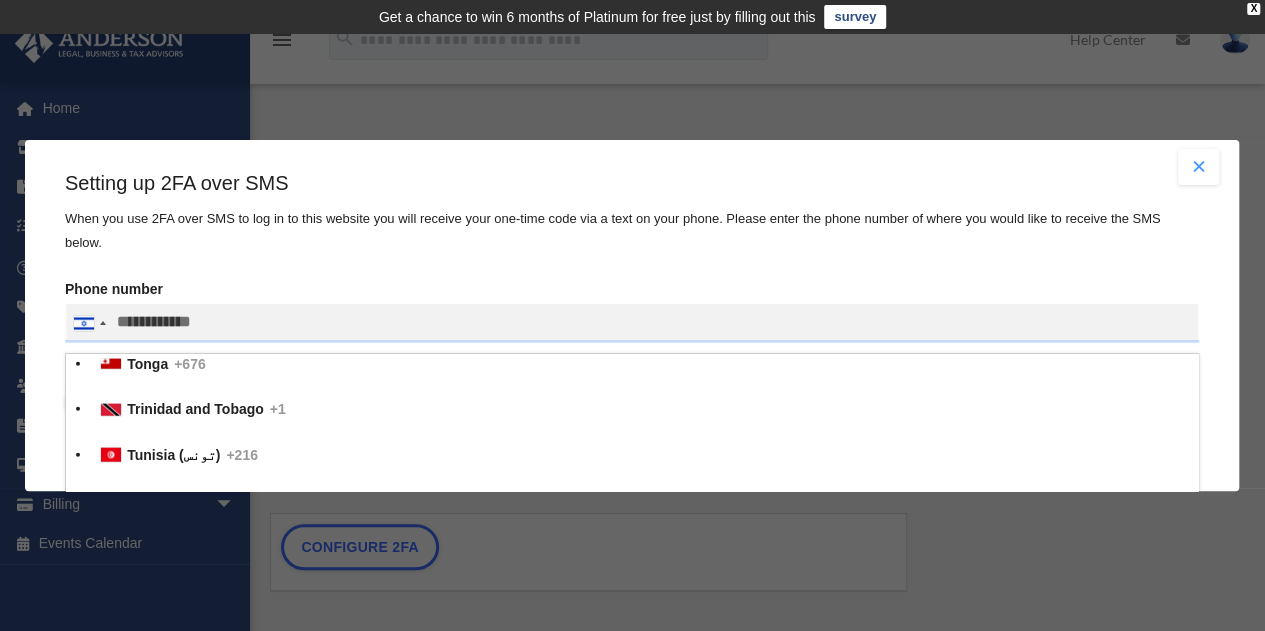 type 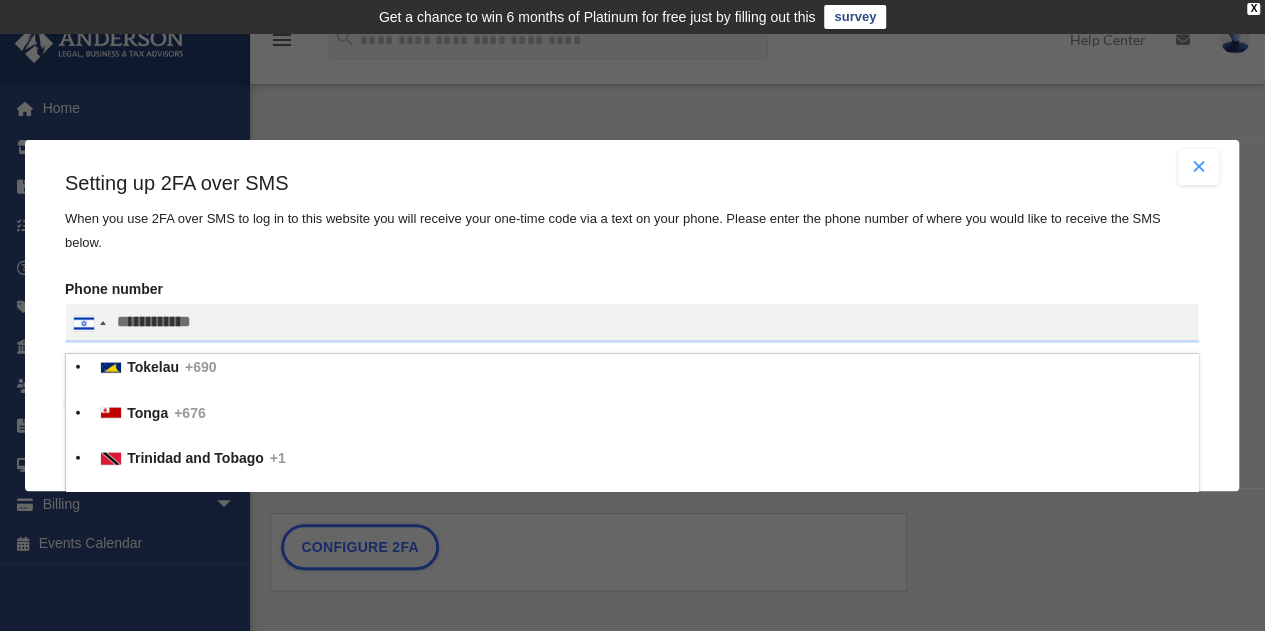 type 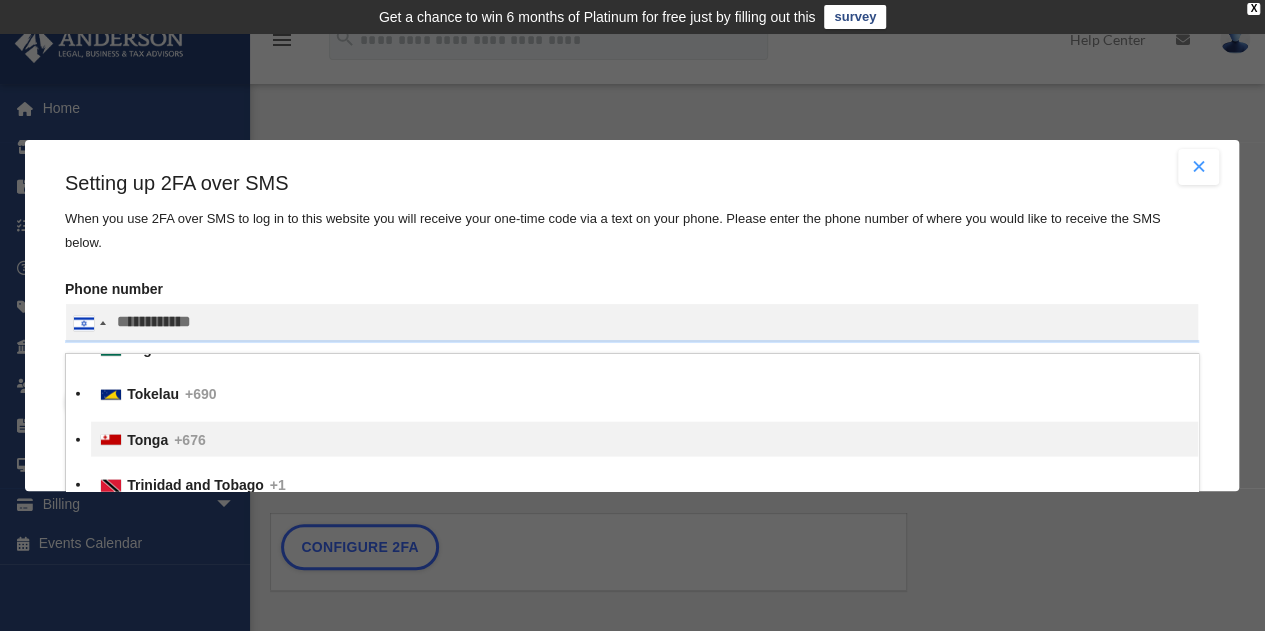 type 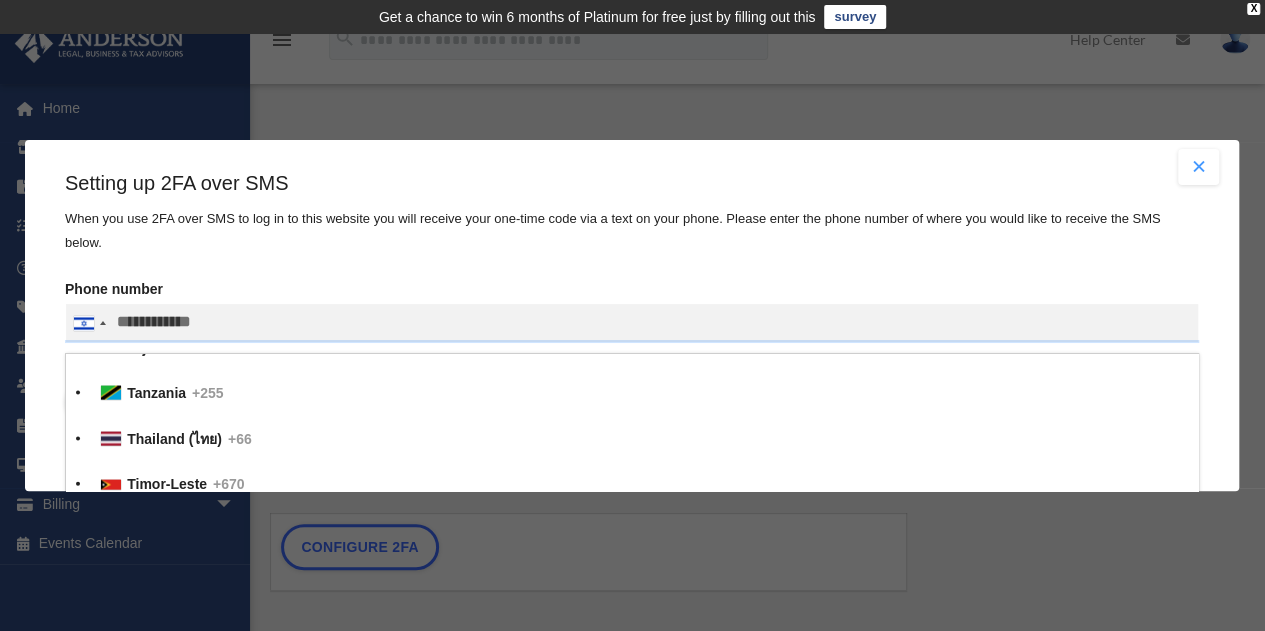 type 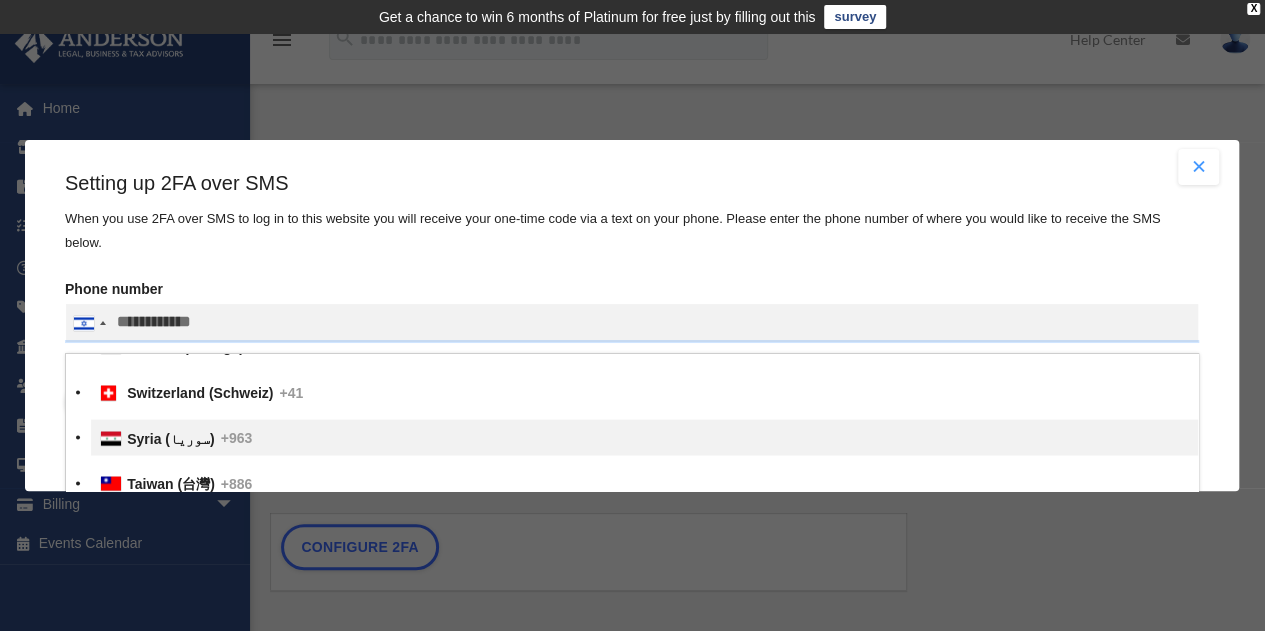 type 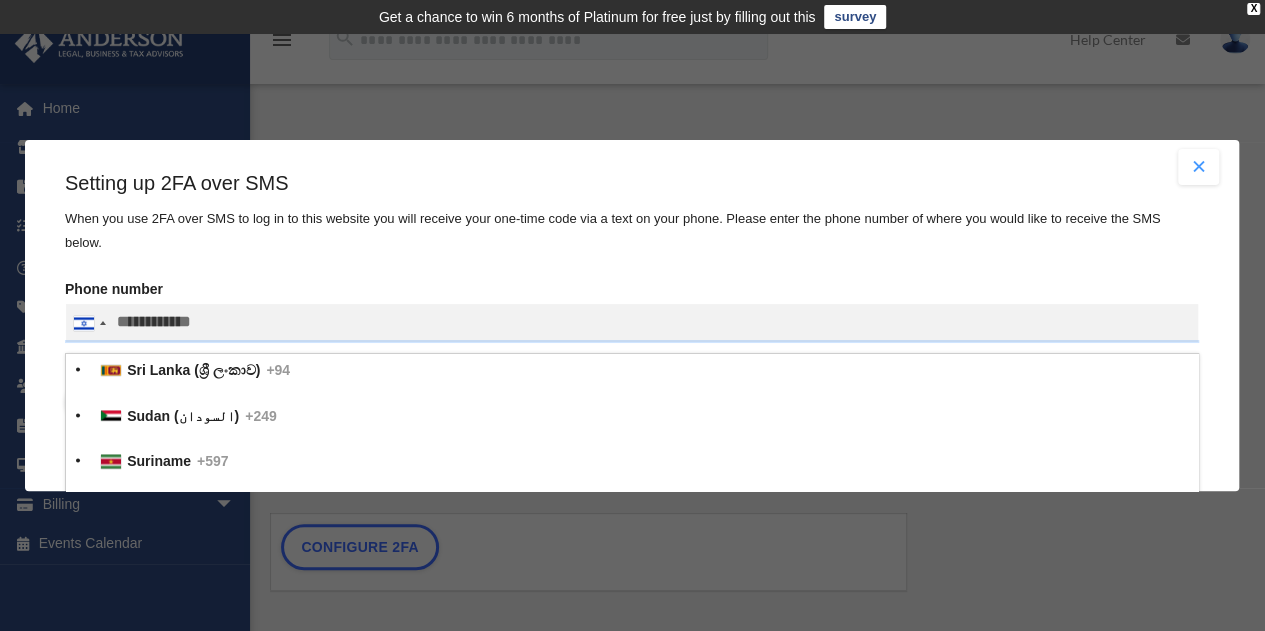 type 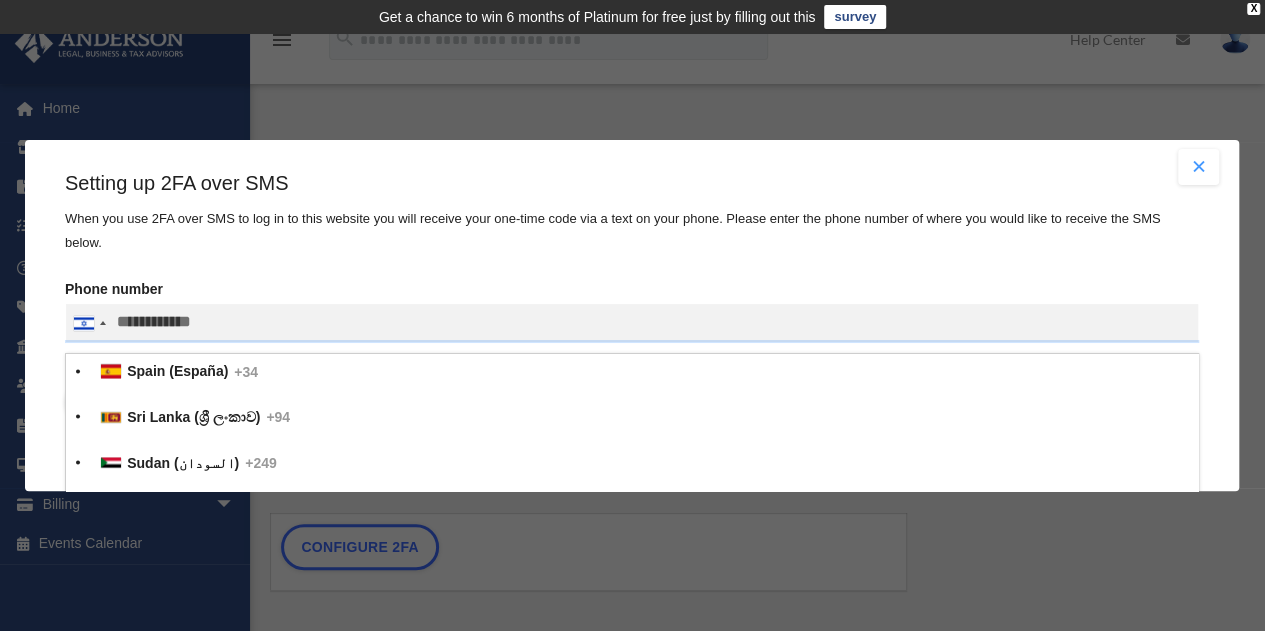 type 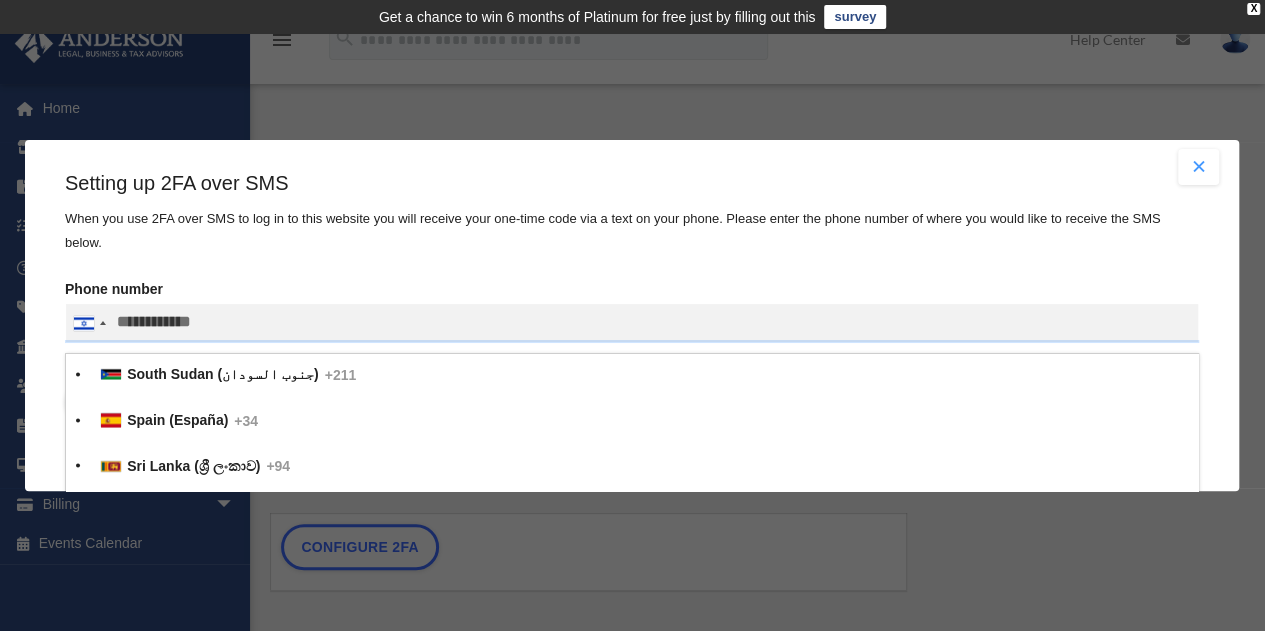 type 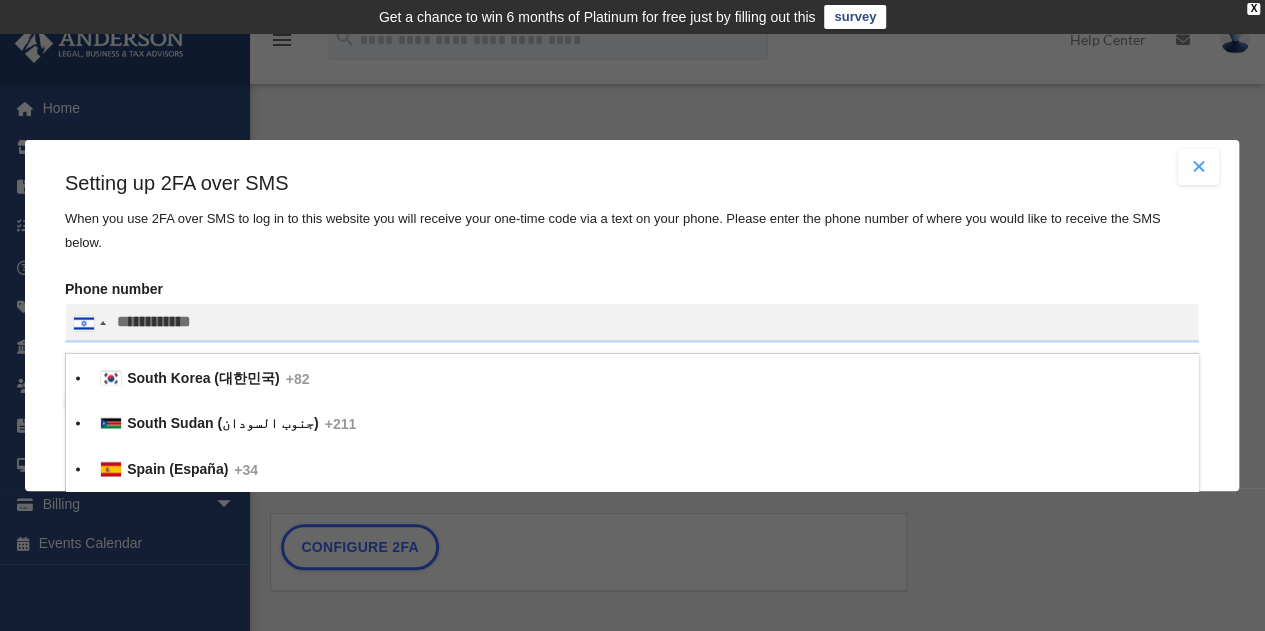 type 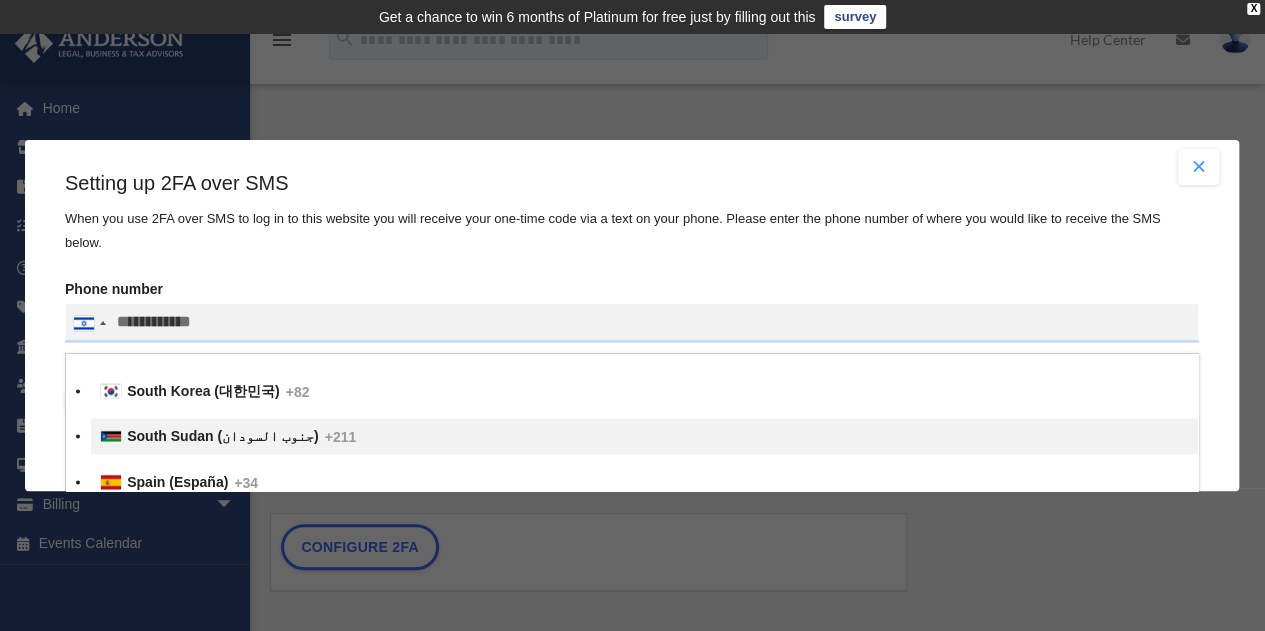 type 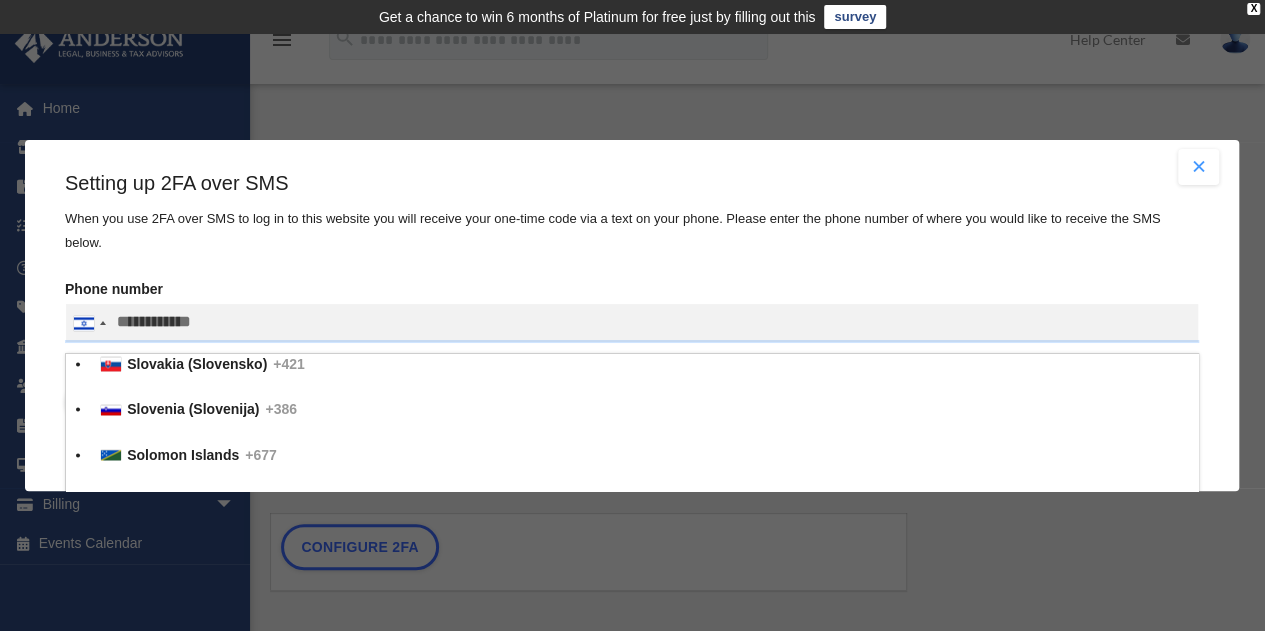 type 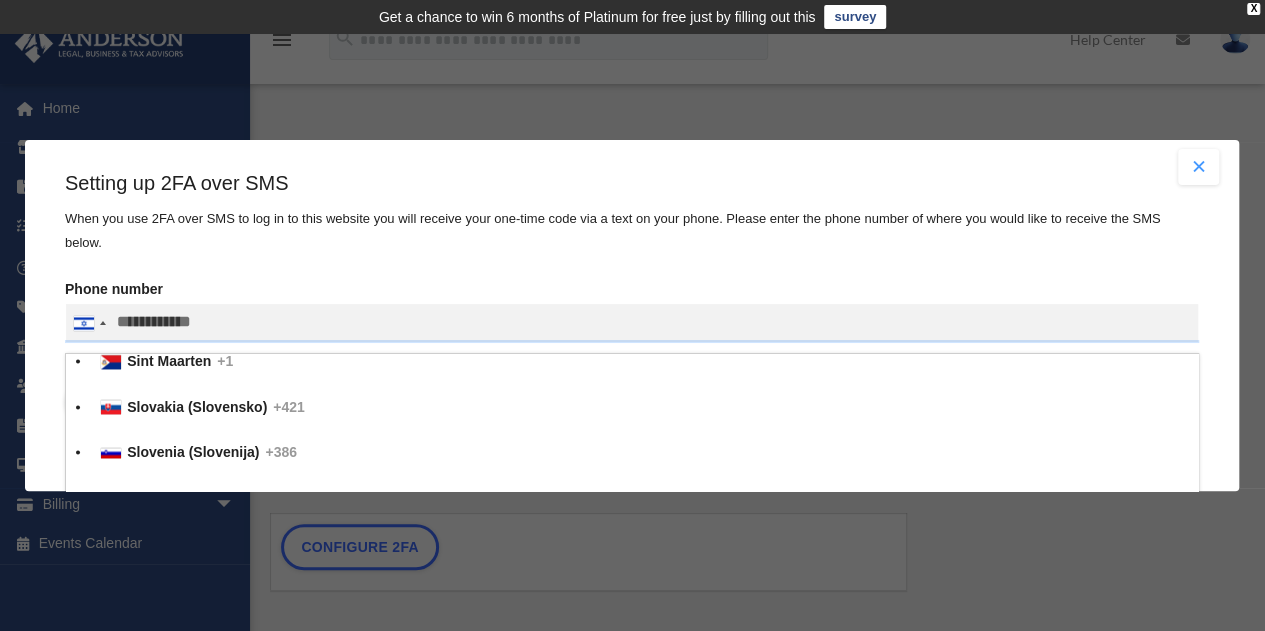 type 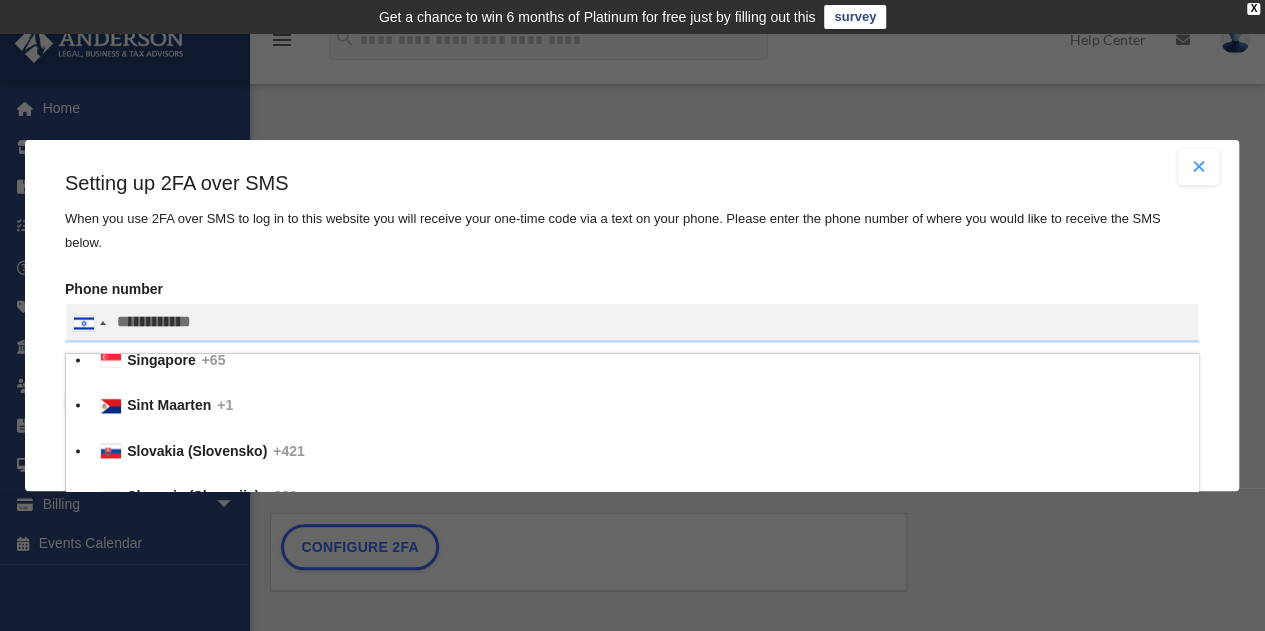 type 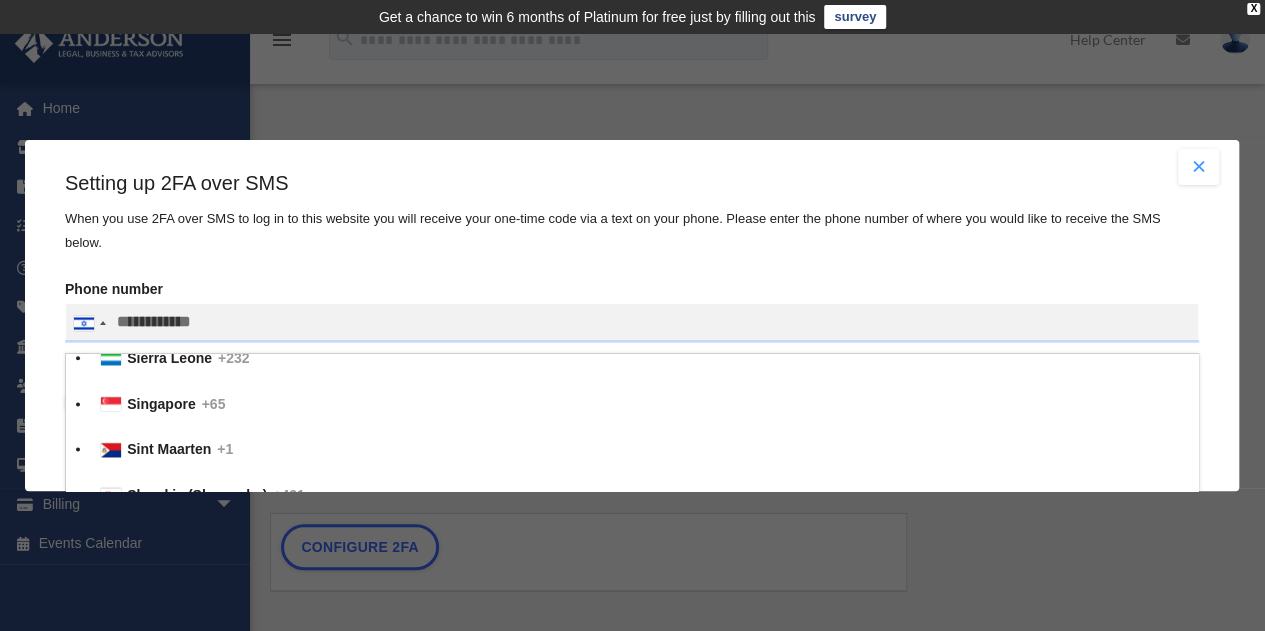 type 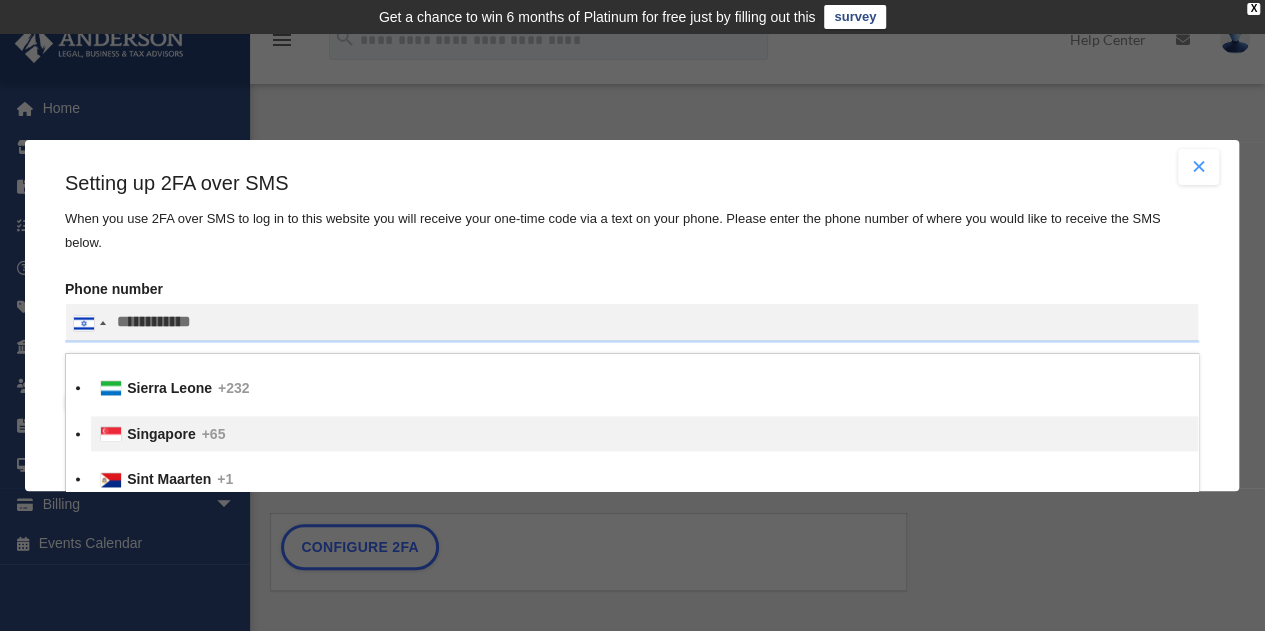 type 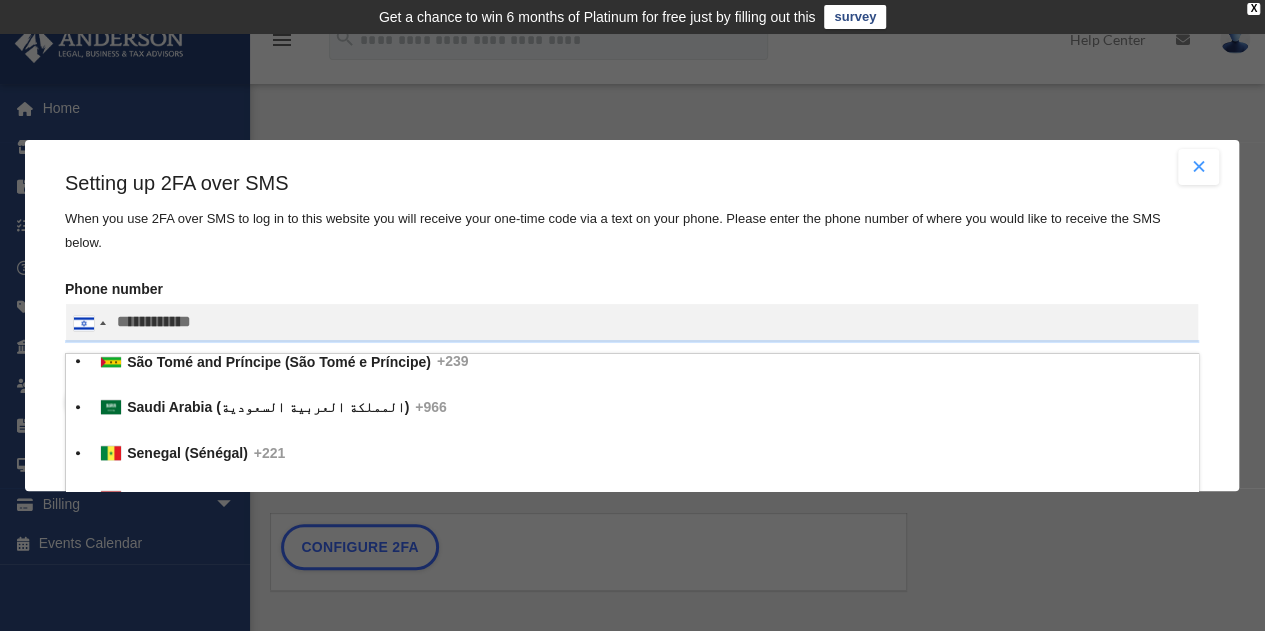 type 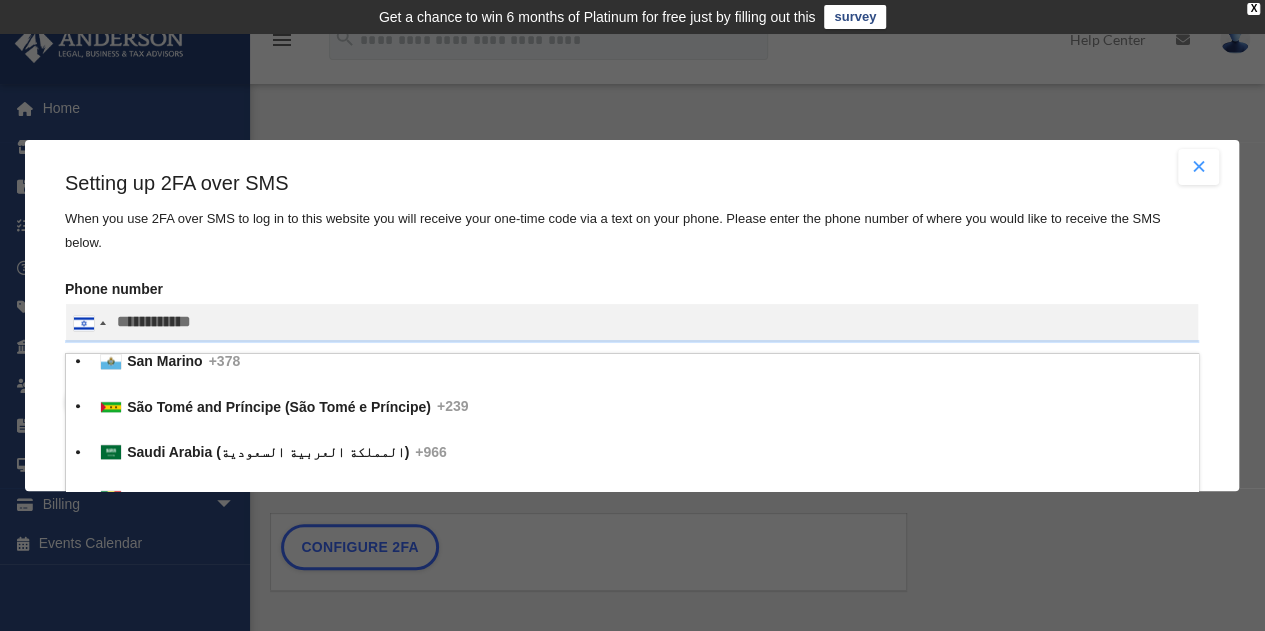 type 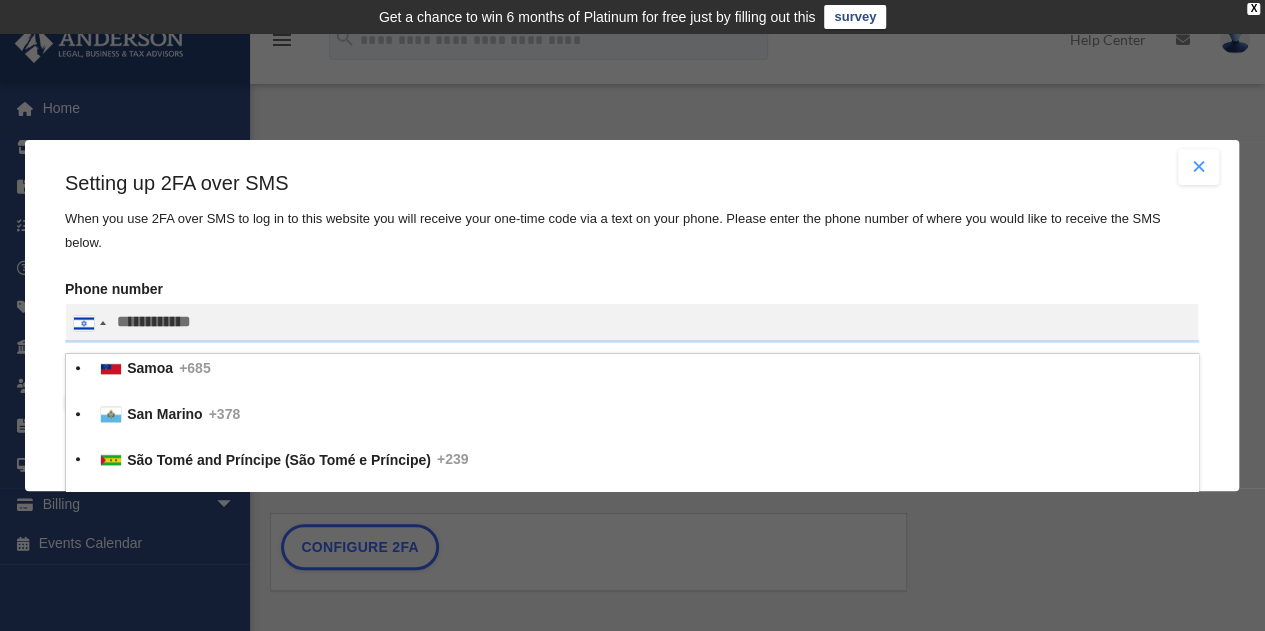 type 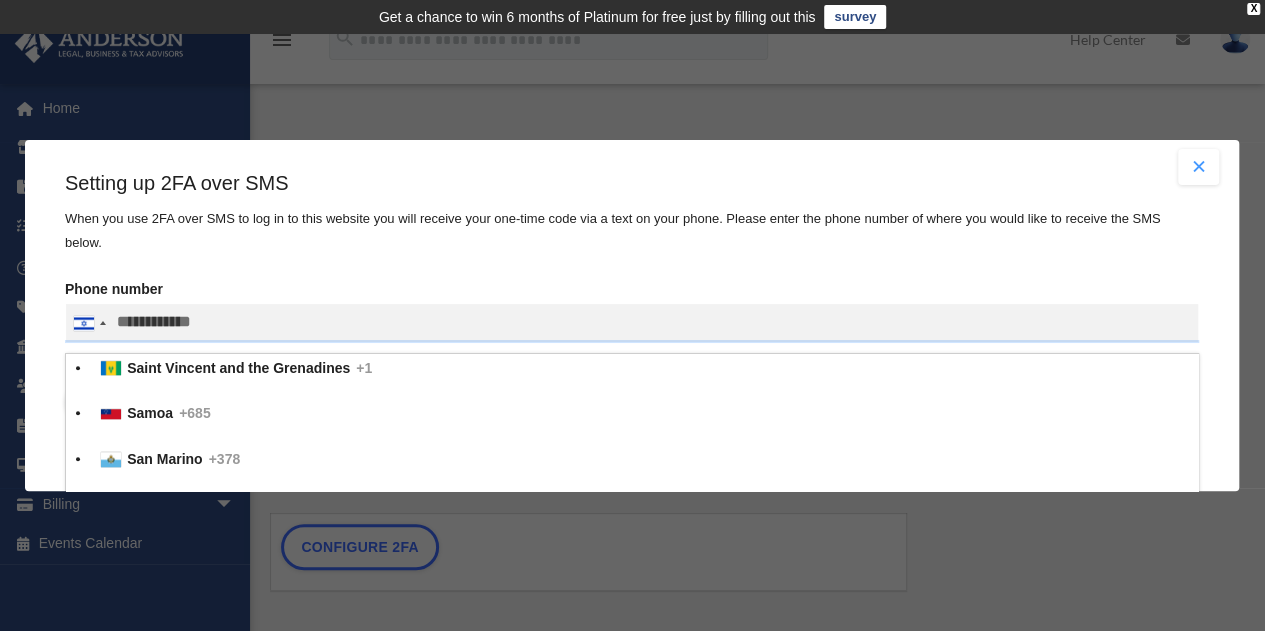 type 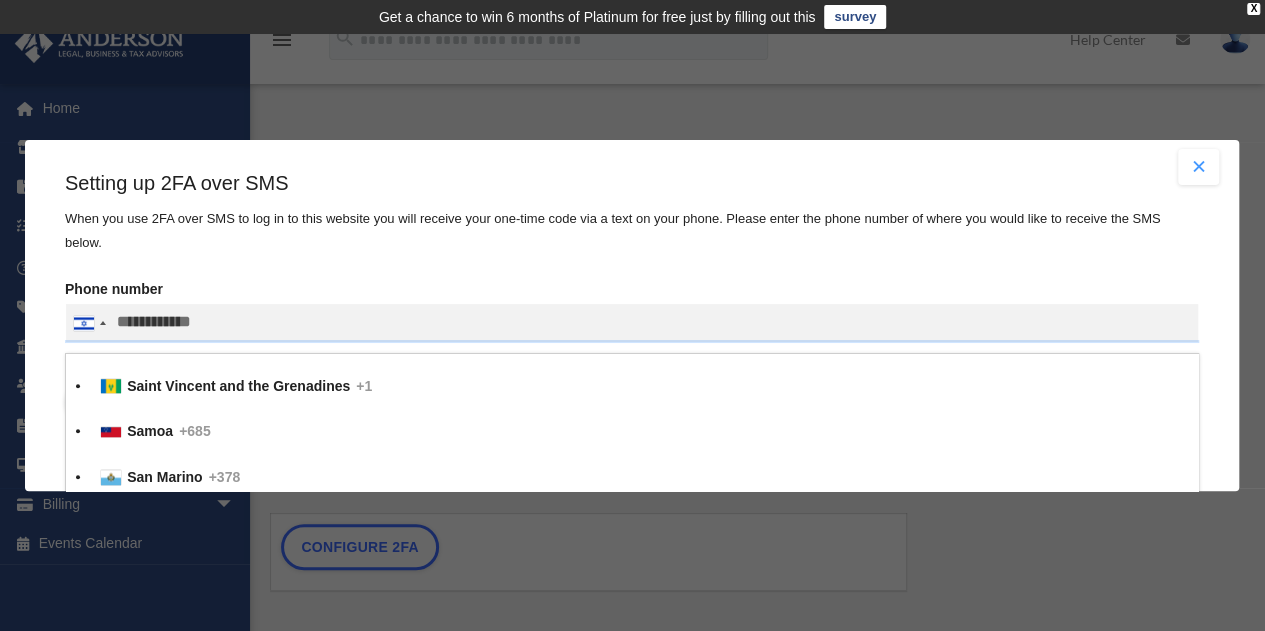 type 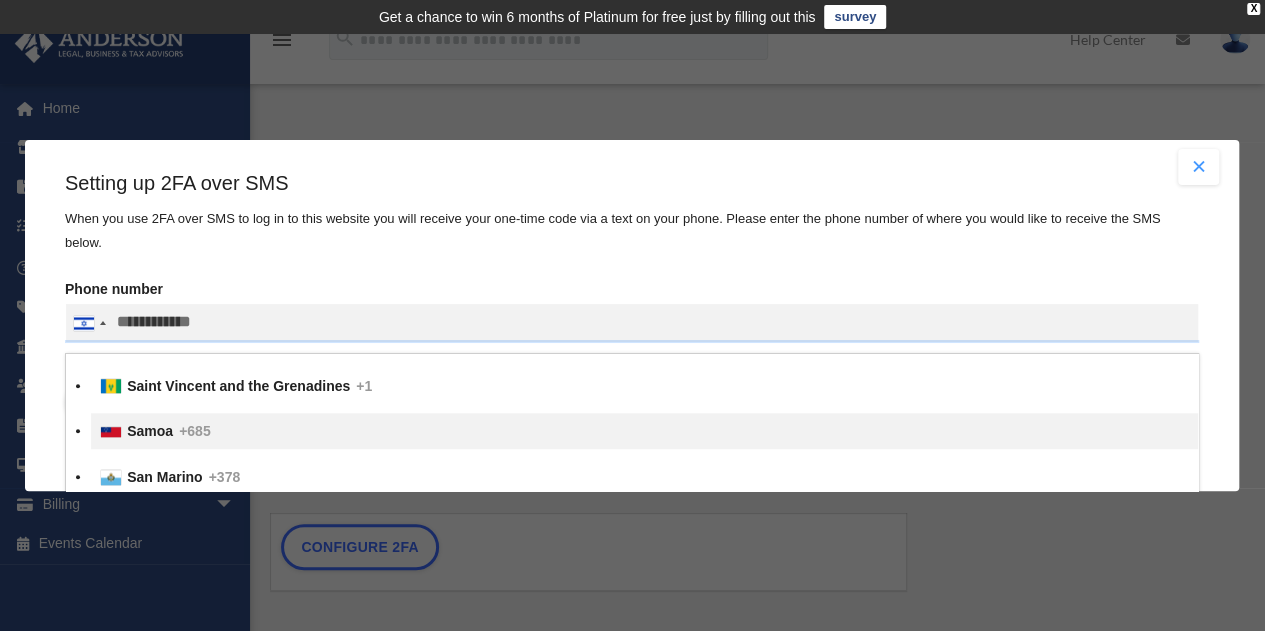 type 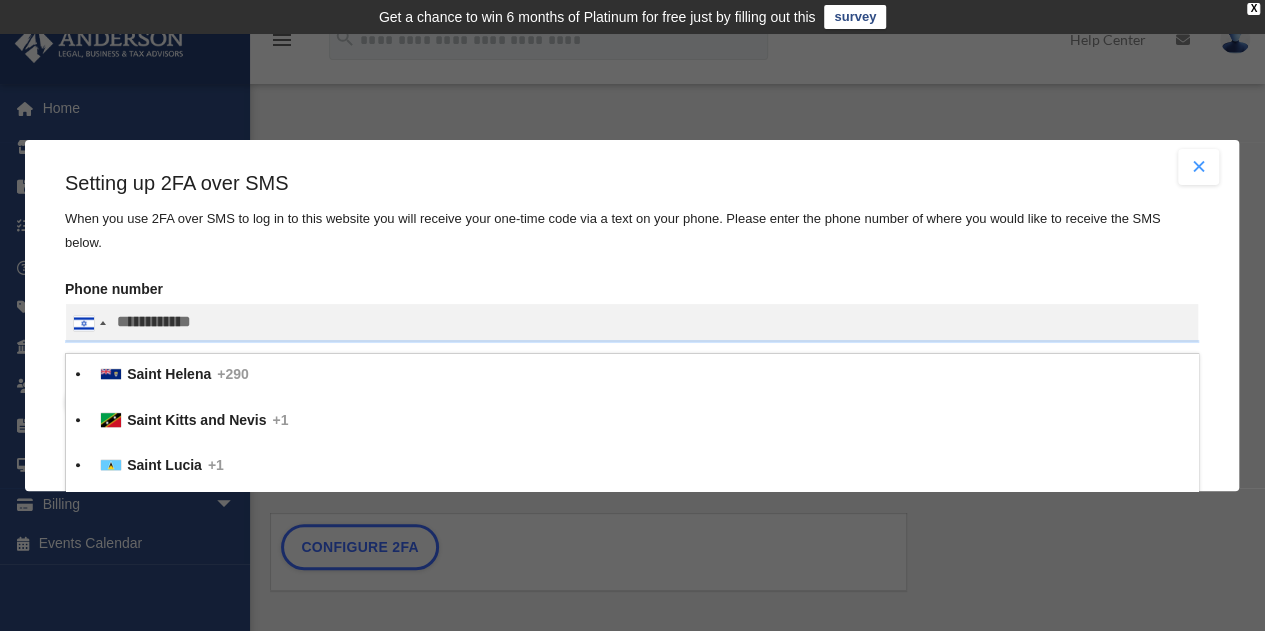 type 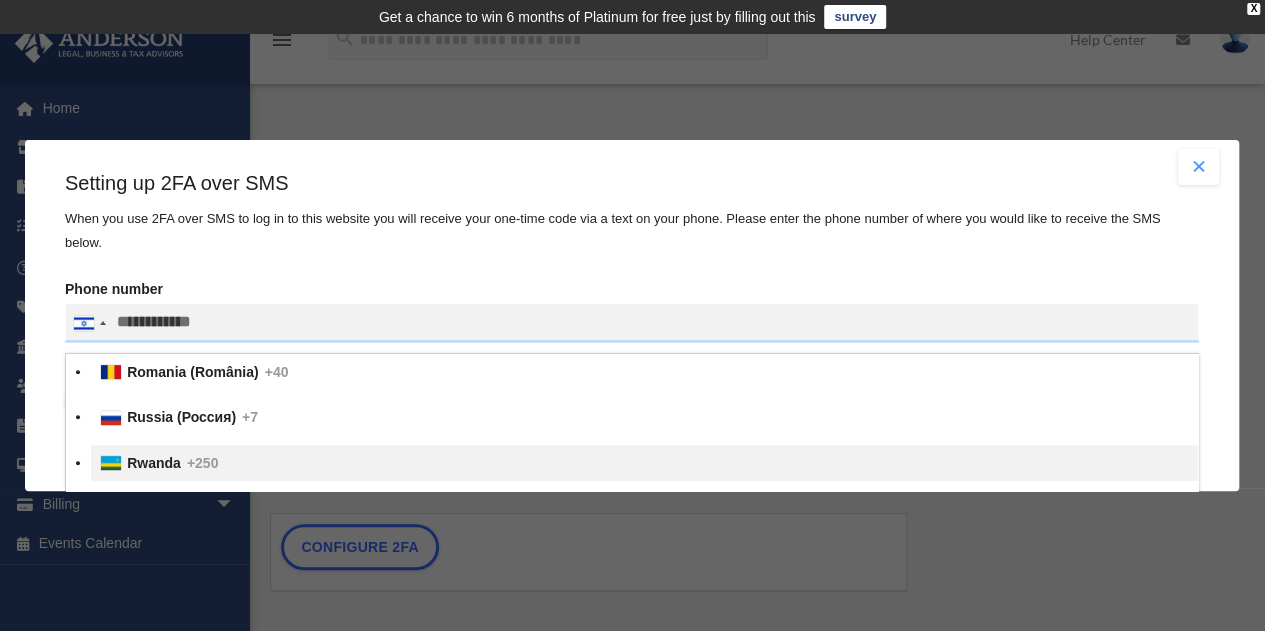 type 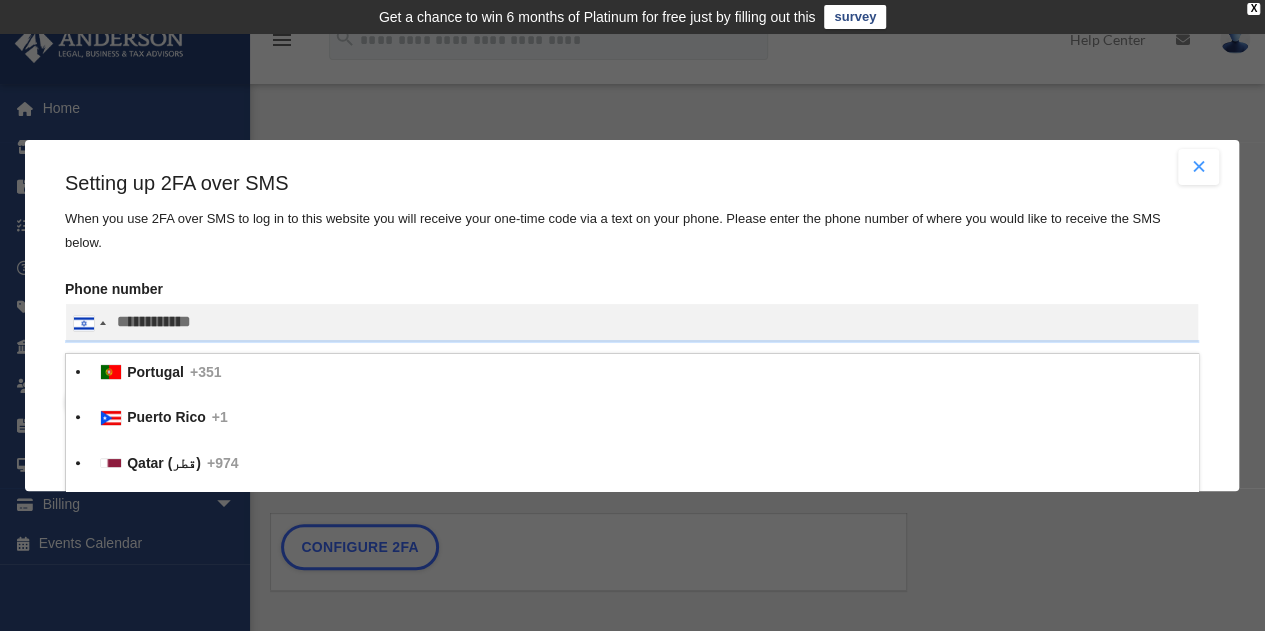 type 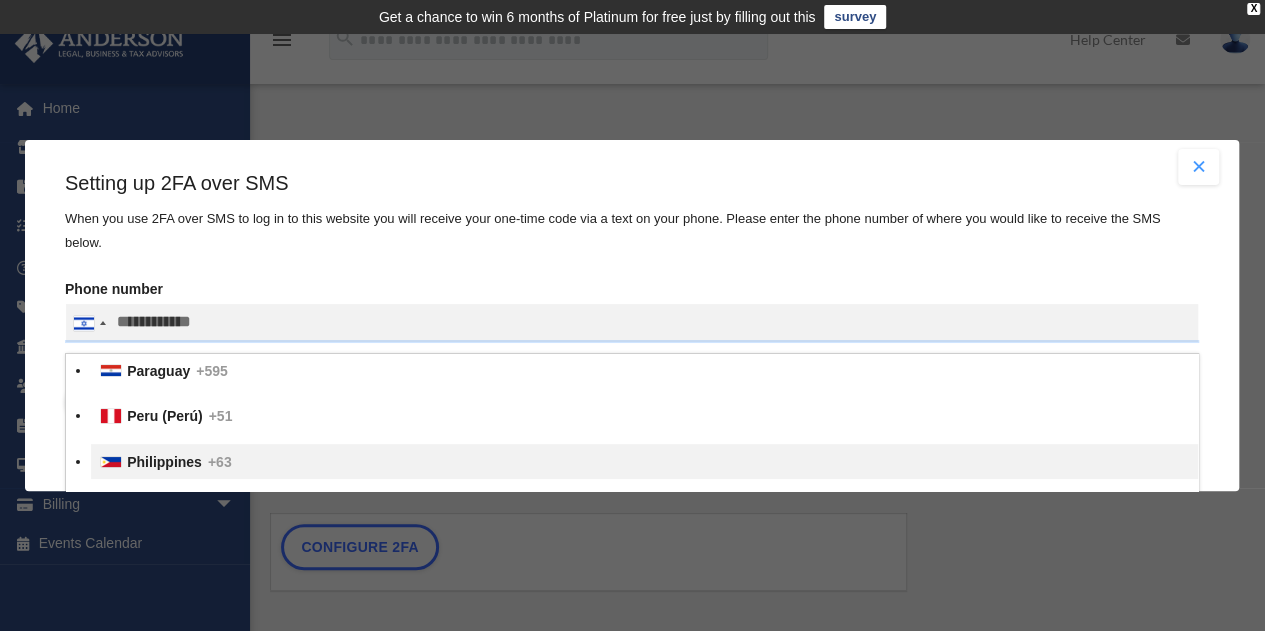 type 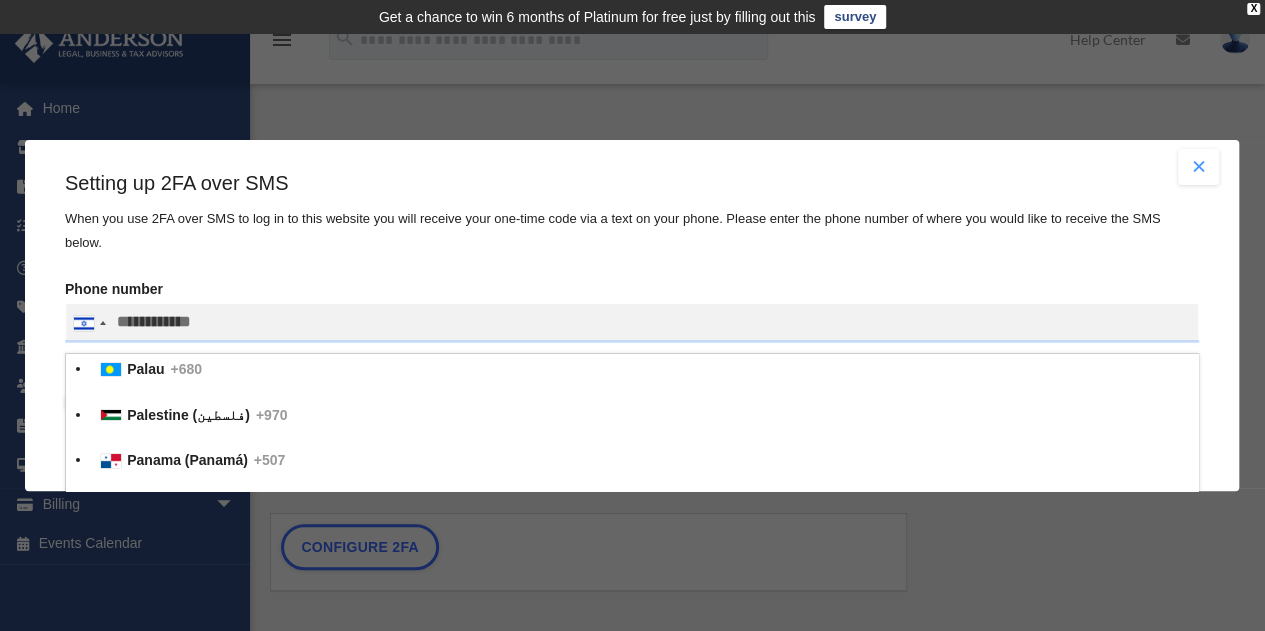 type 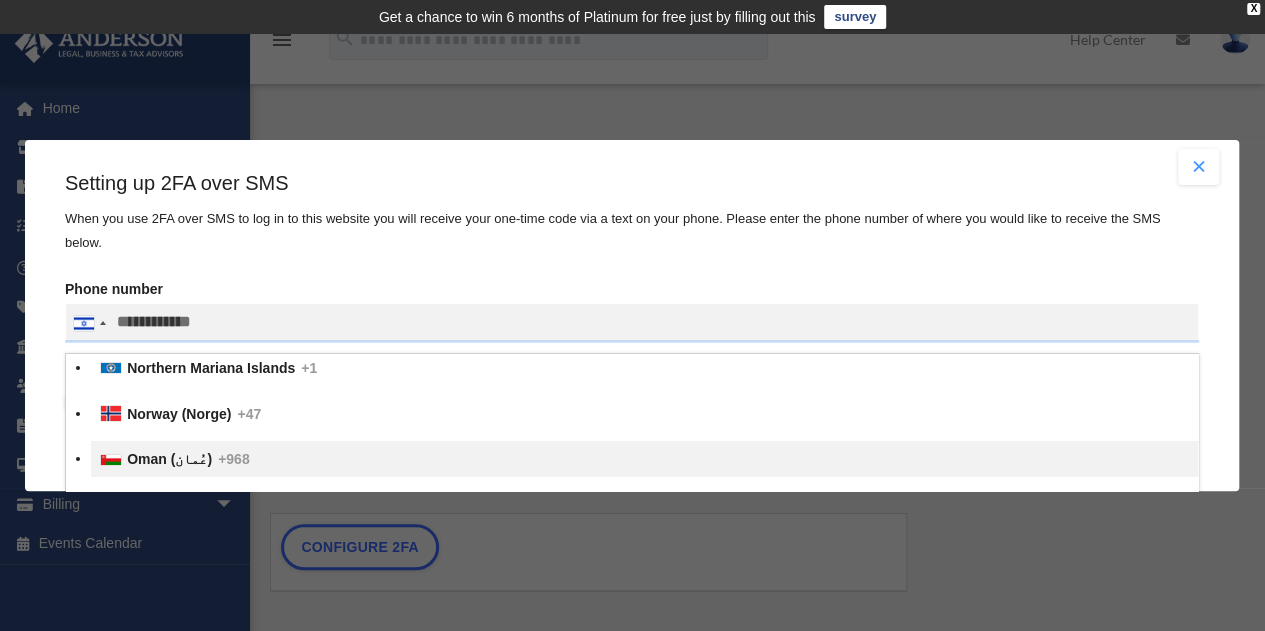 type 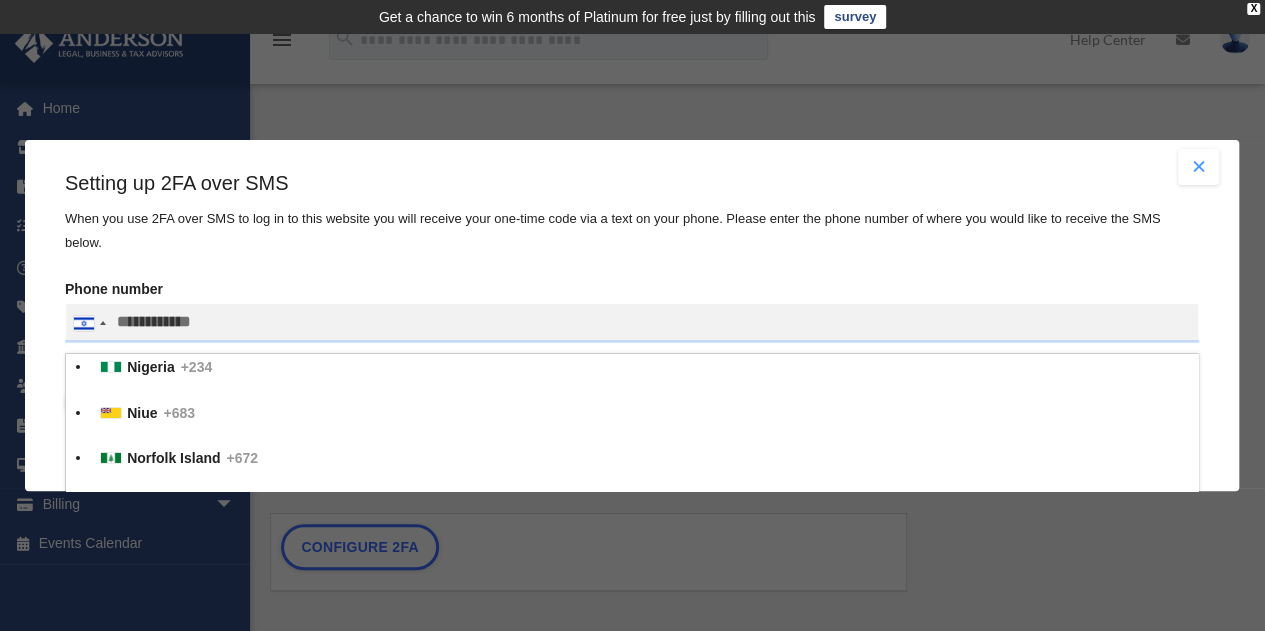 type 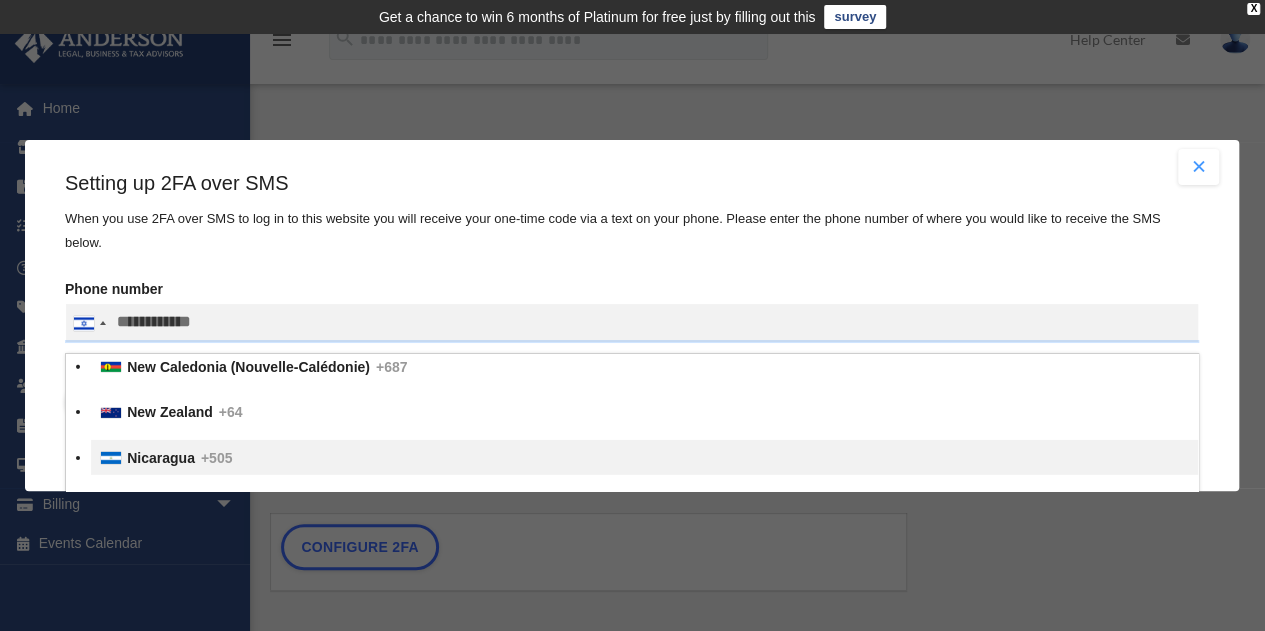 type 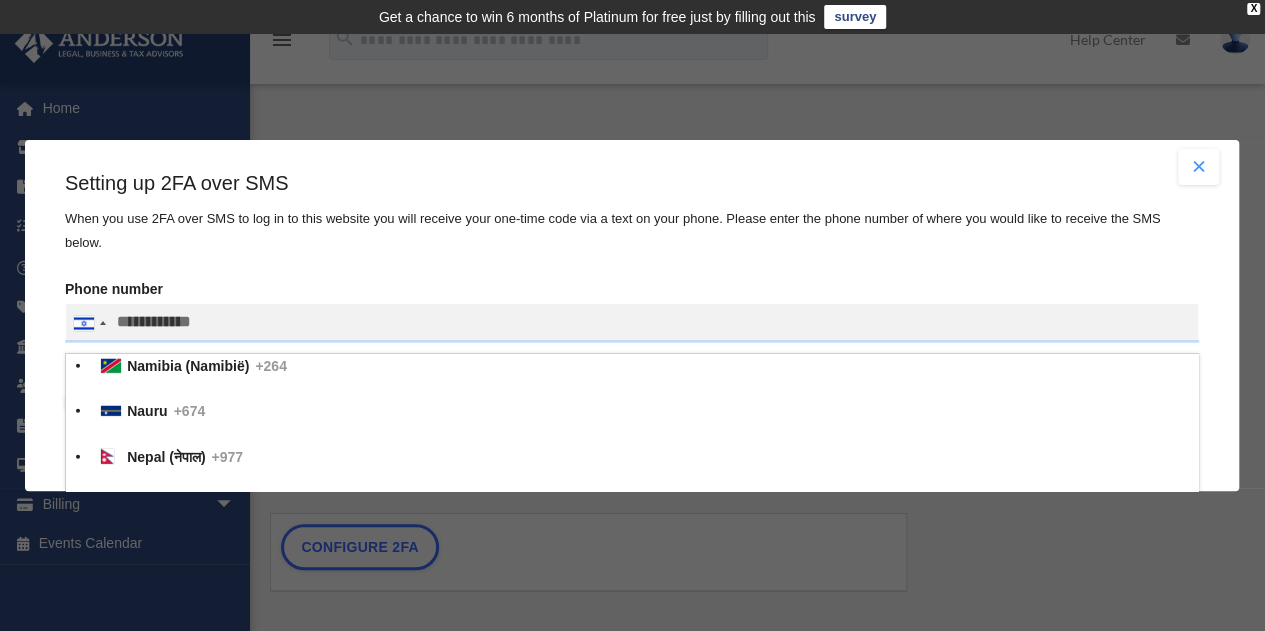 type 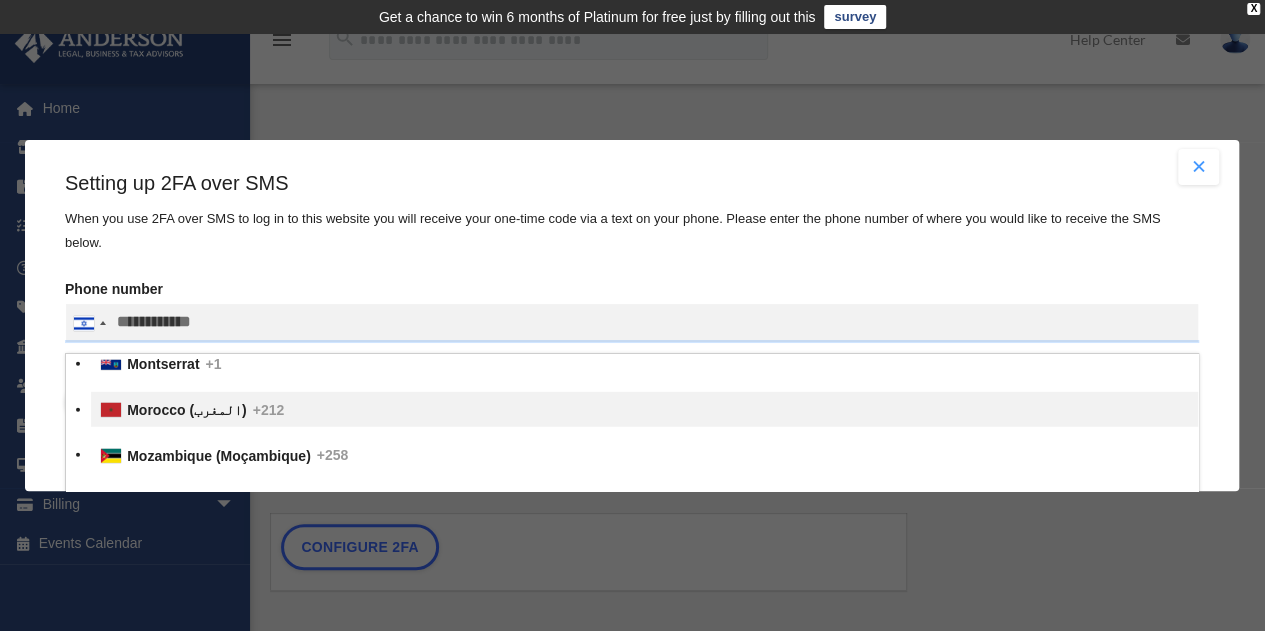 type 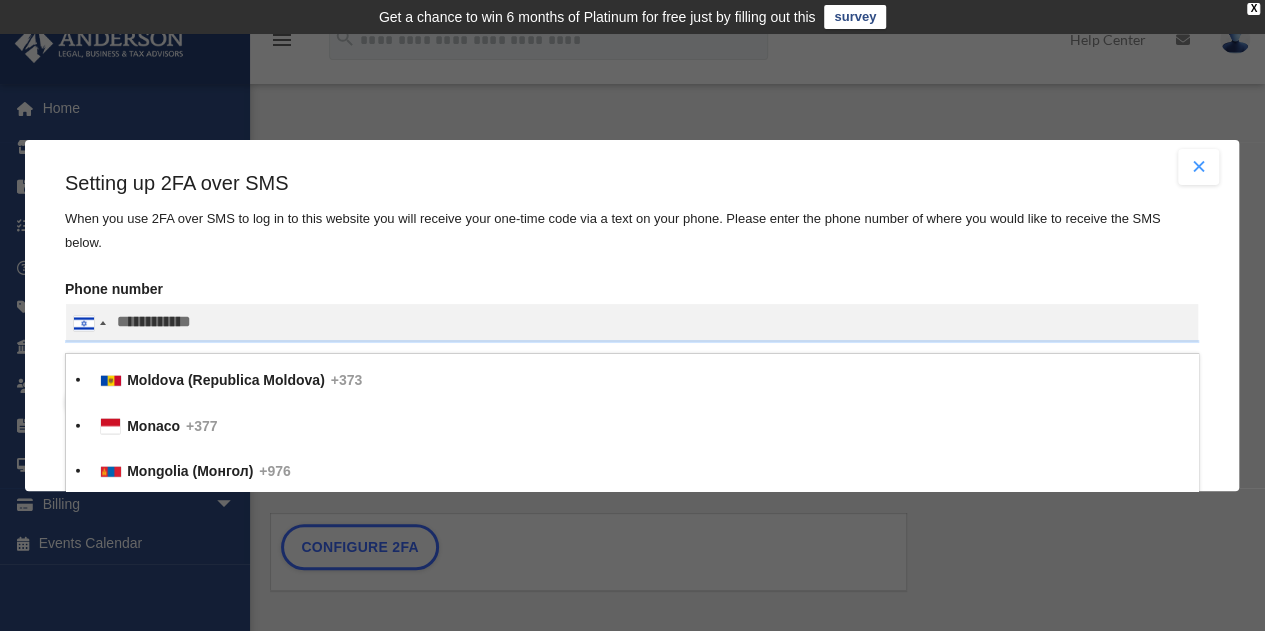 type 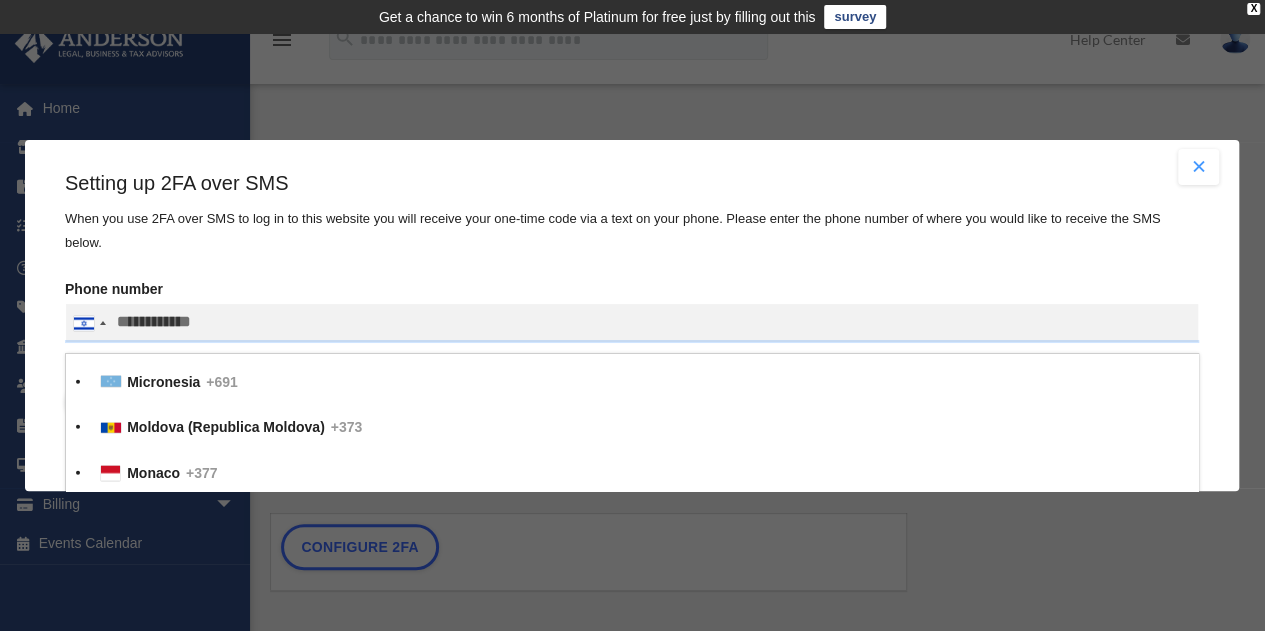 type 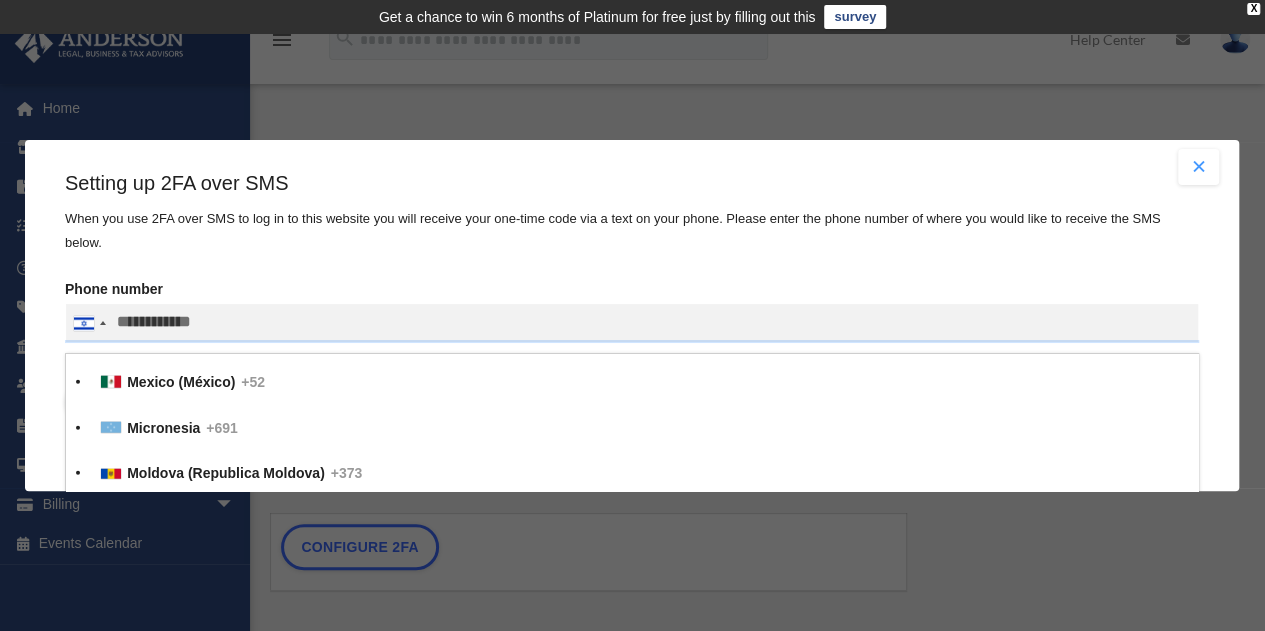 type 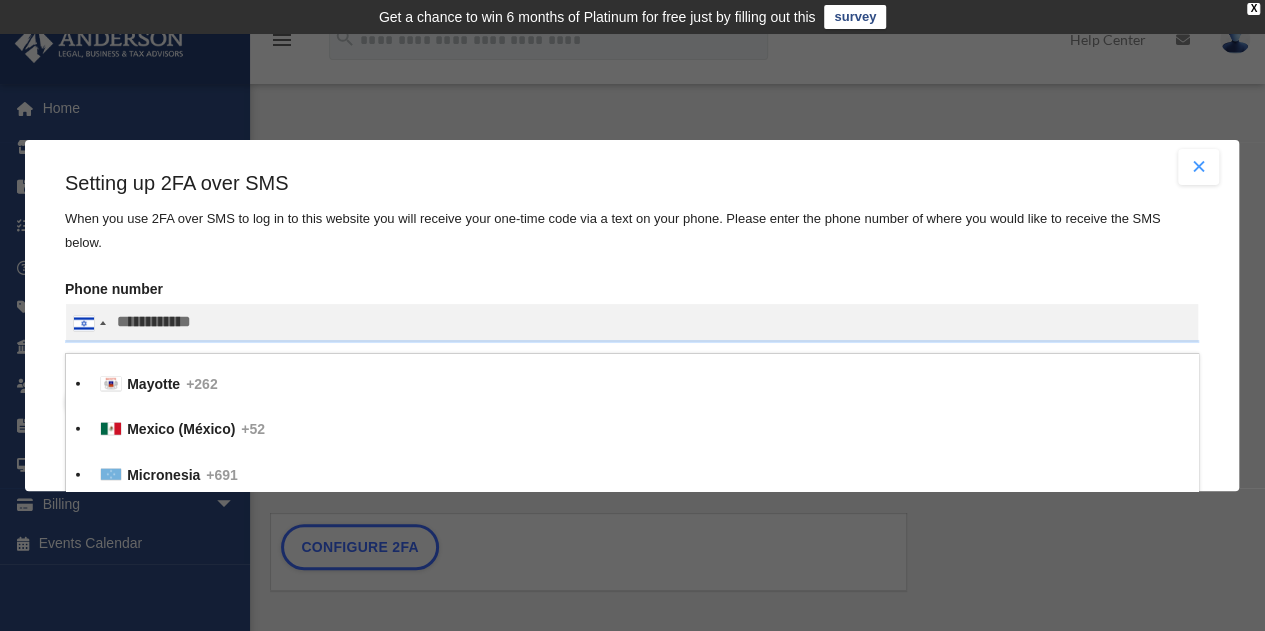 type 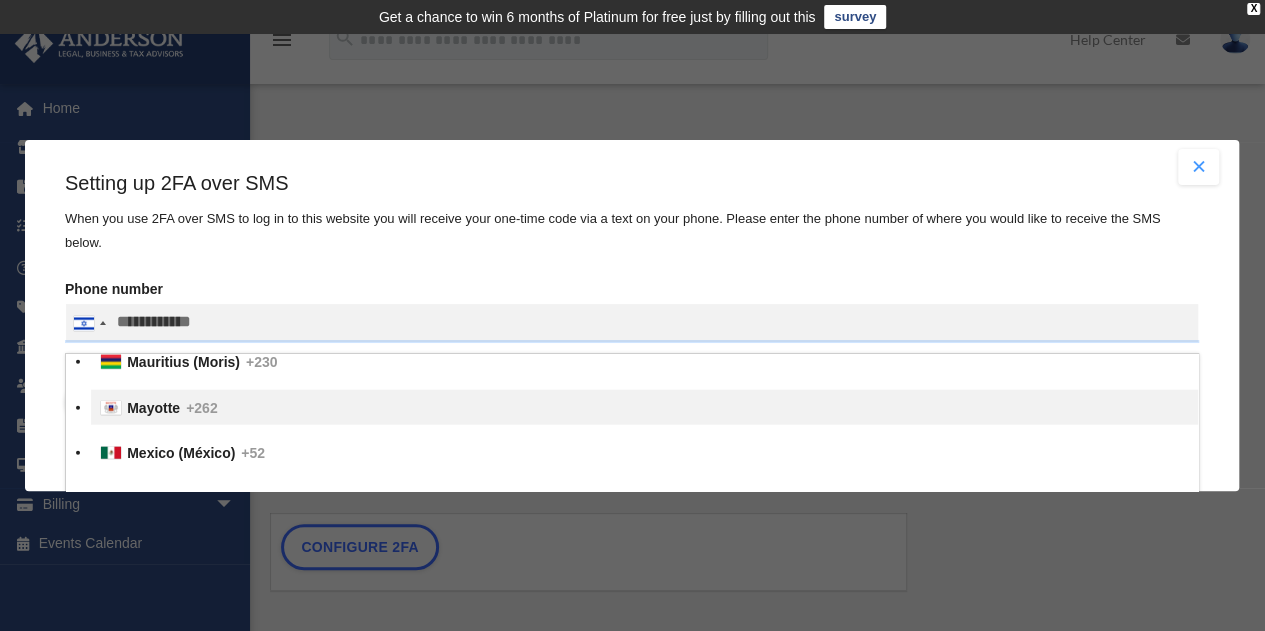 type 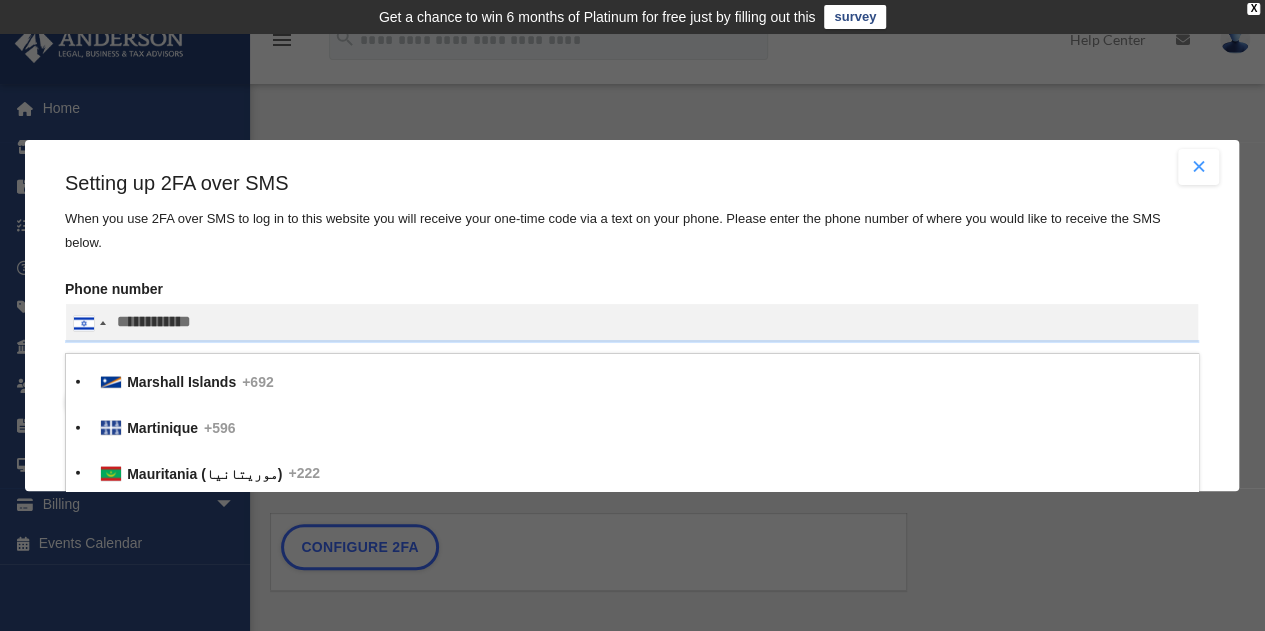 type 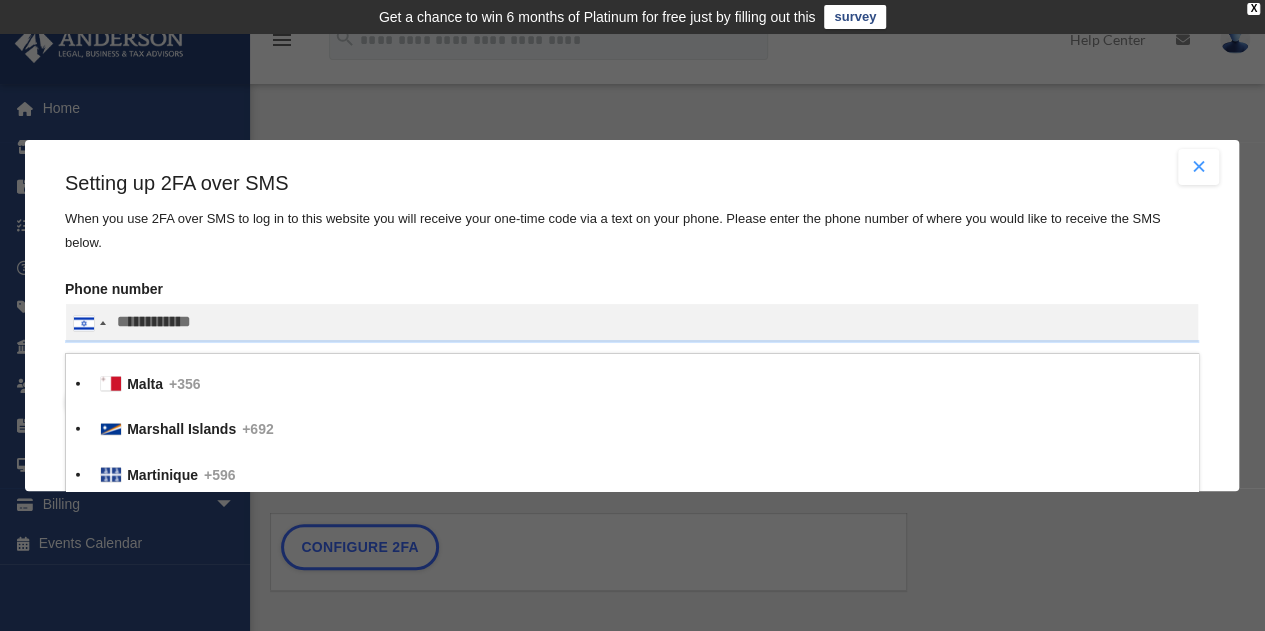 type 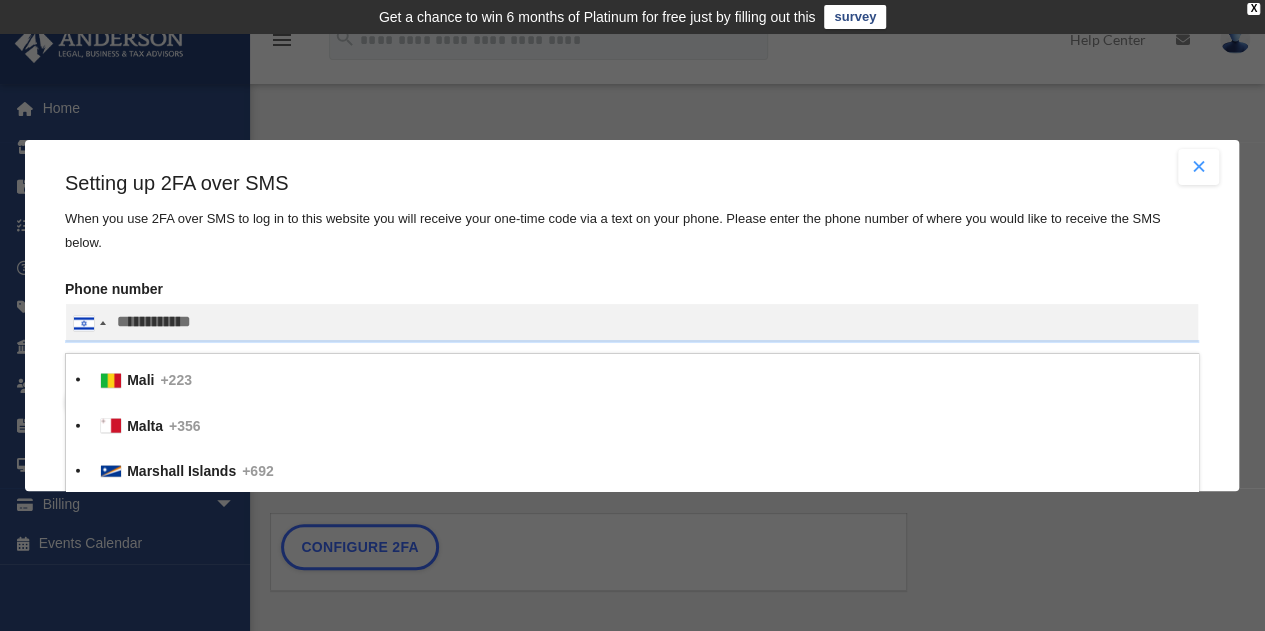 type 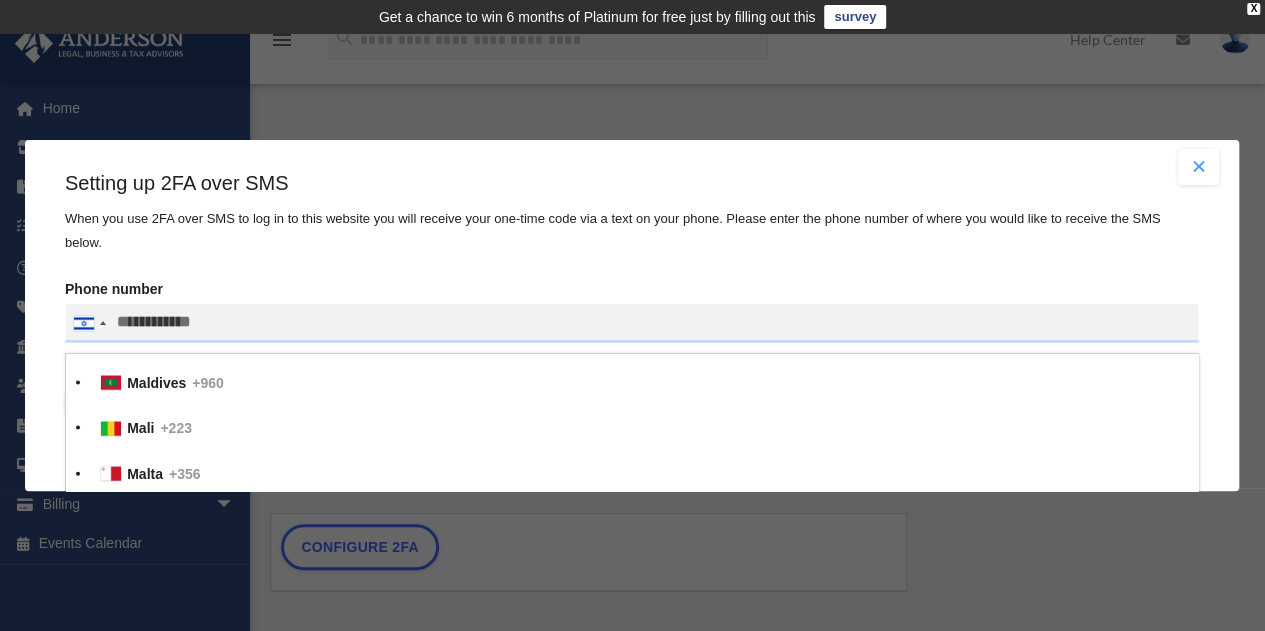 type 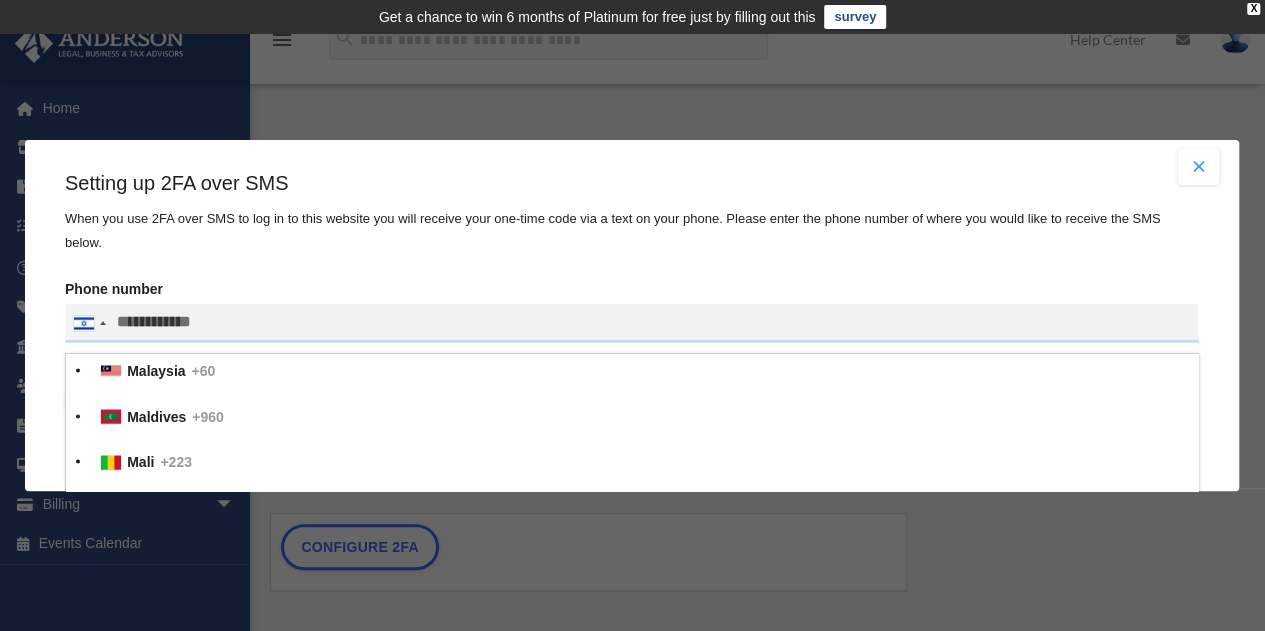 type 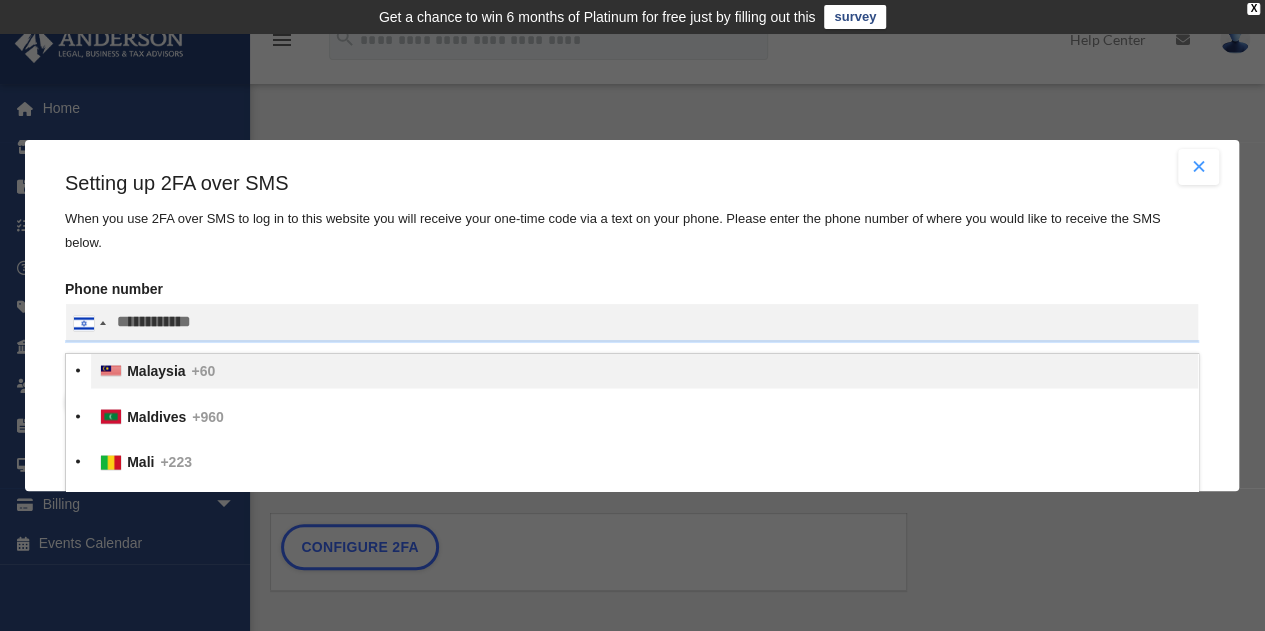 type 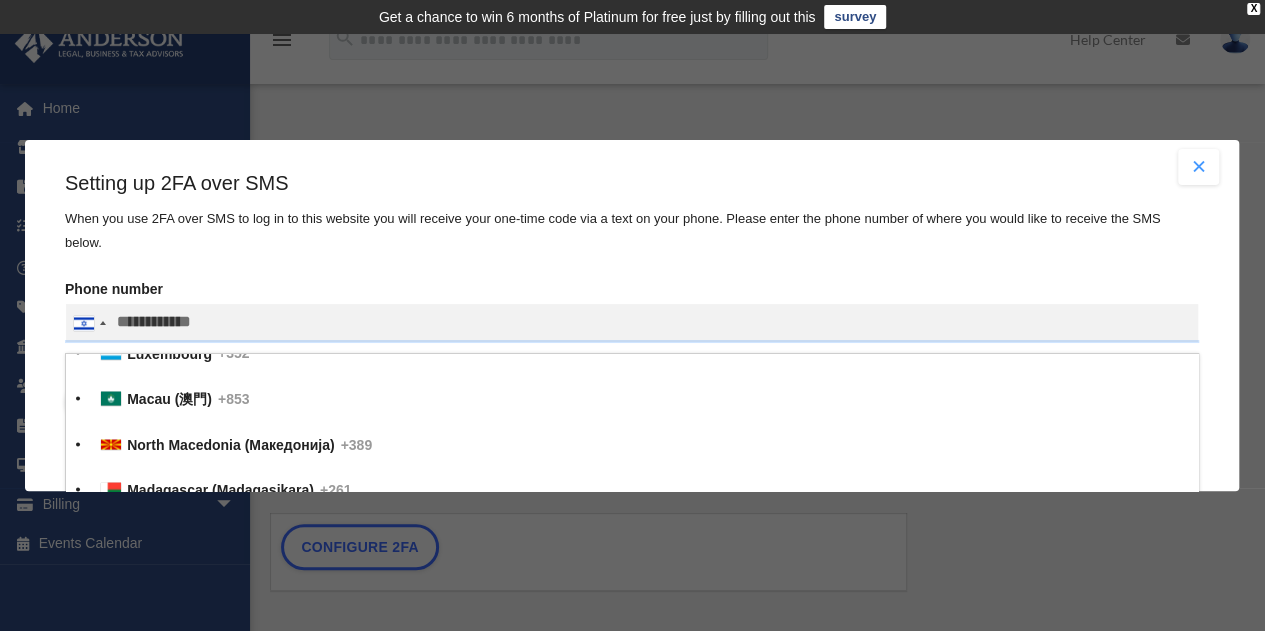 type 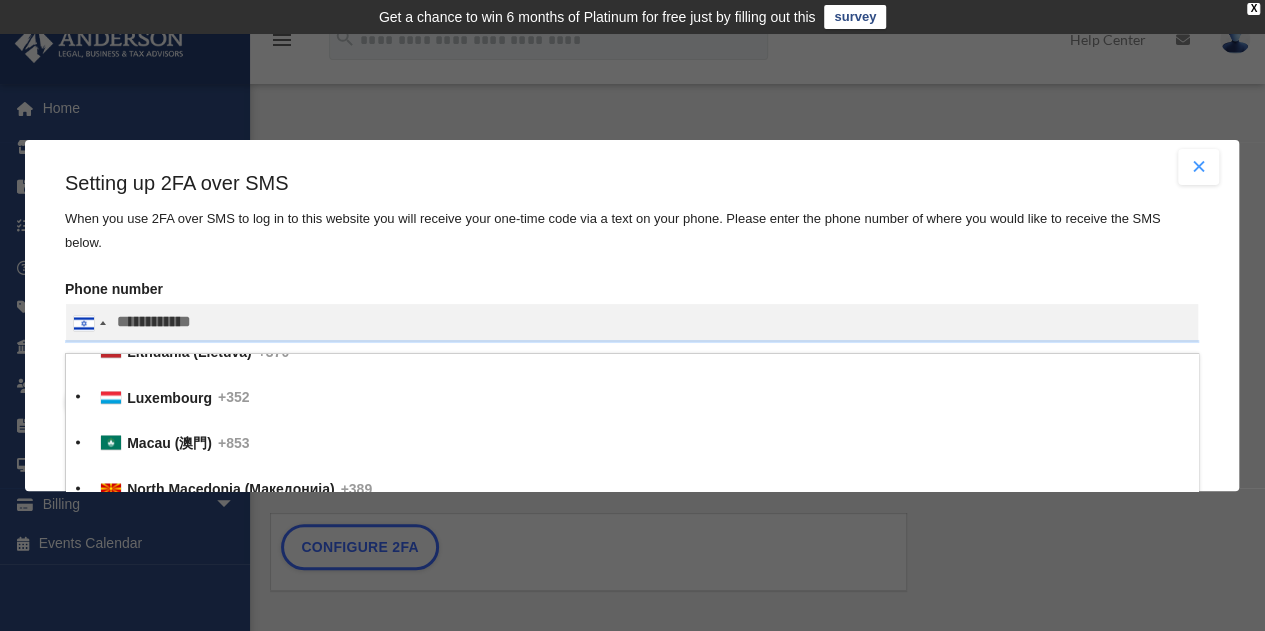 type 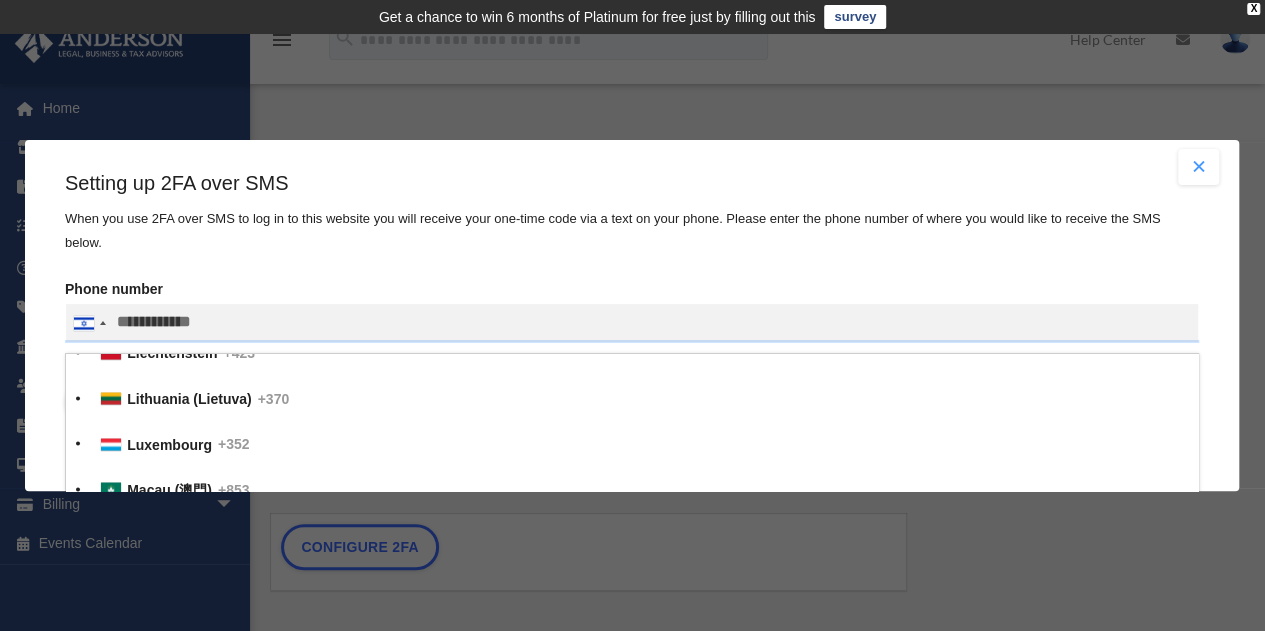 type 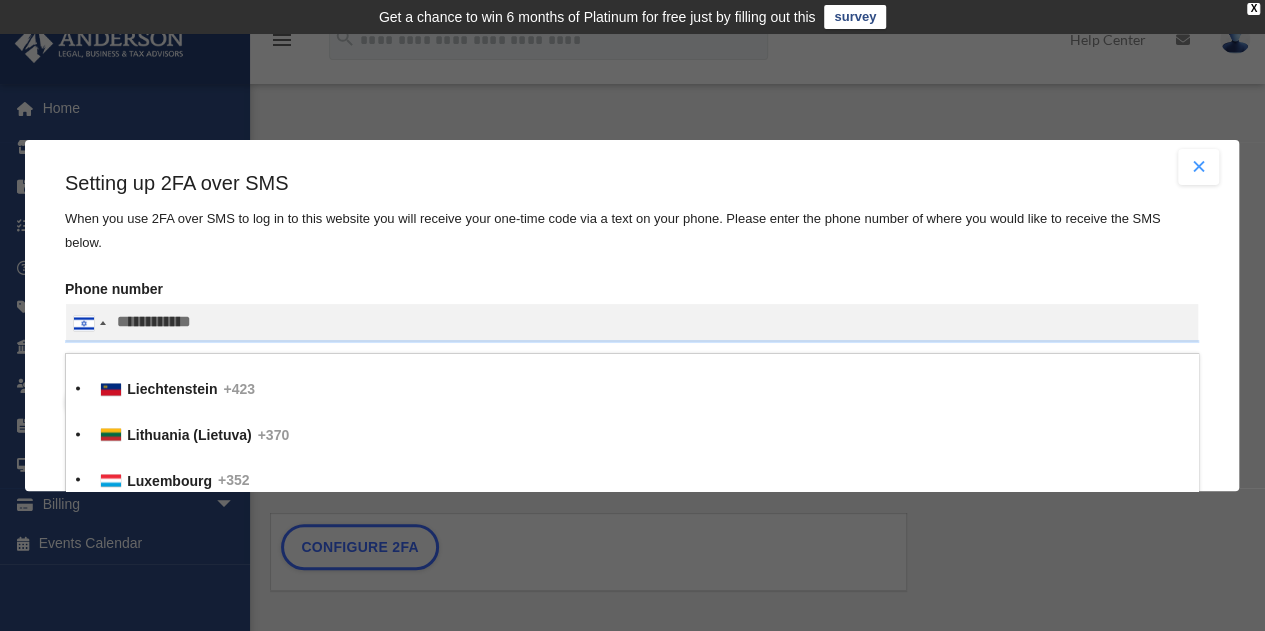 type 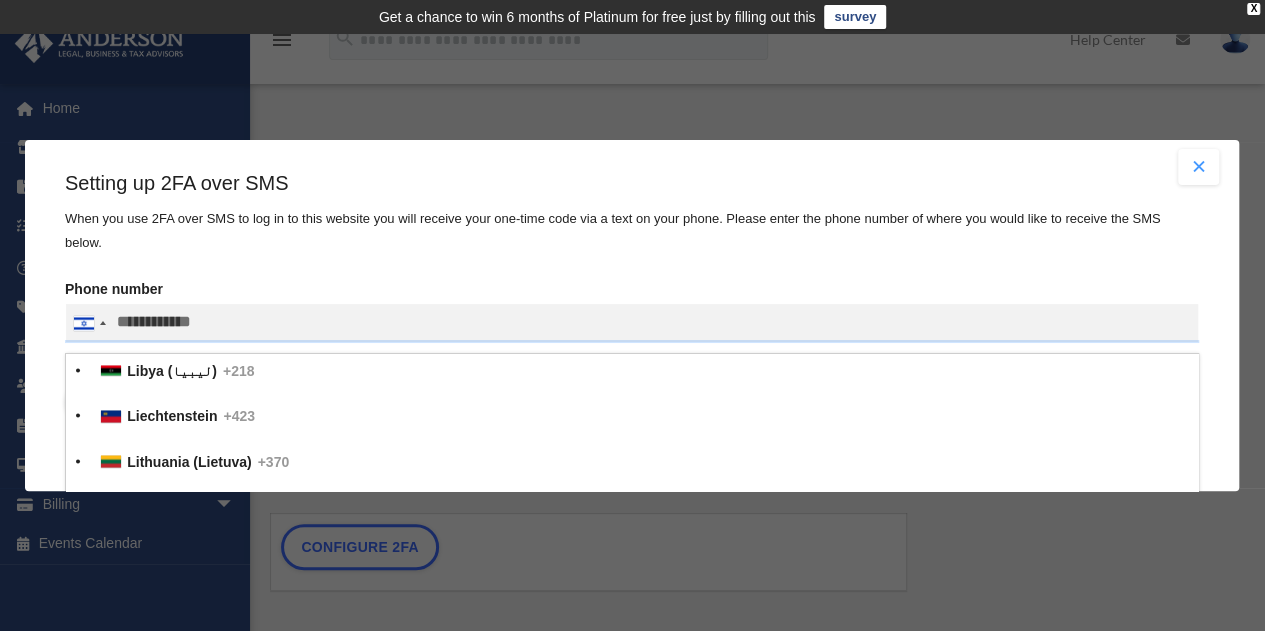 type 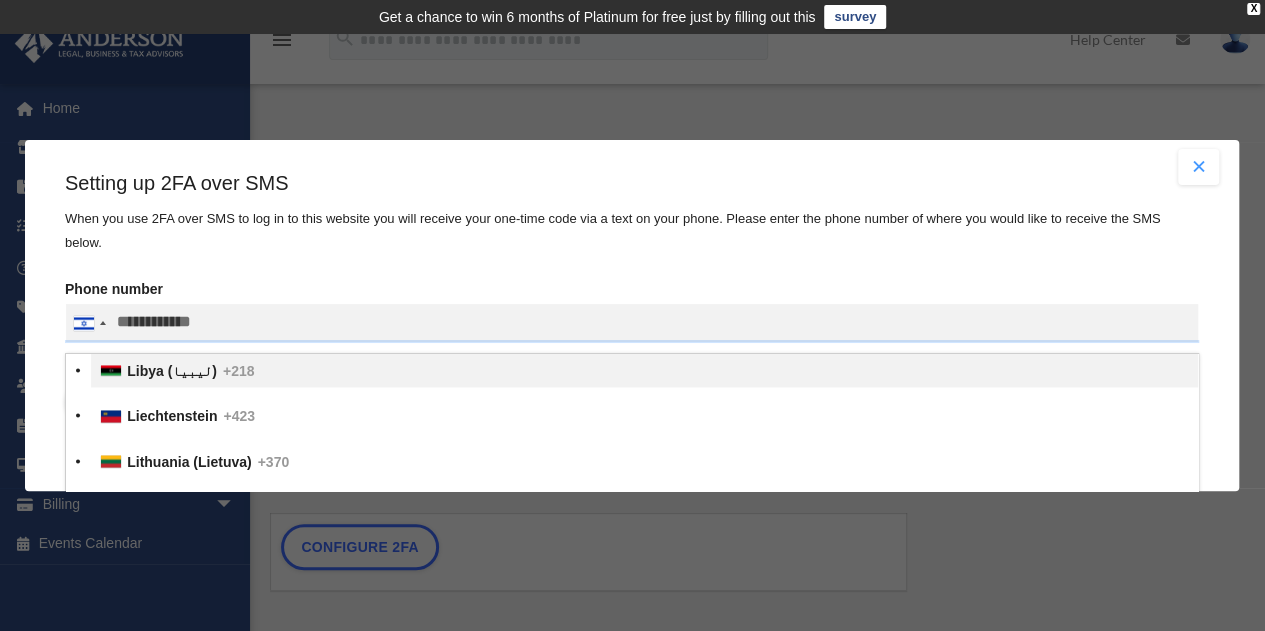 type 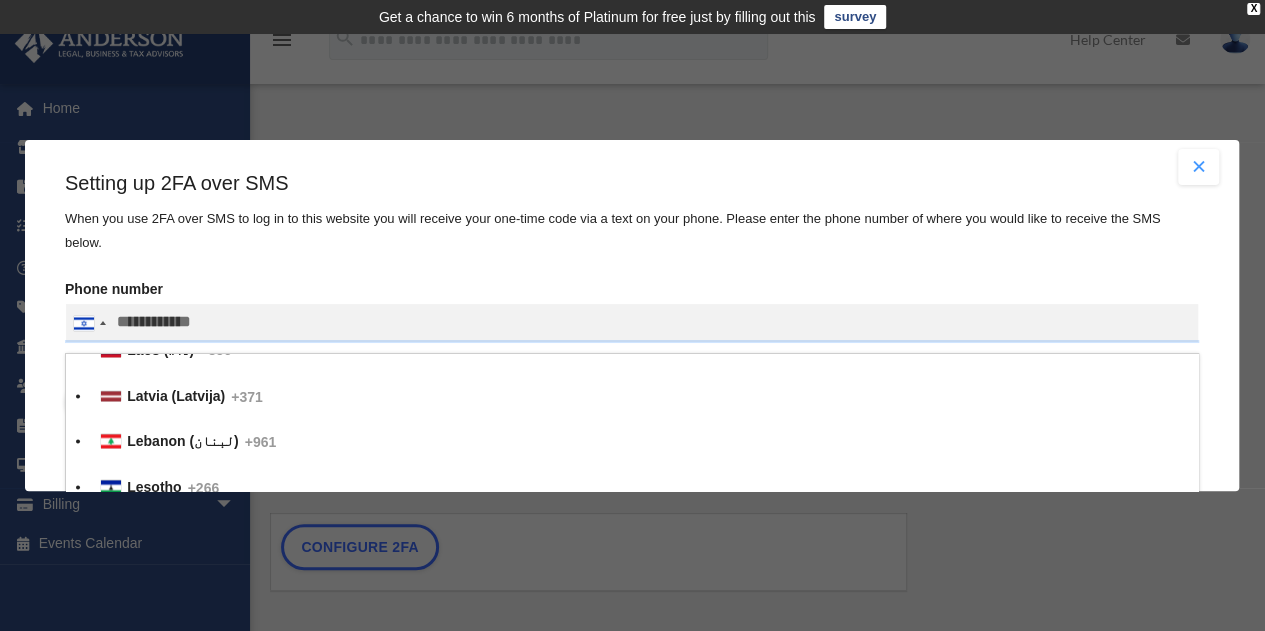 type 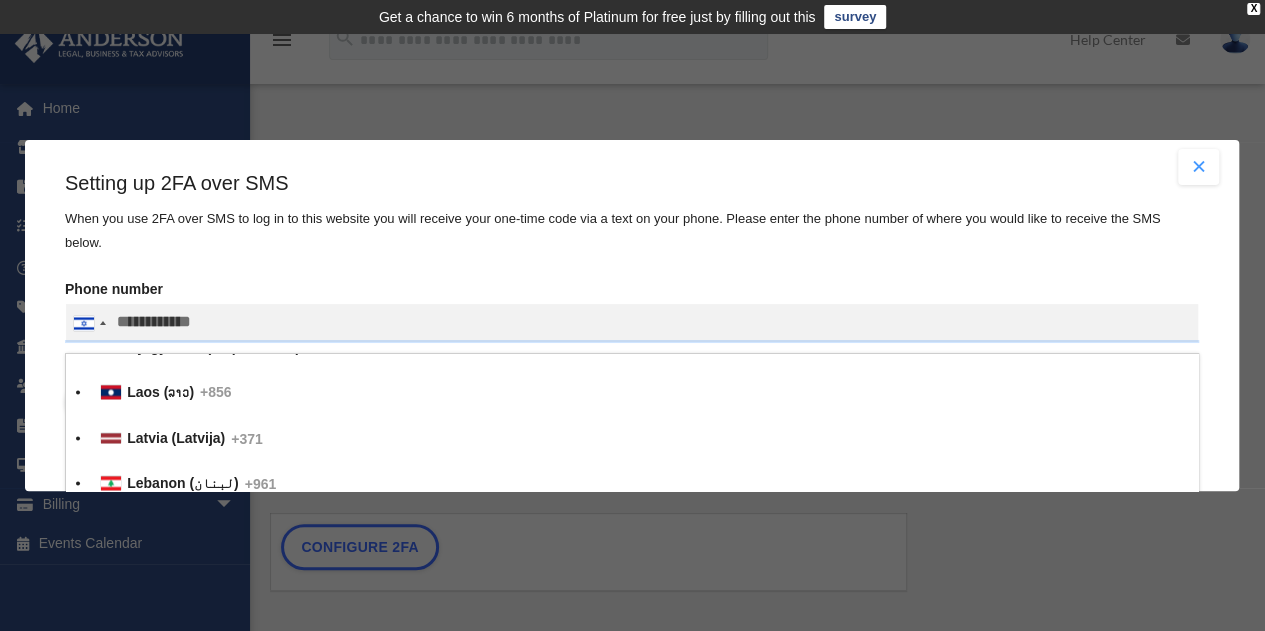 type 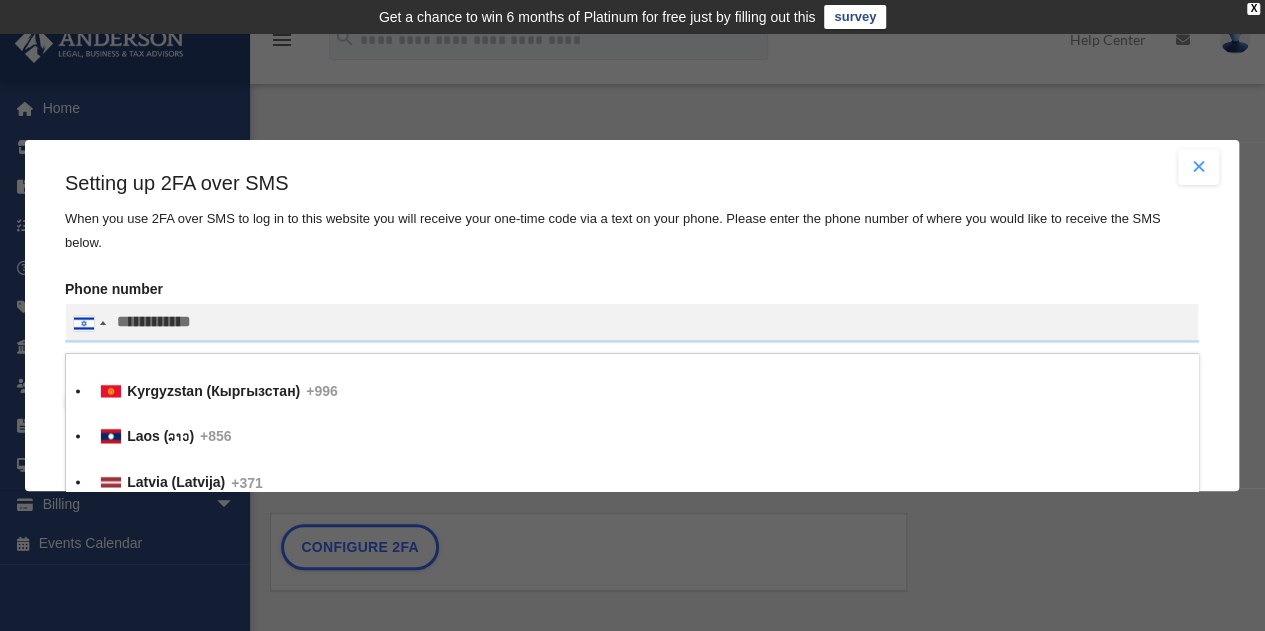 type 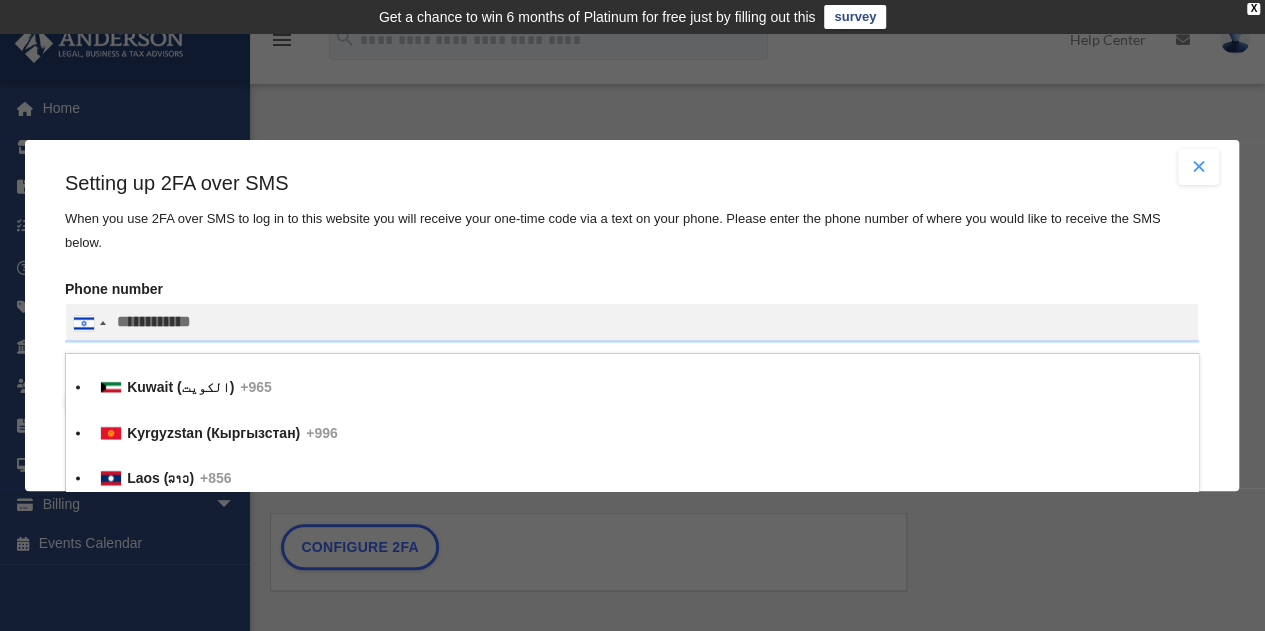 type 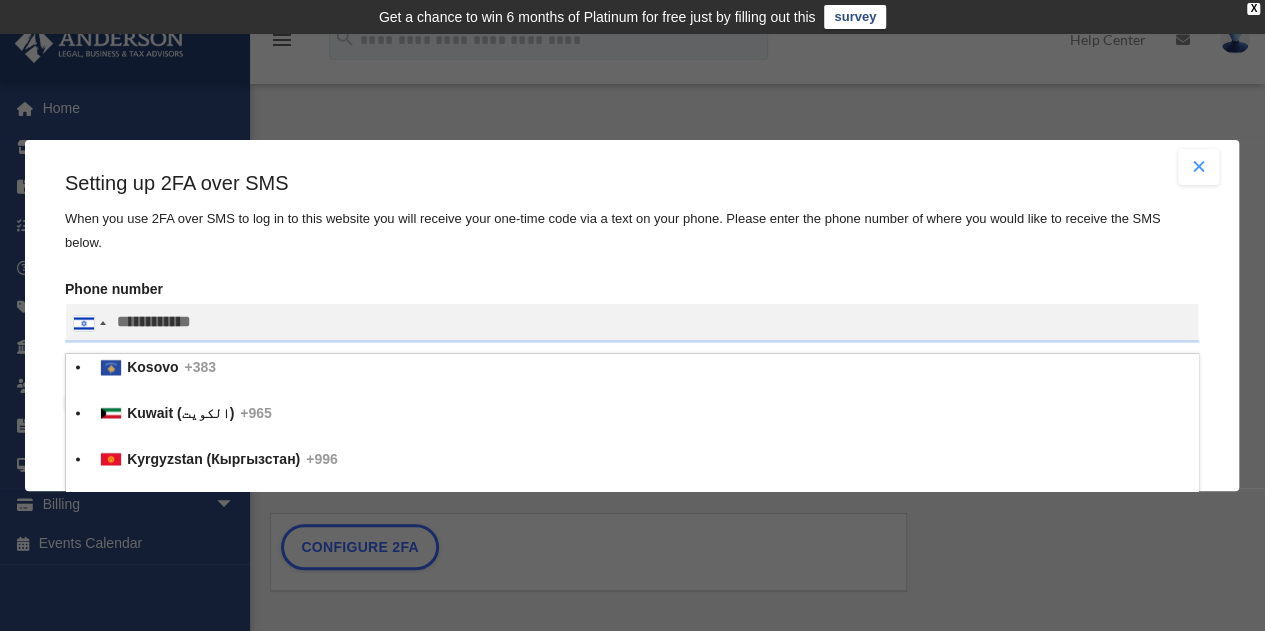type 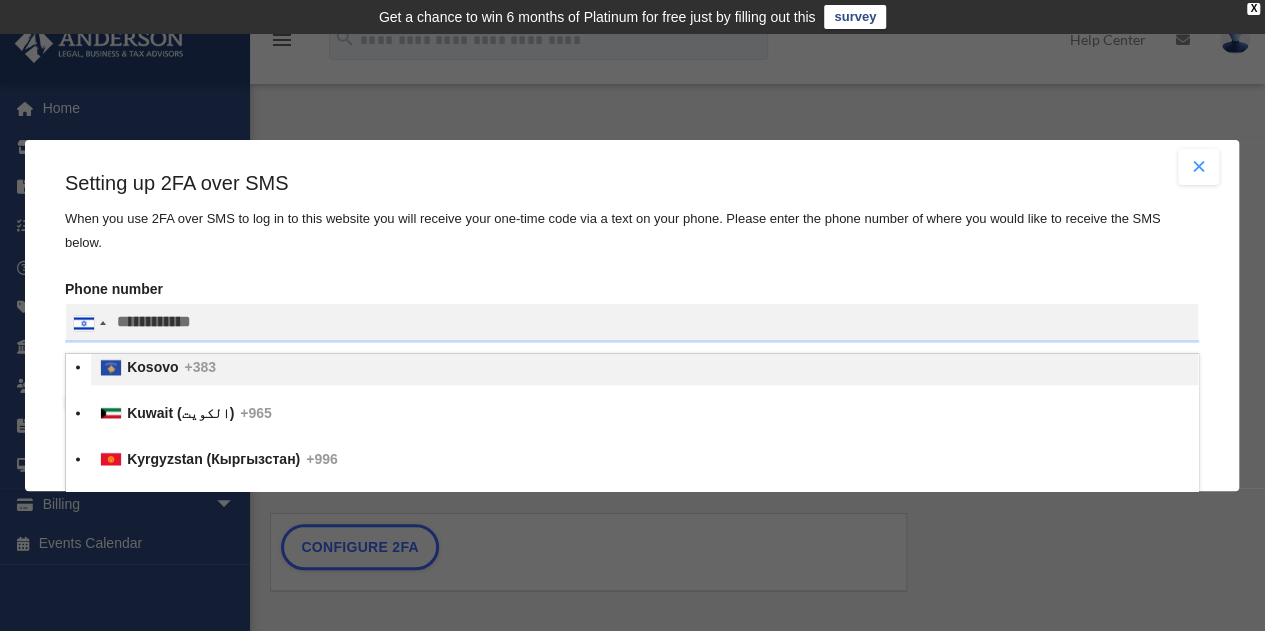 type 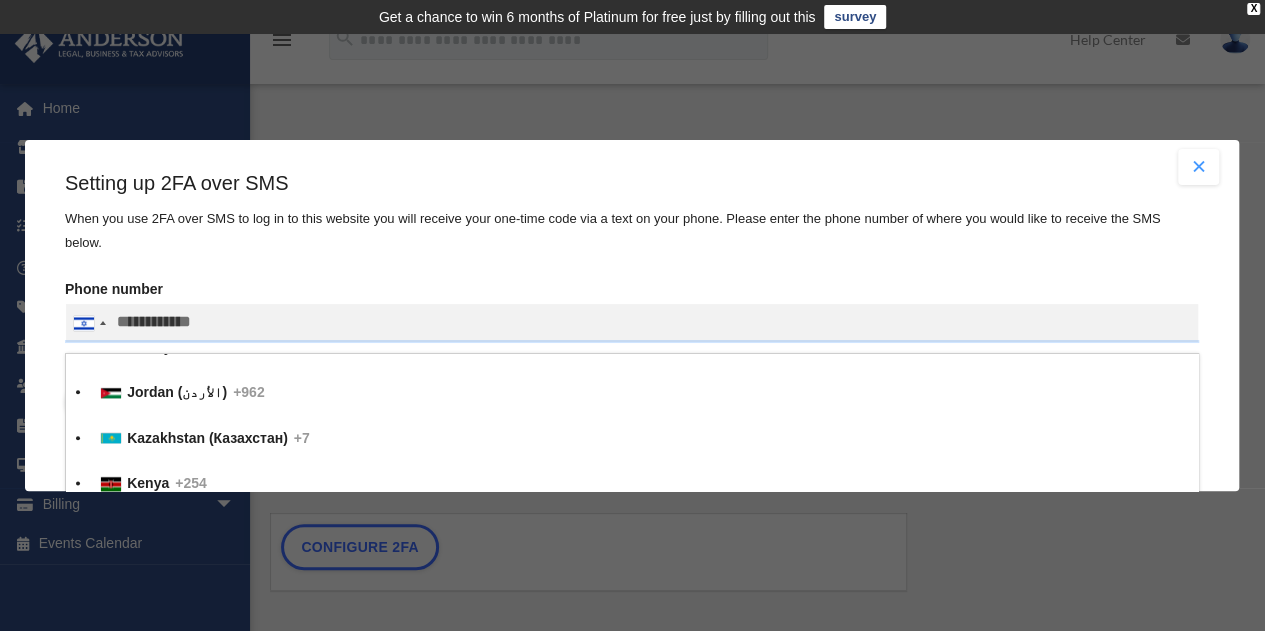 type 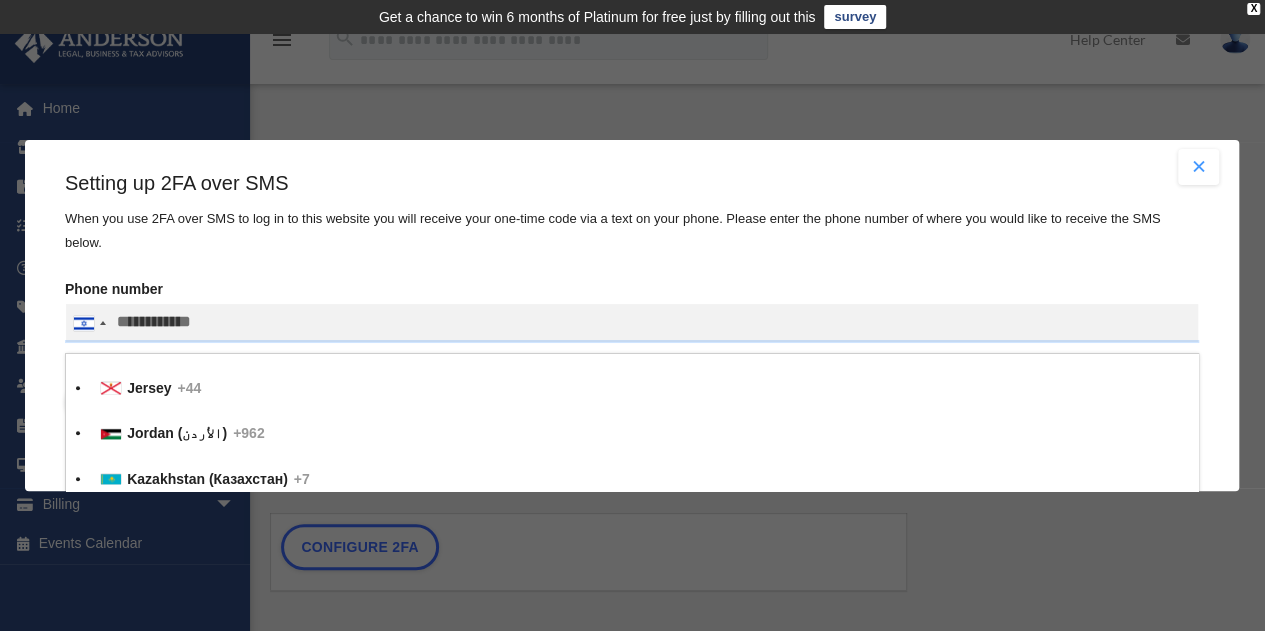 type 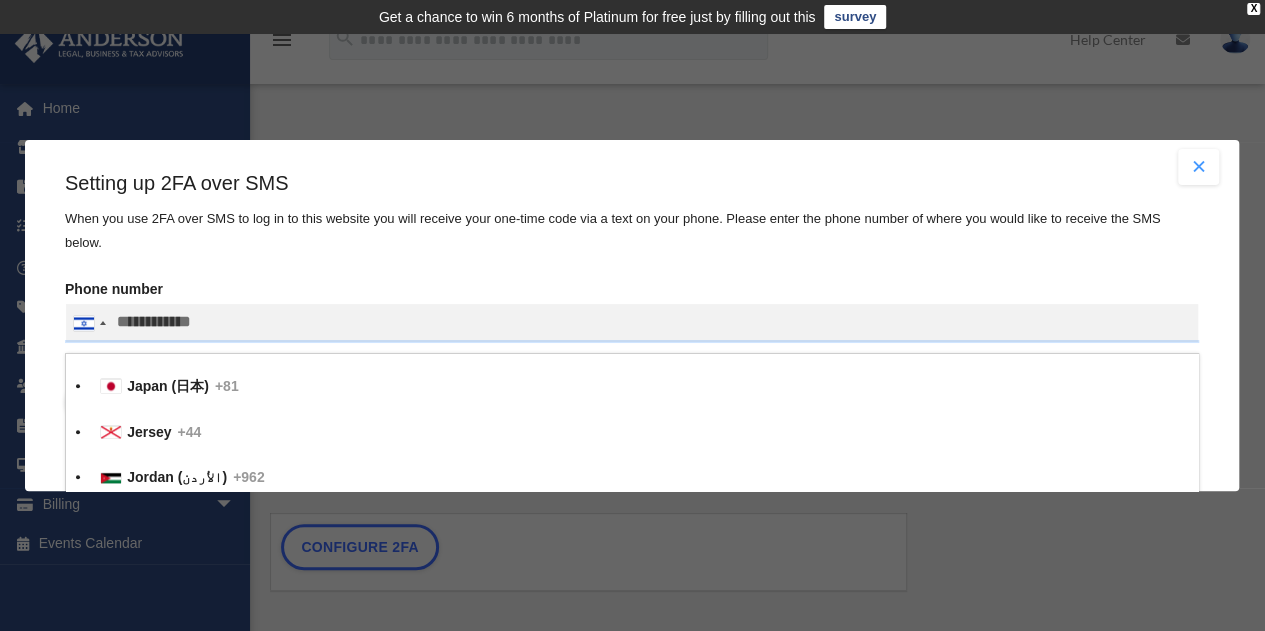 type 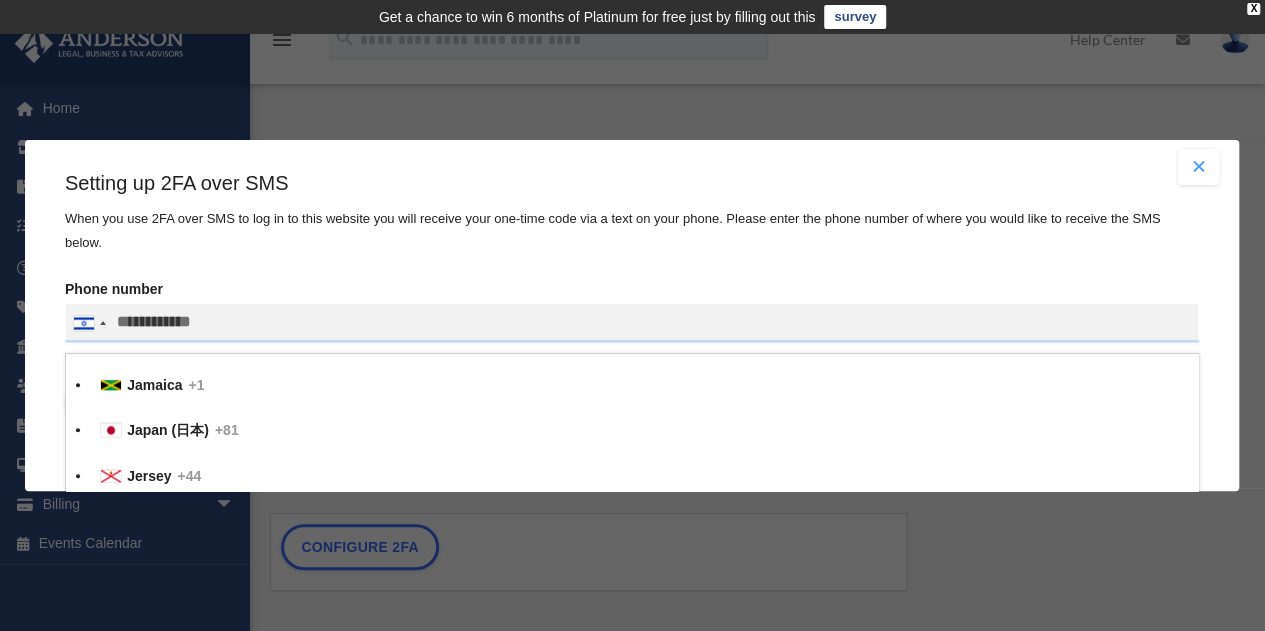 type 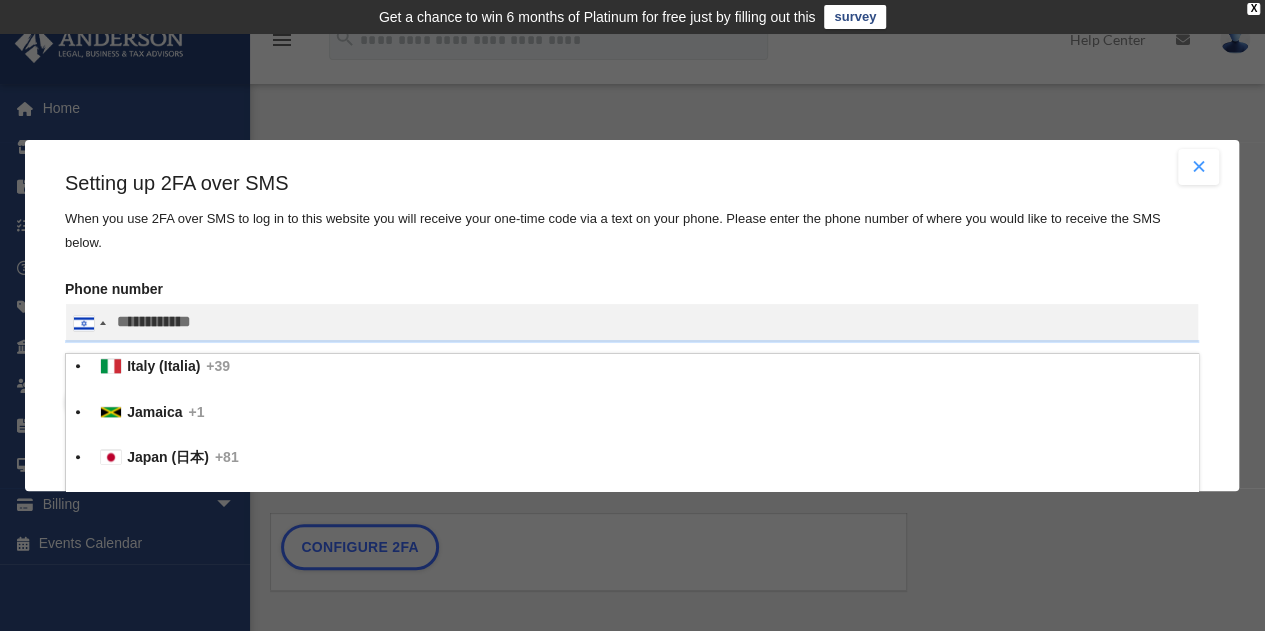 type 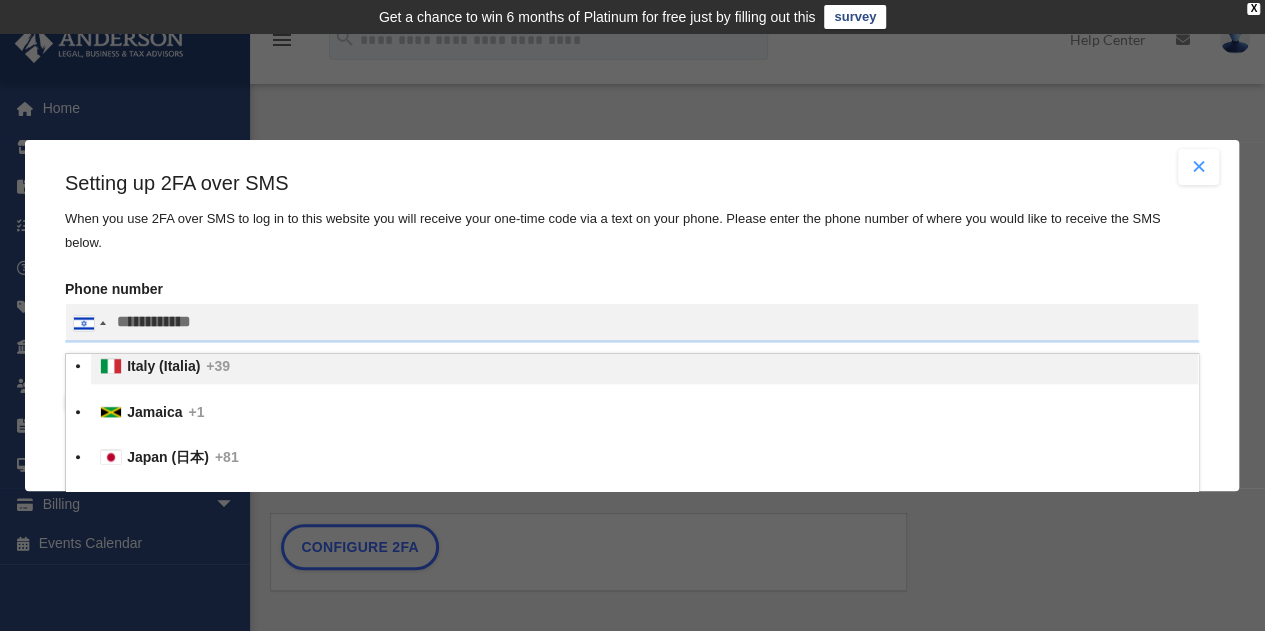 type 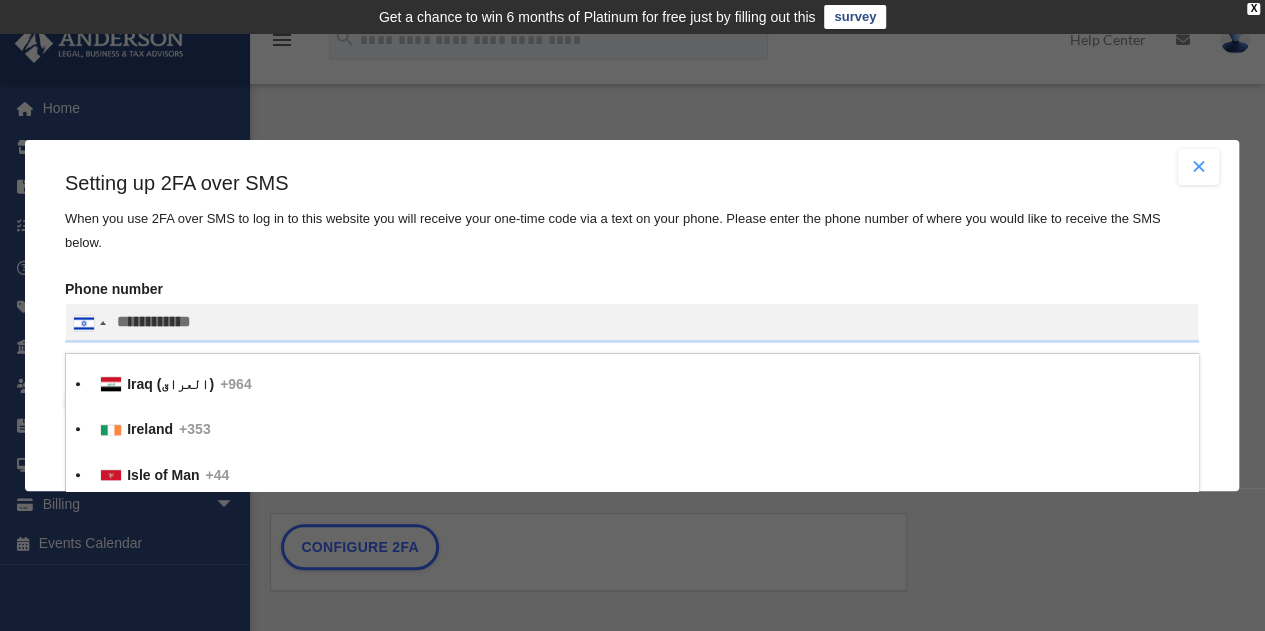 type 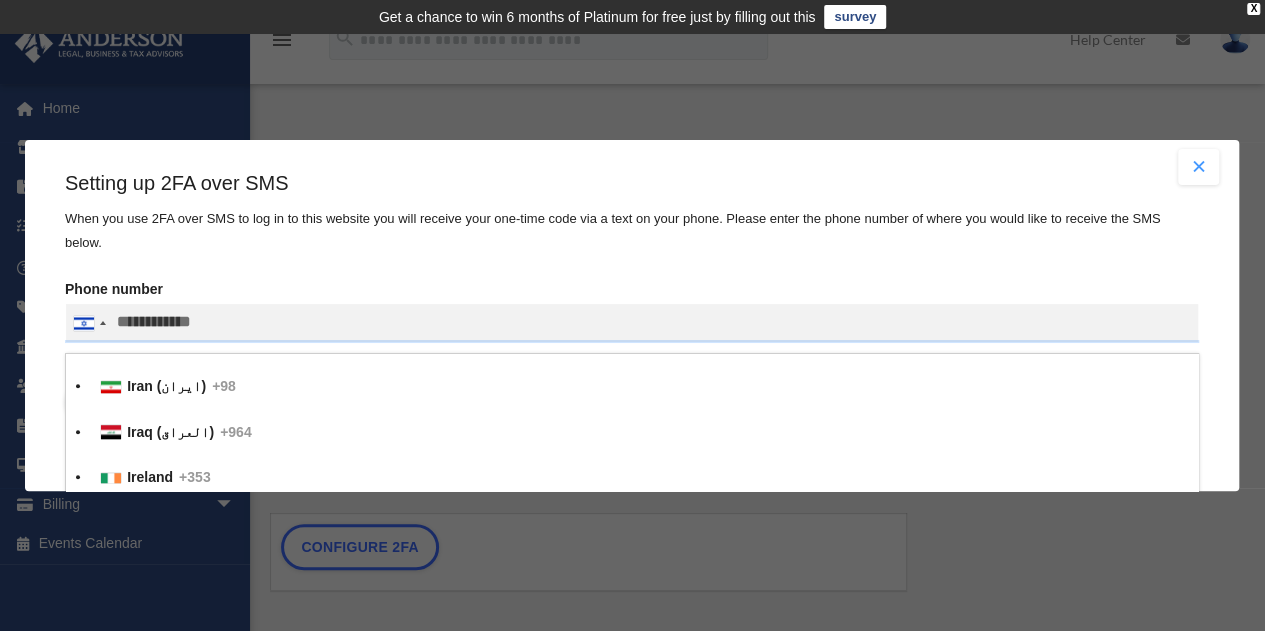 type 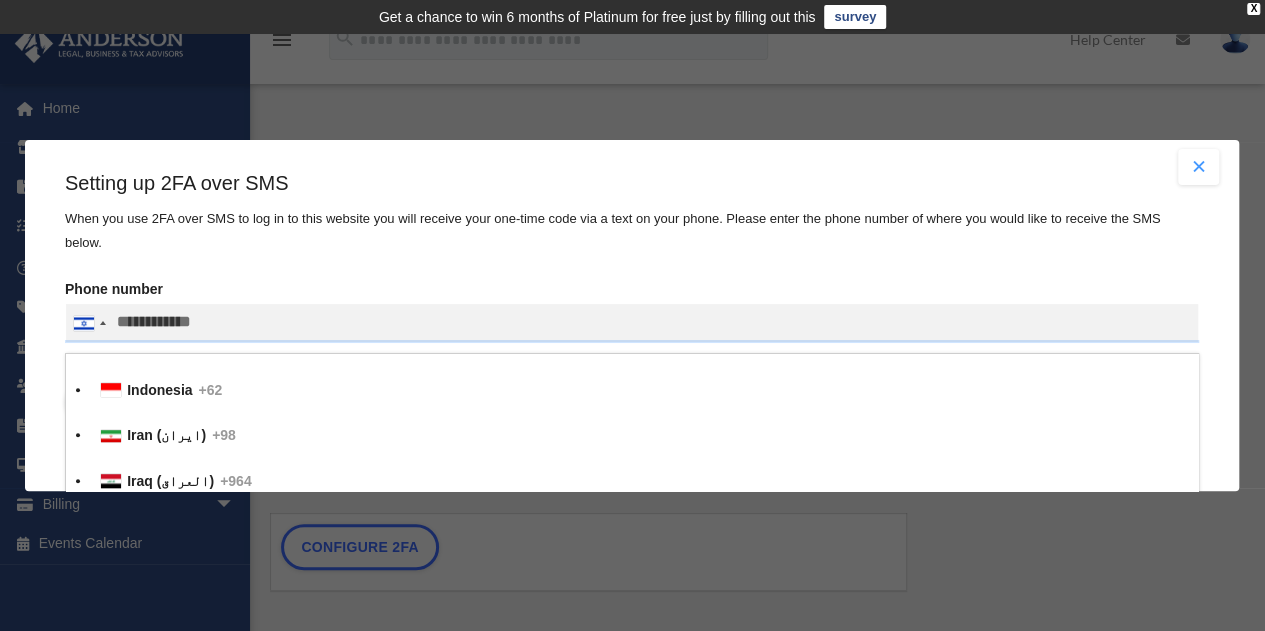 type 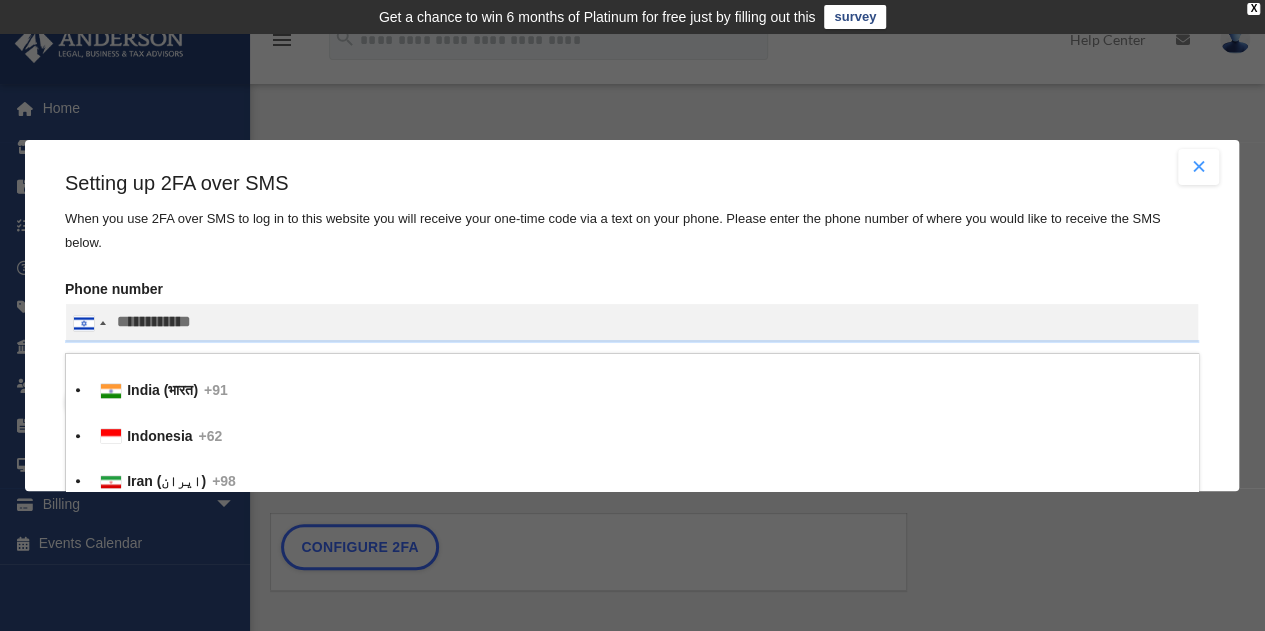 type 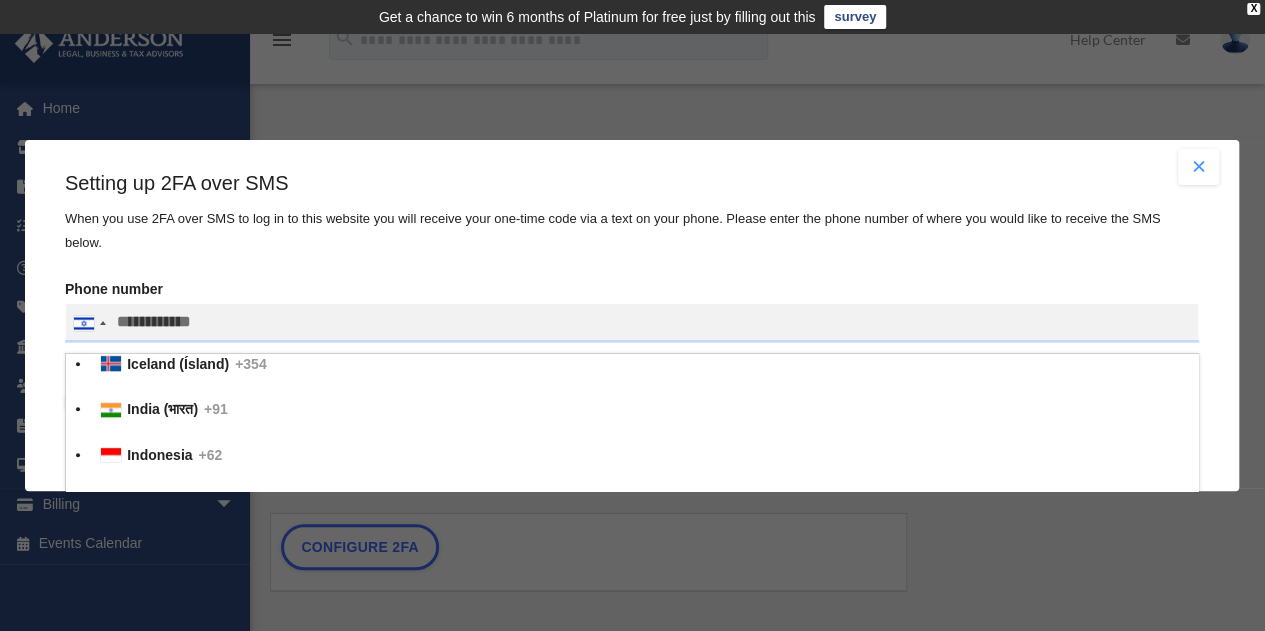 type 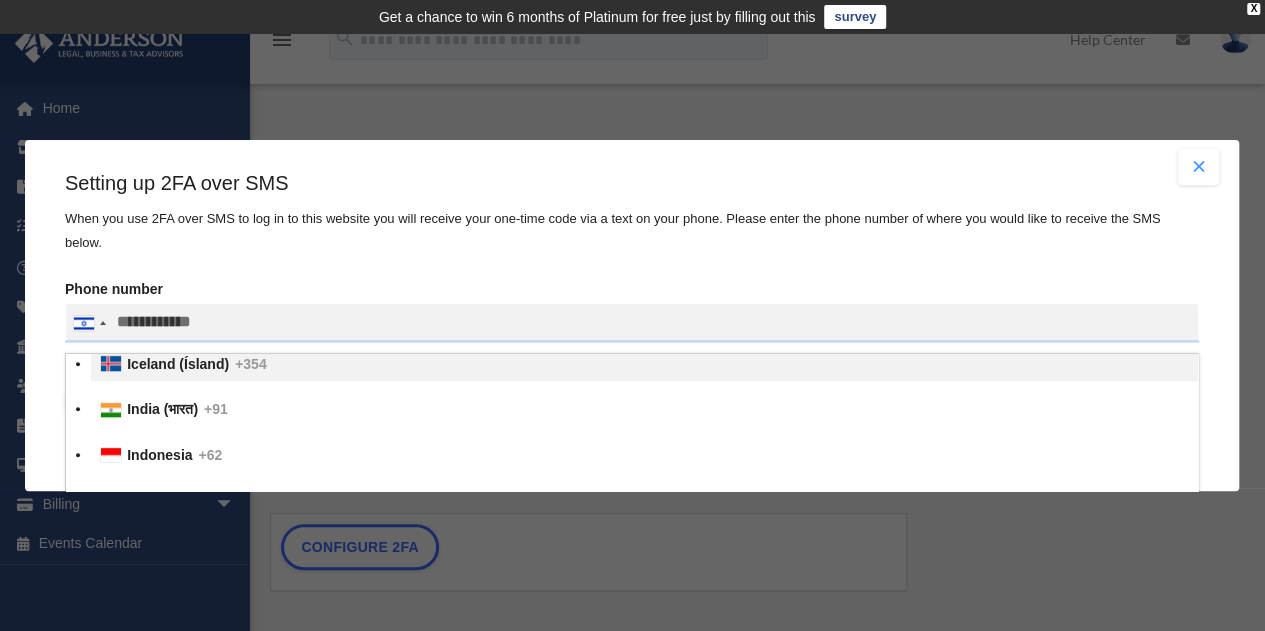 type 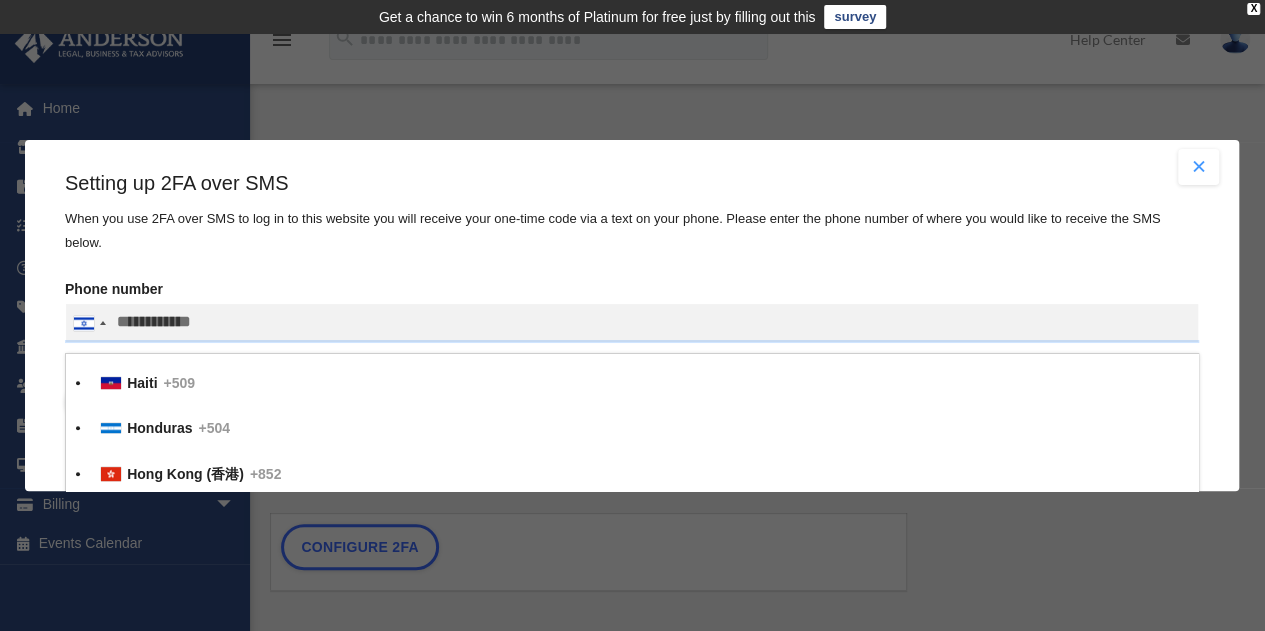 type 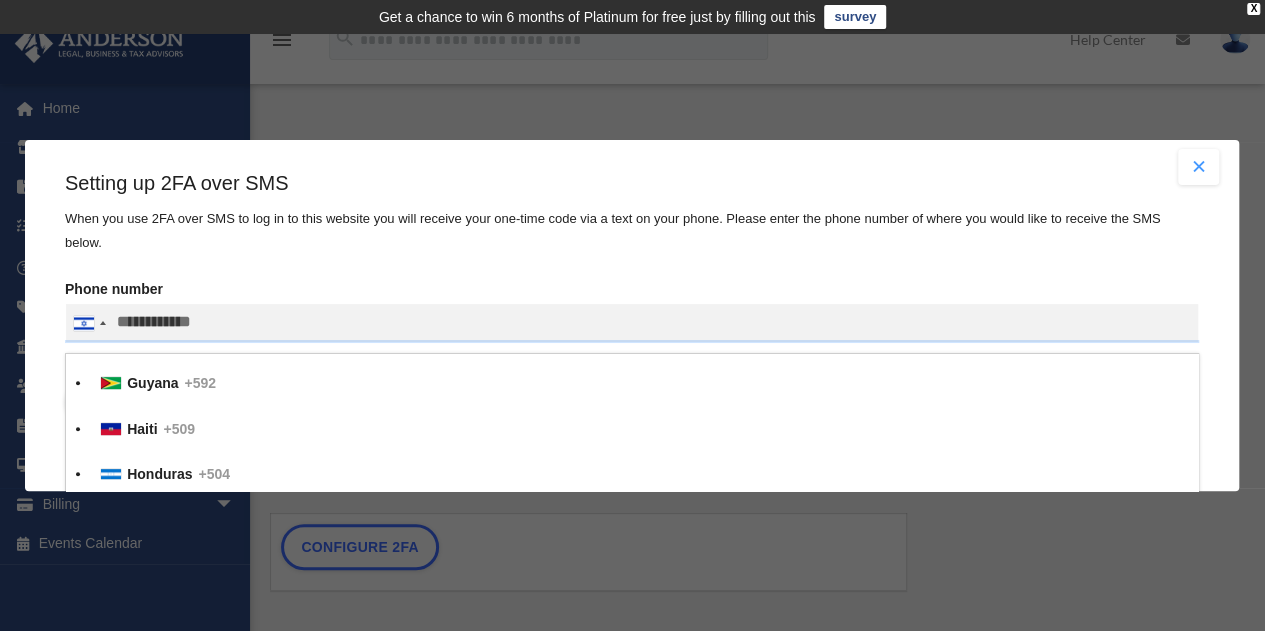 type 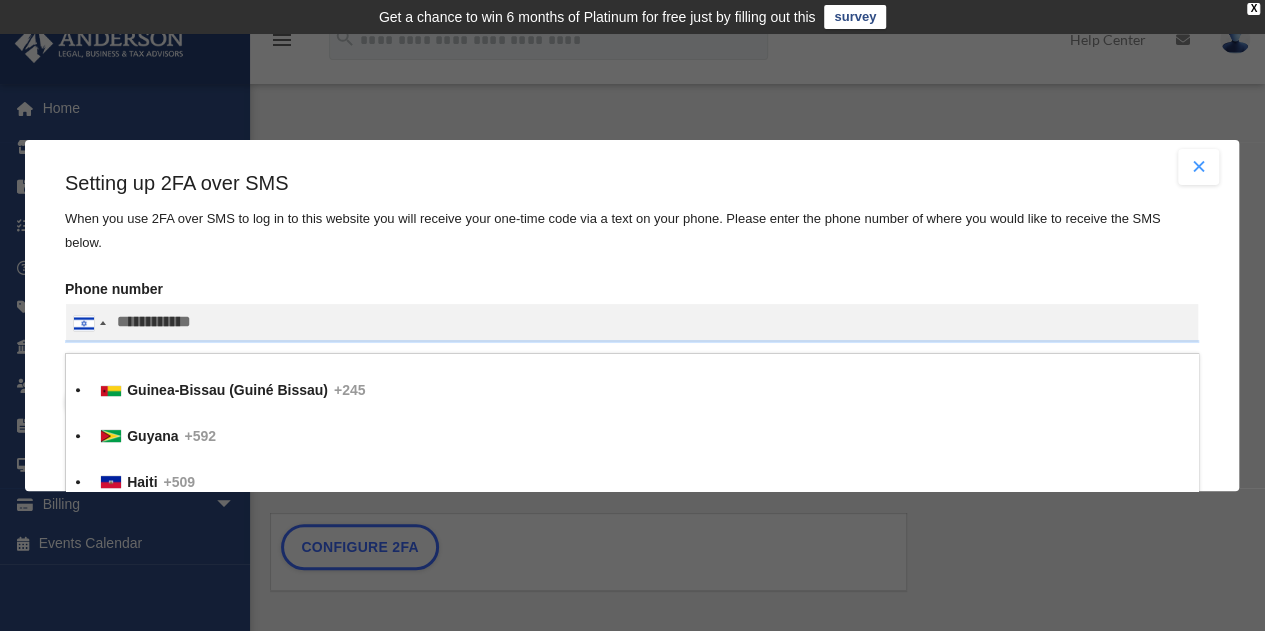 type 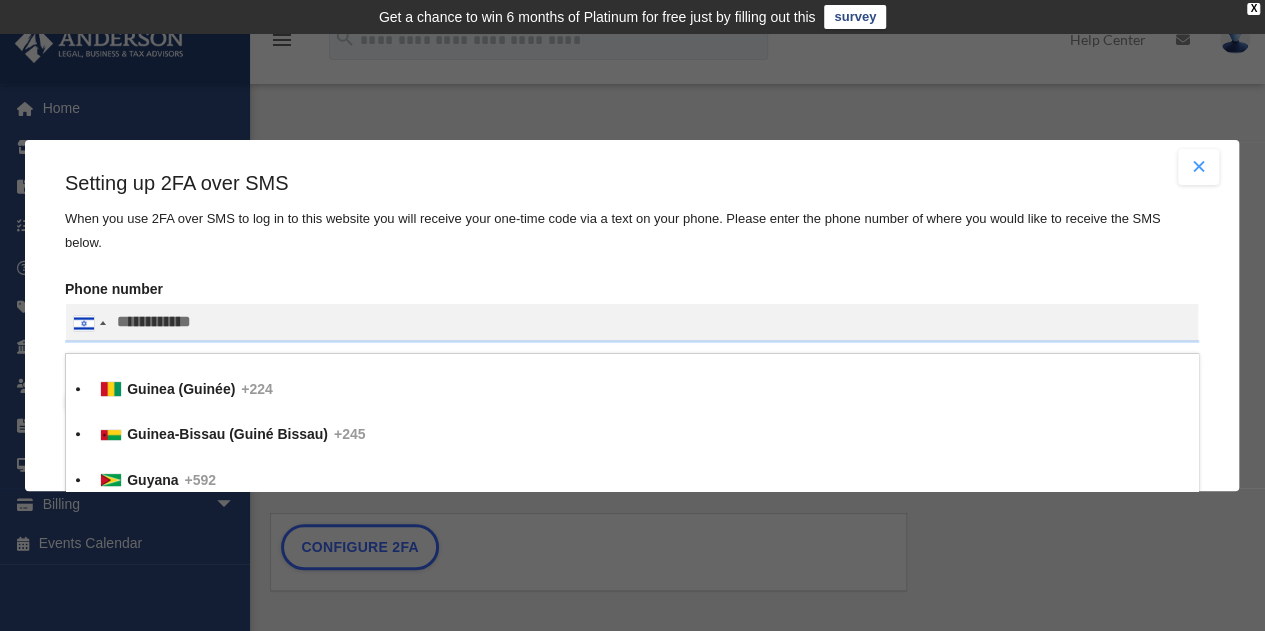 type 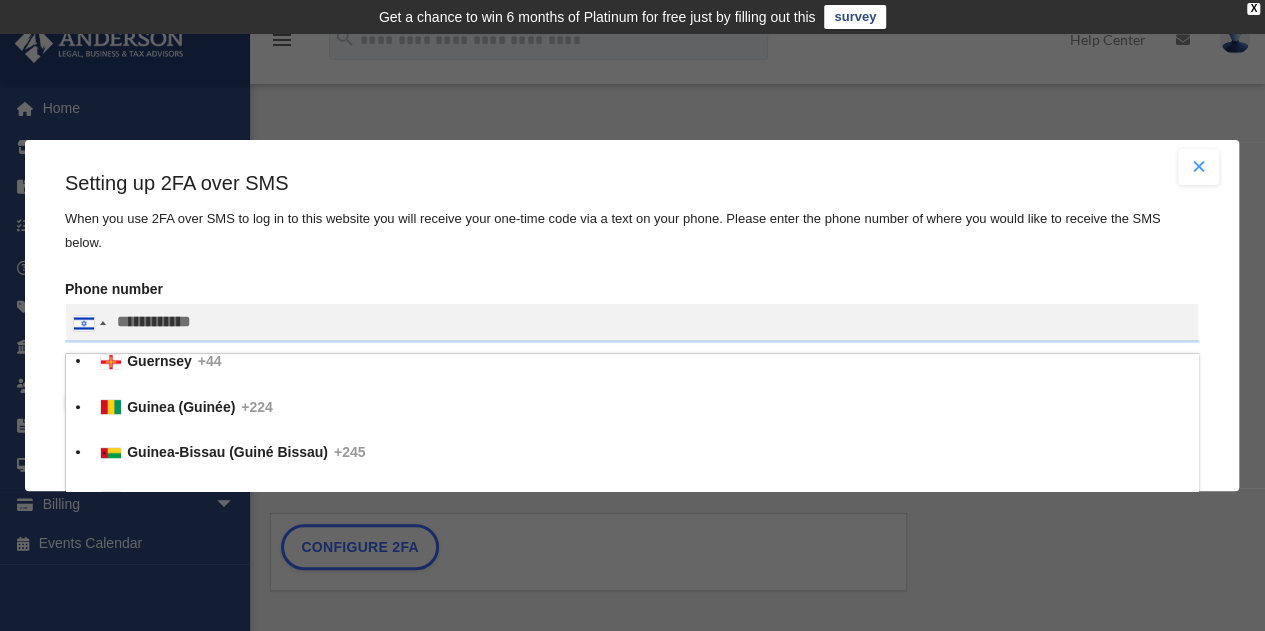 type 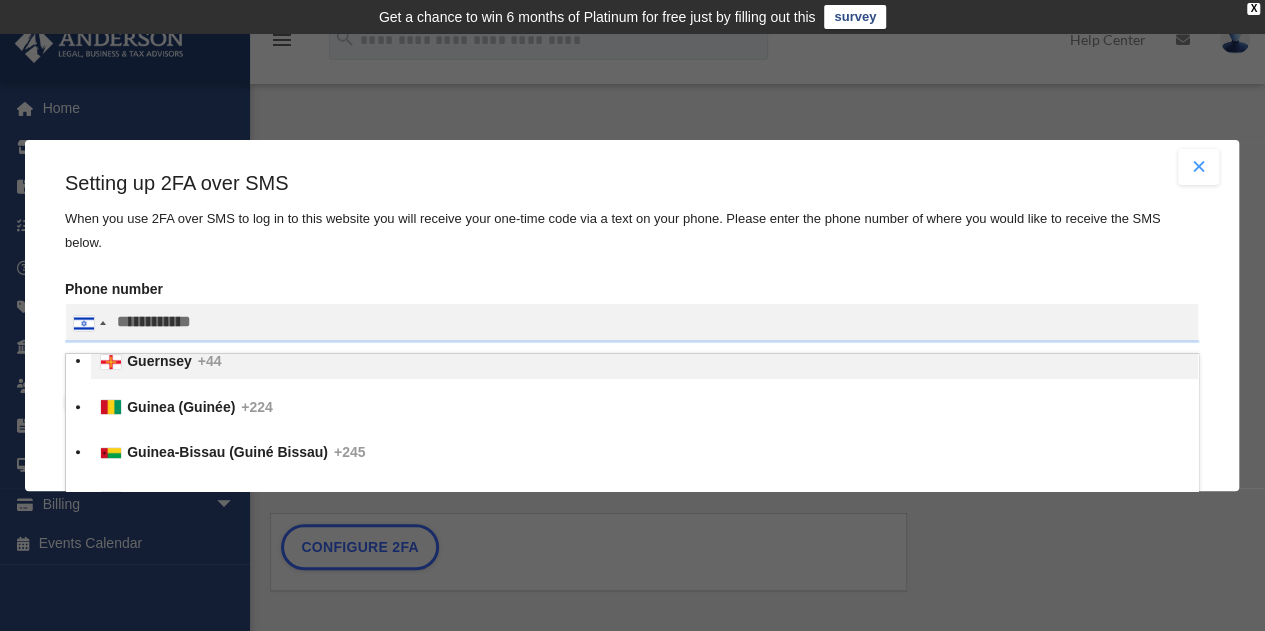 type 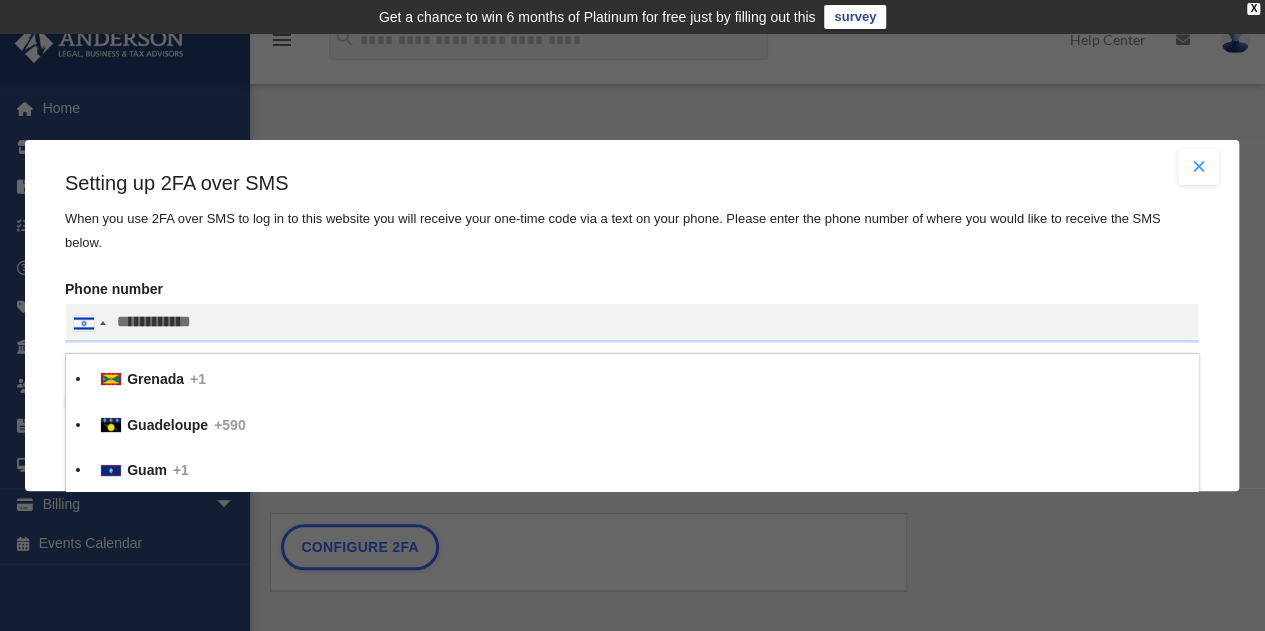 type 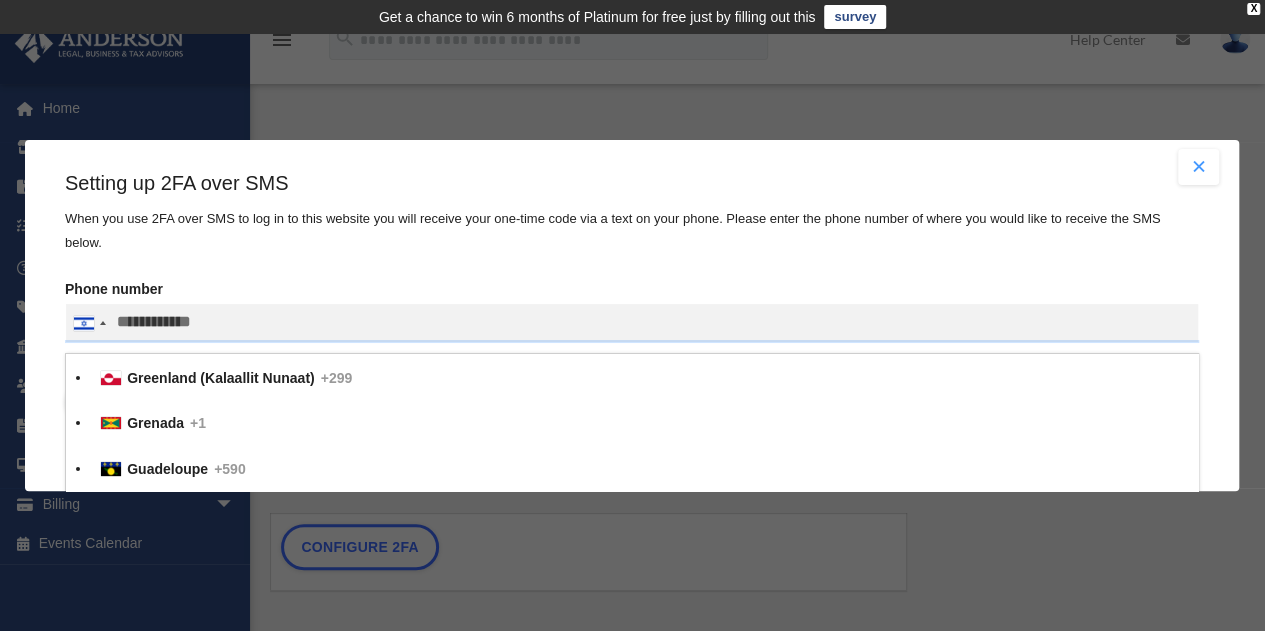 type 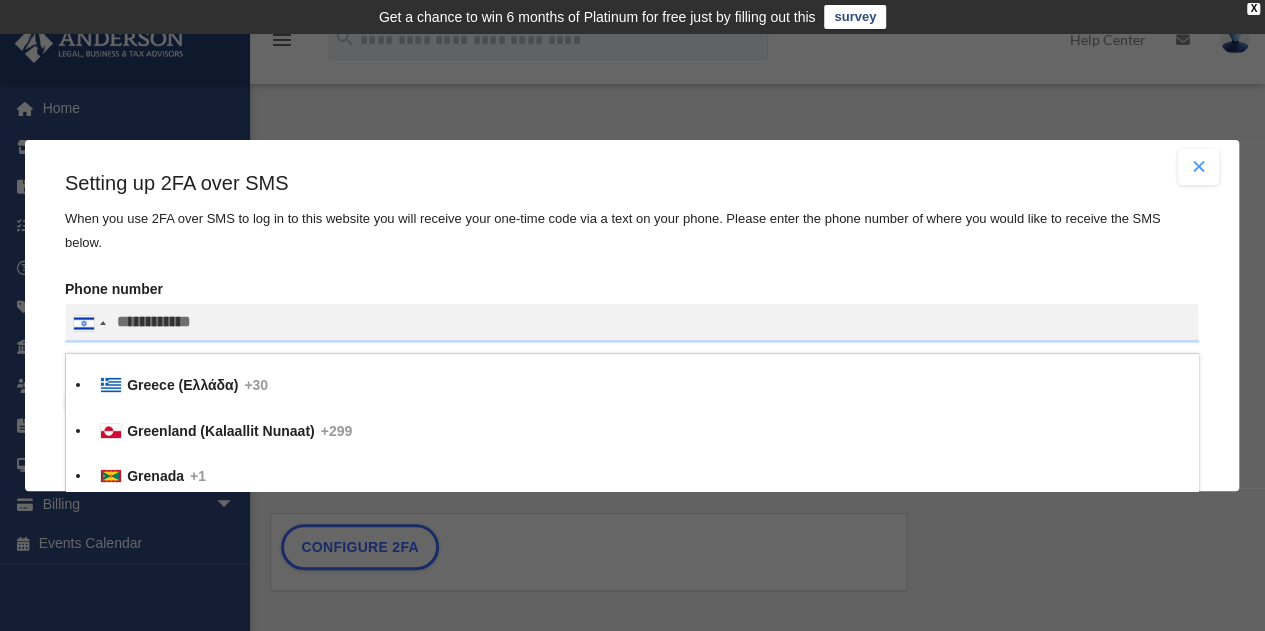 type 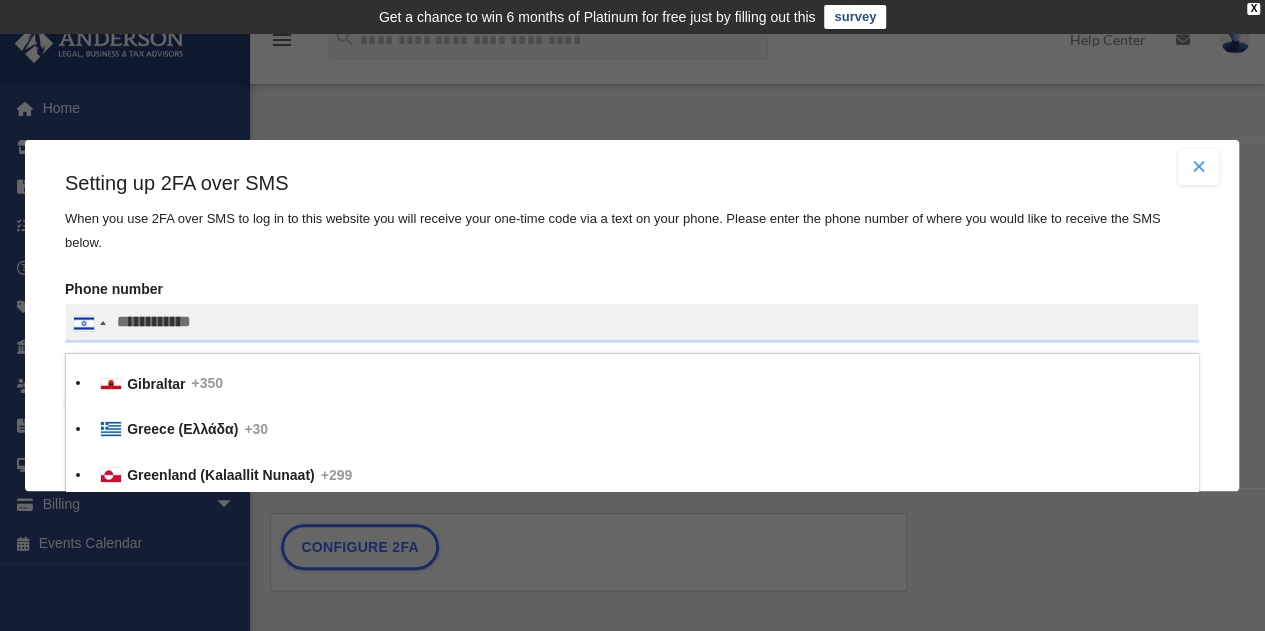 type 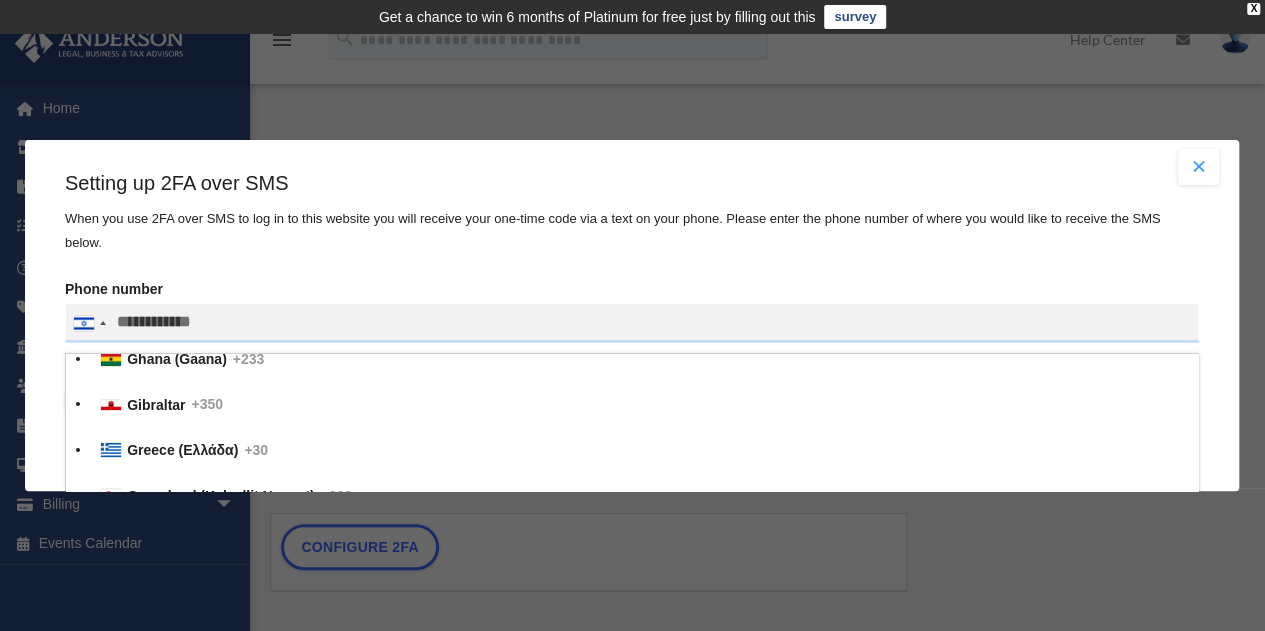 type 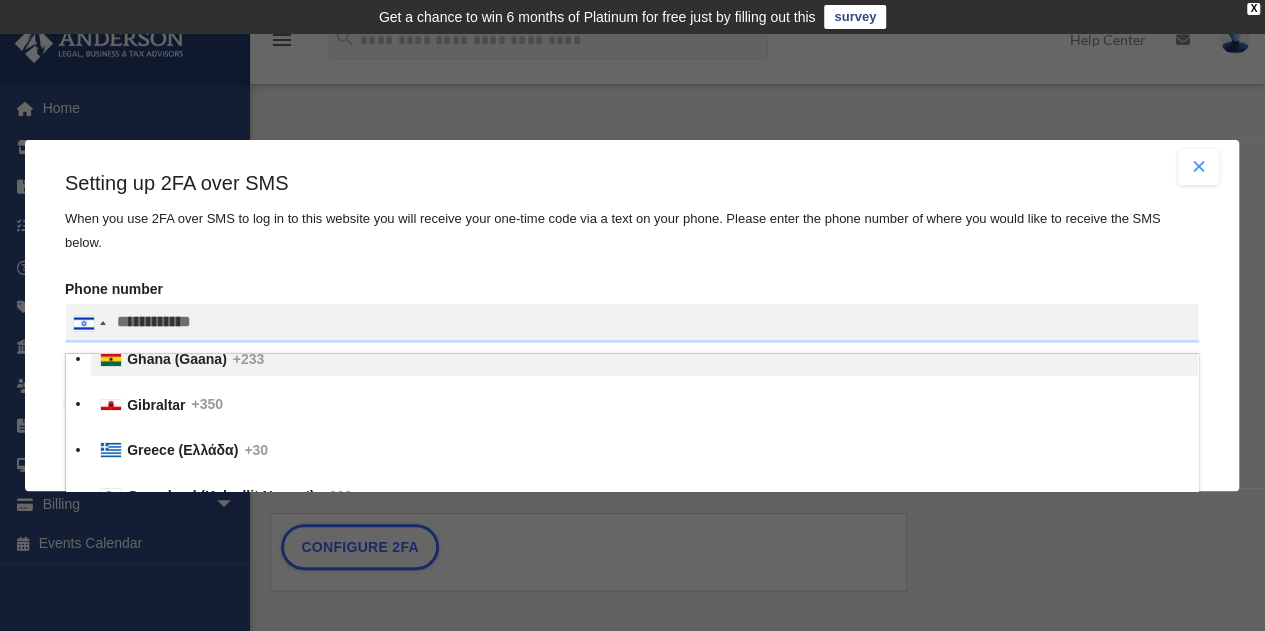 type 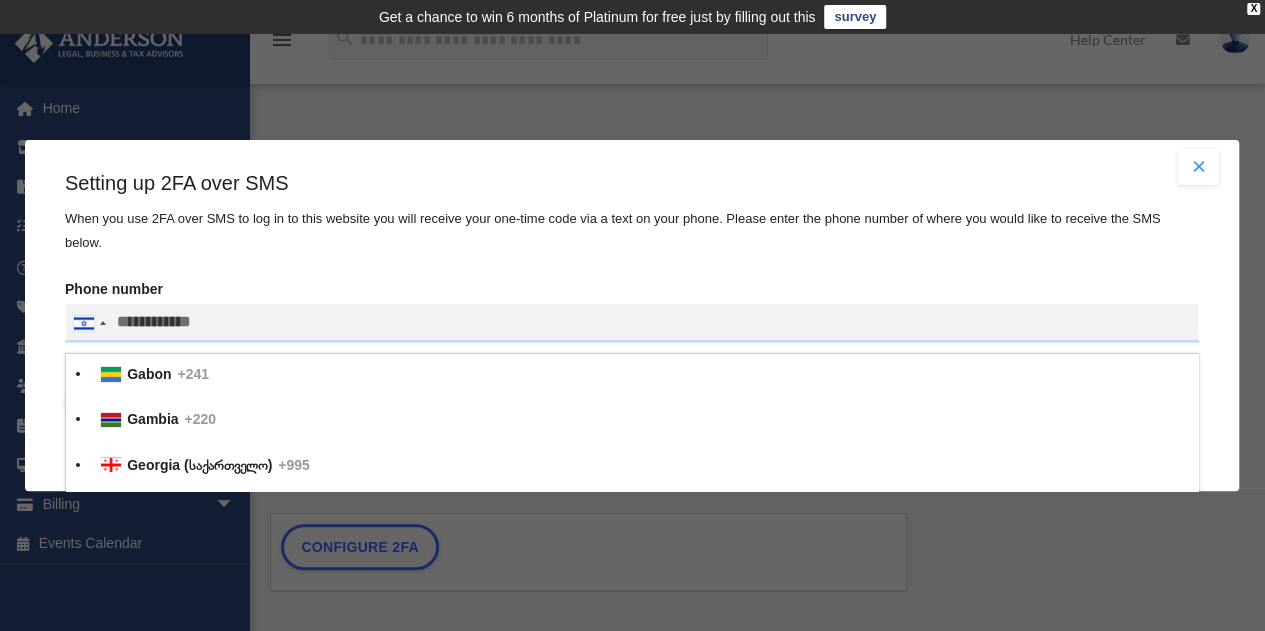 type 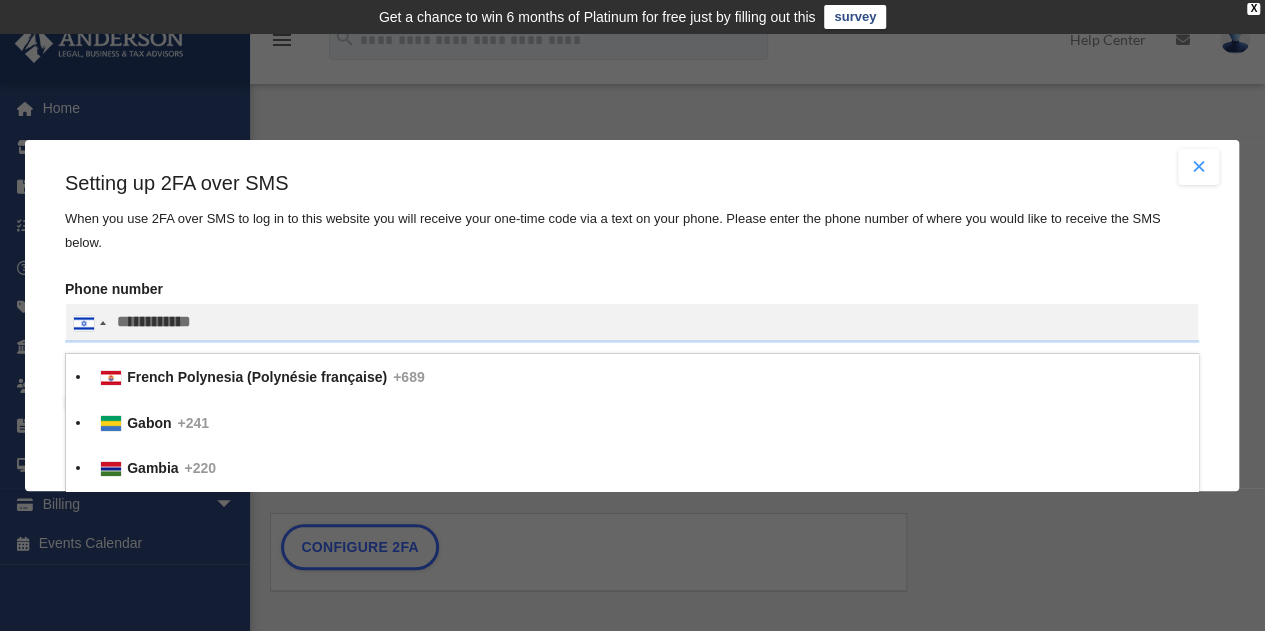 type 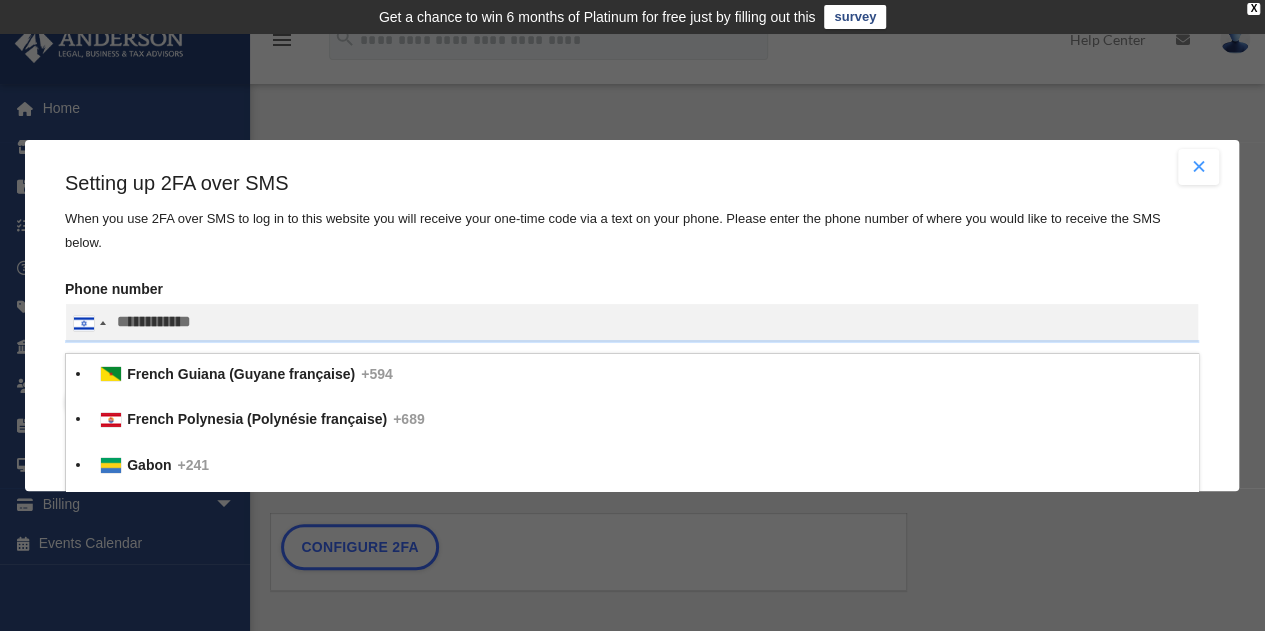 type 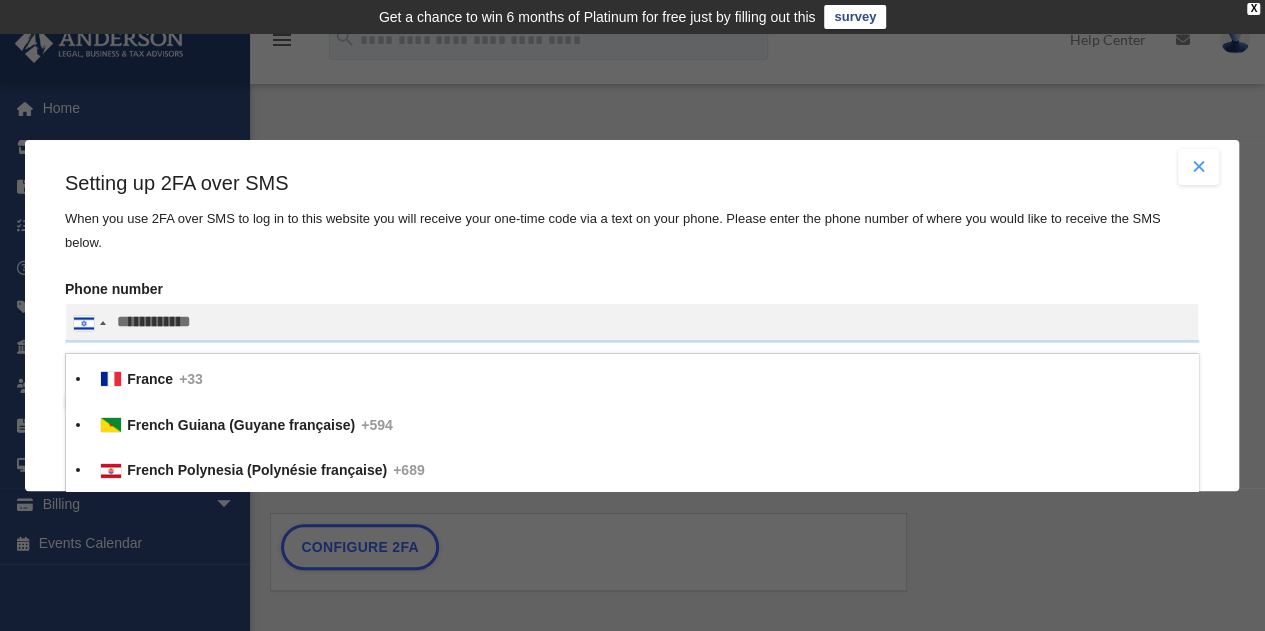 type 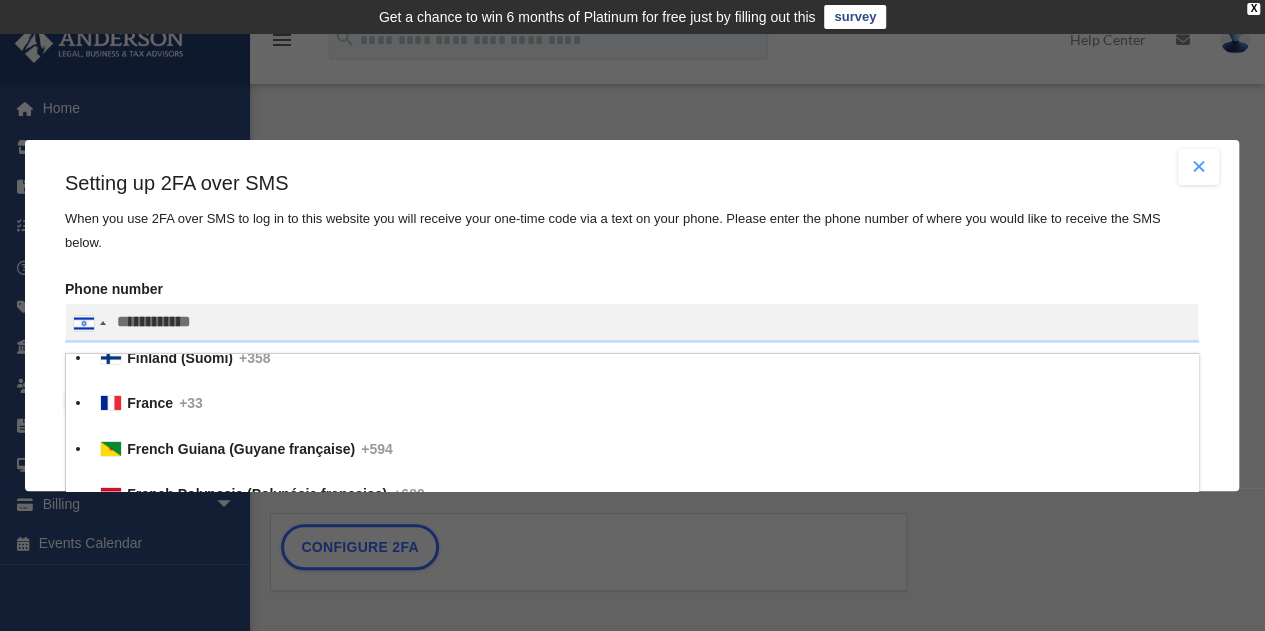 type 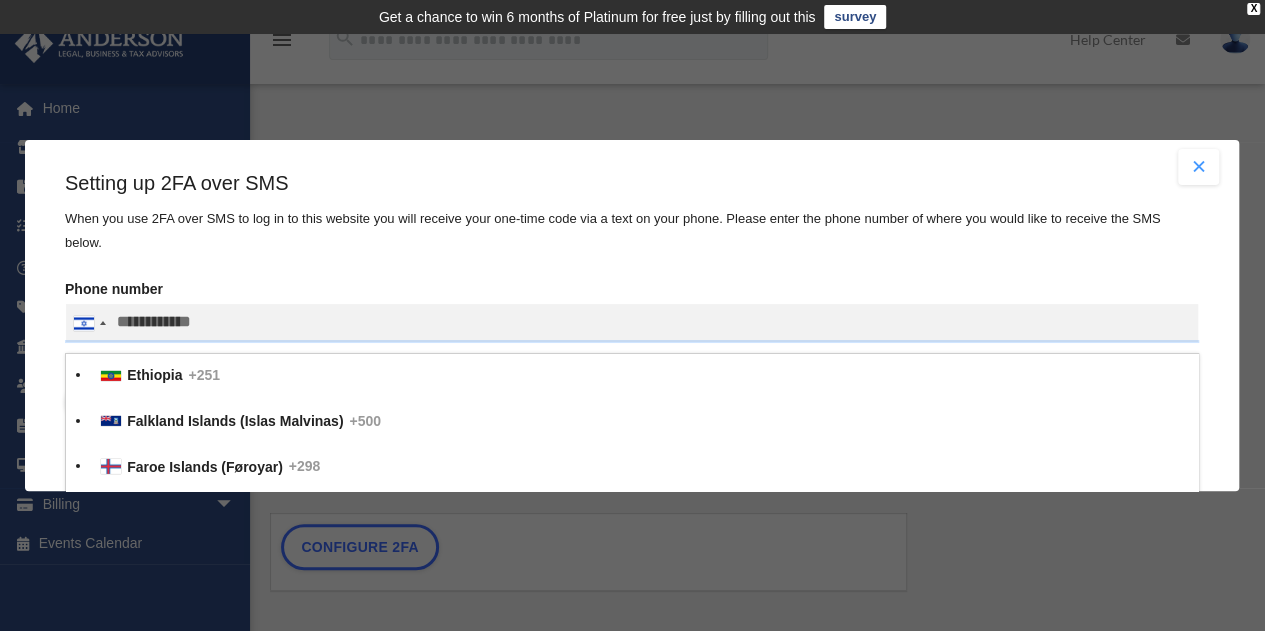 type 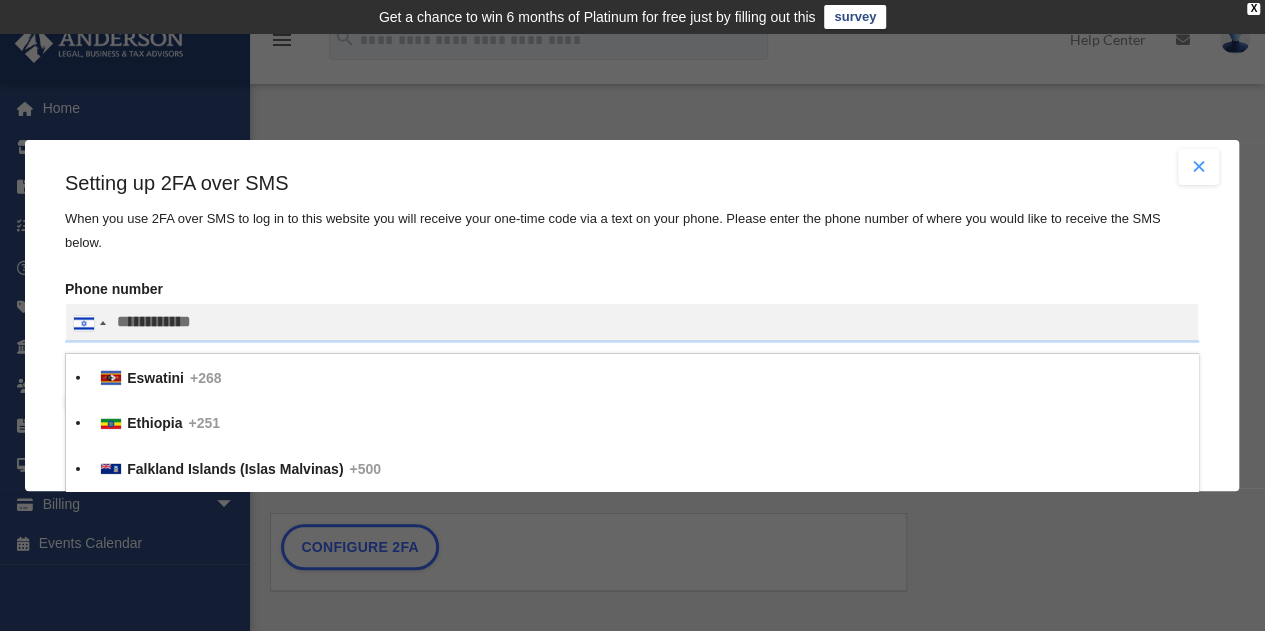 type 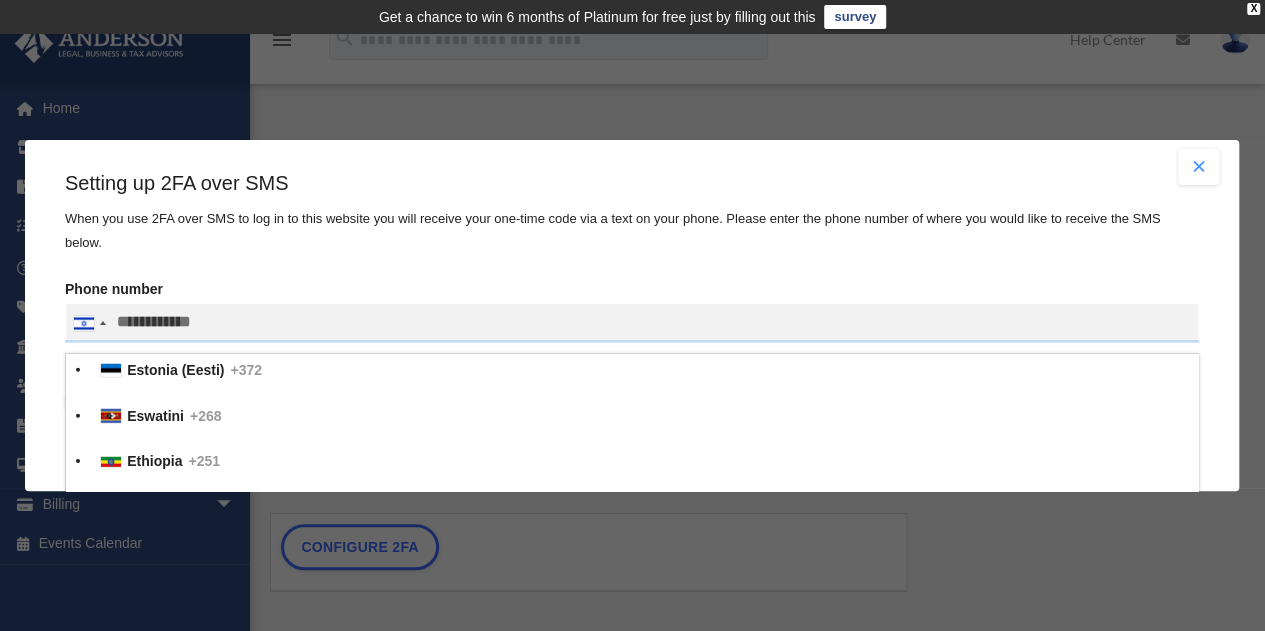type 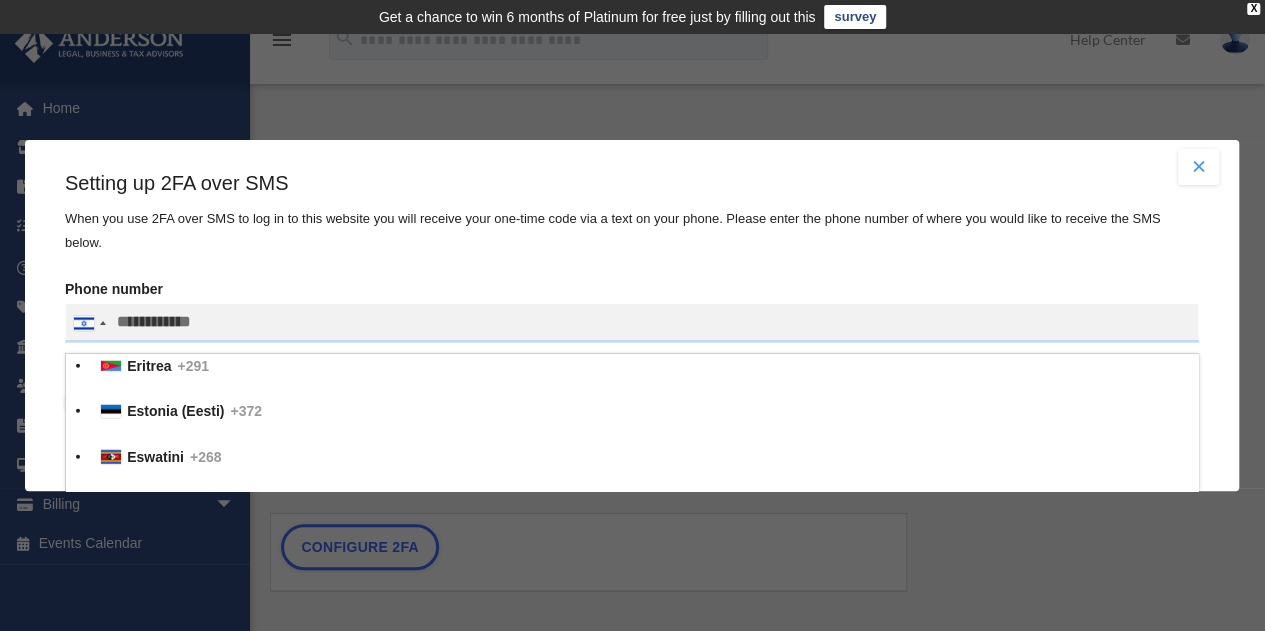 type 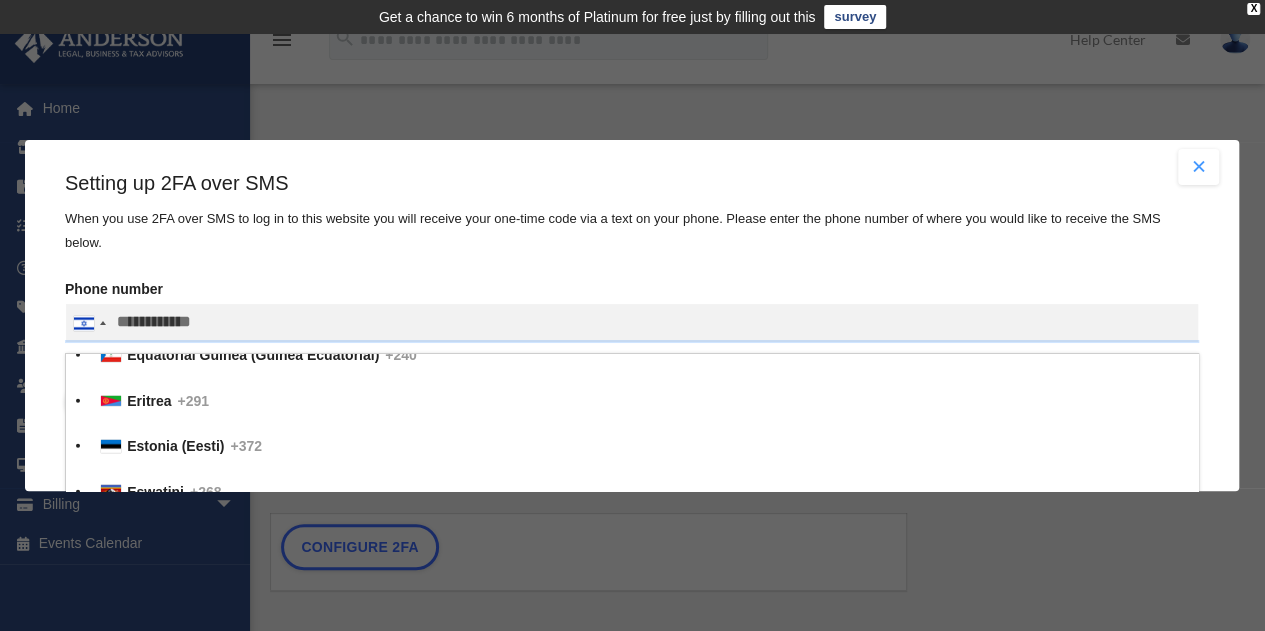 type 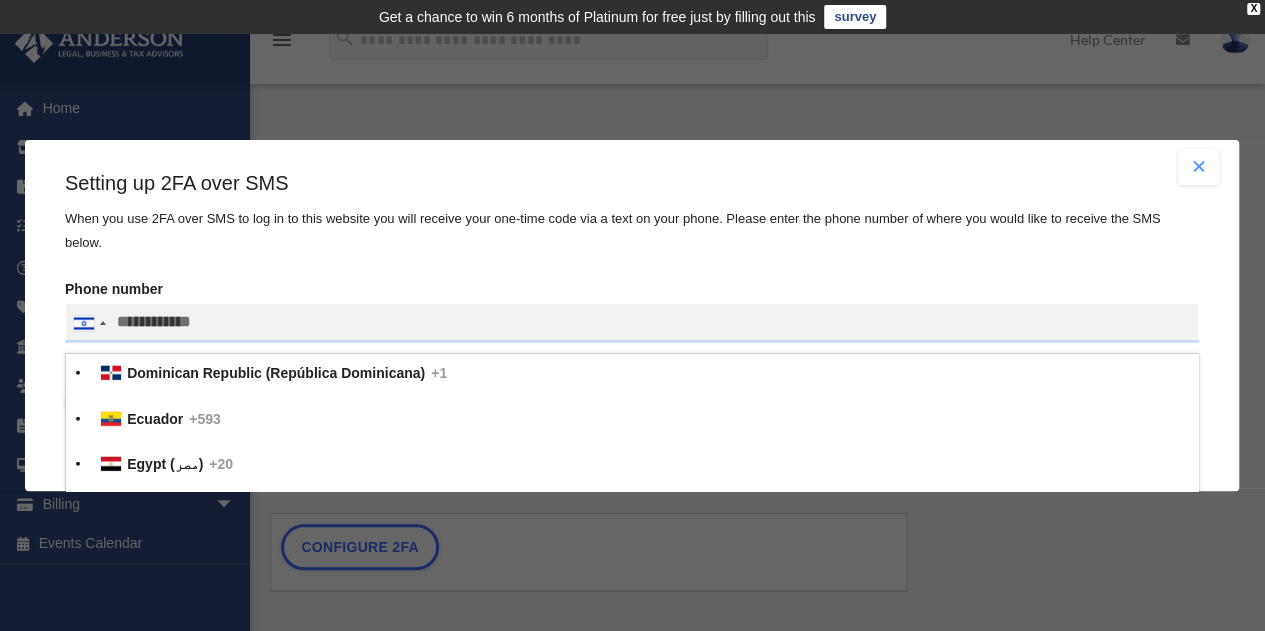 type 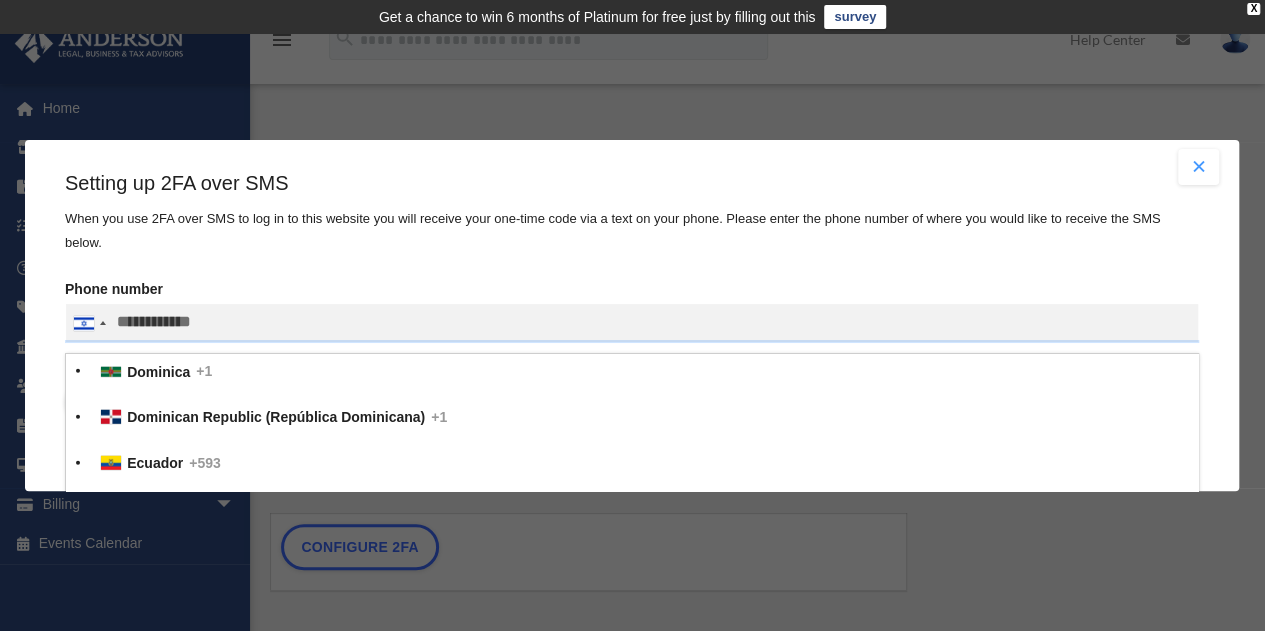 type 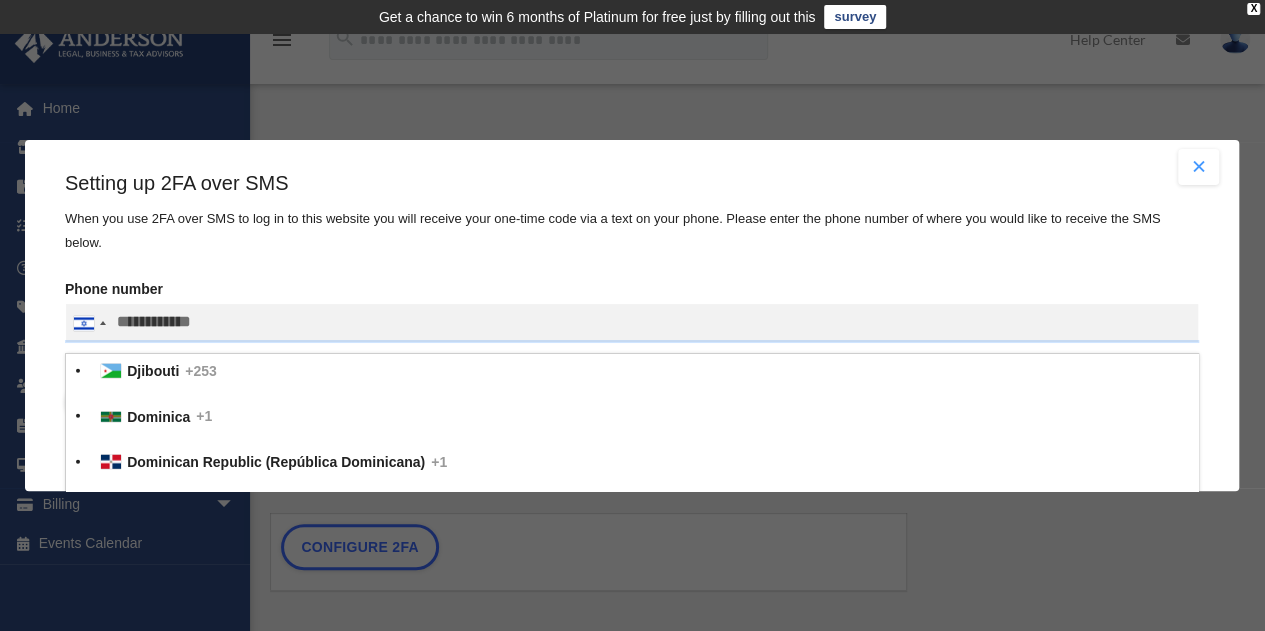 type 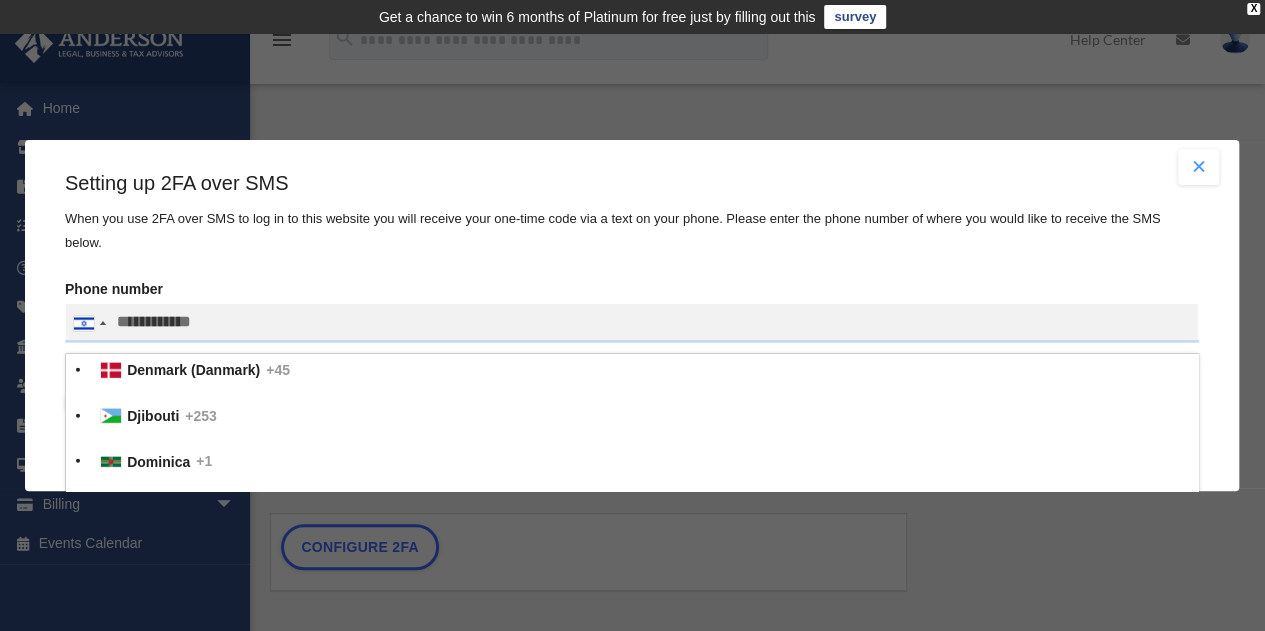 type 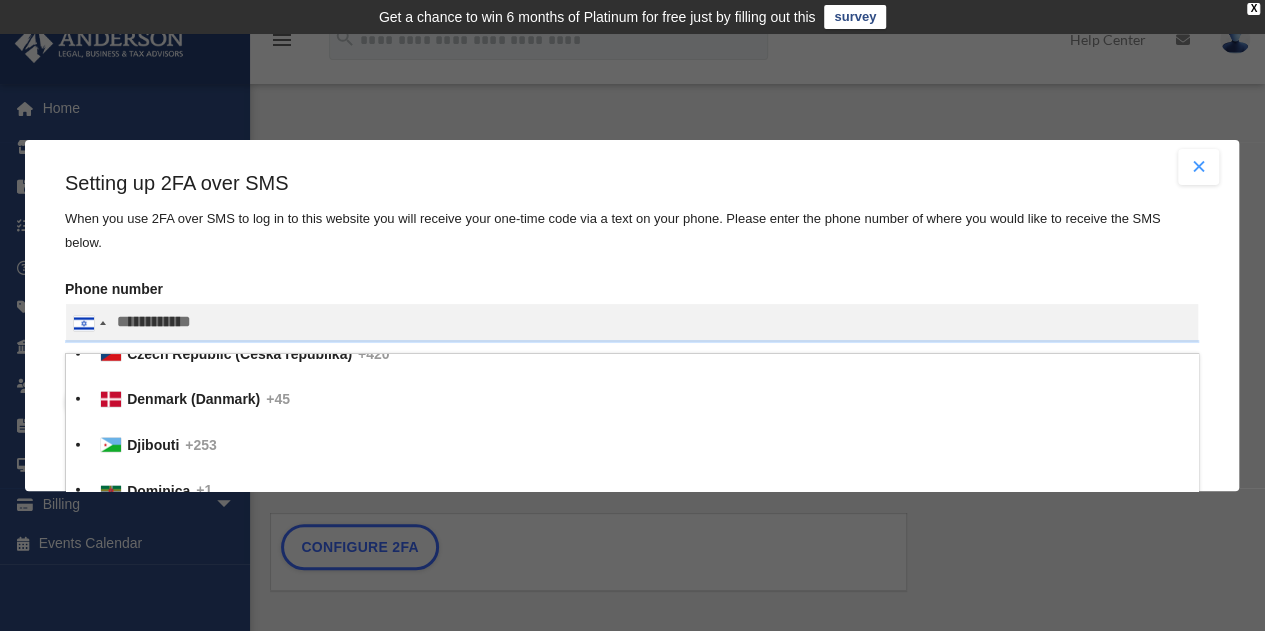 type 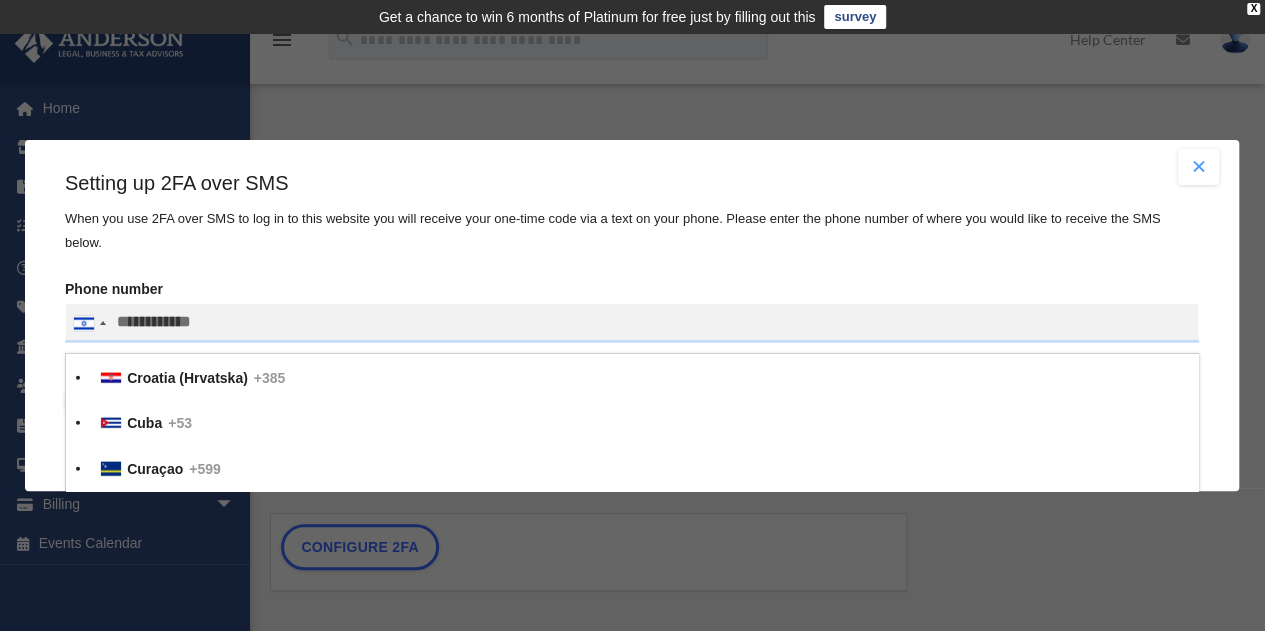 type 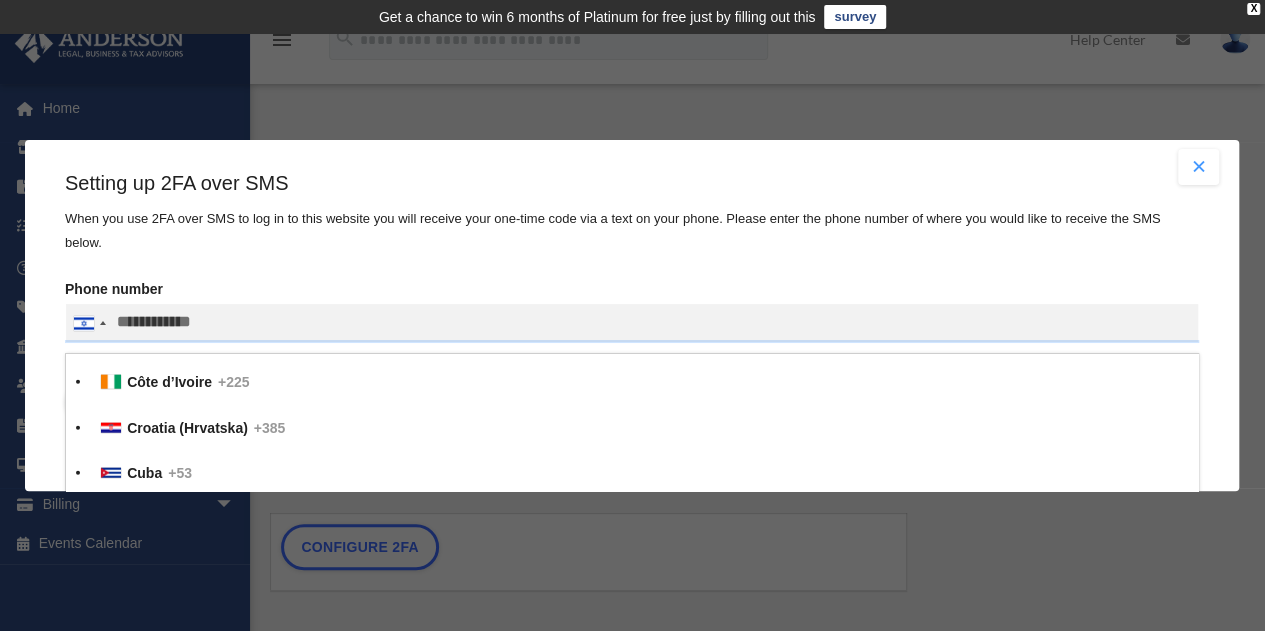 type 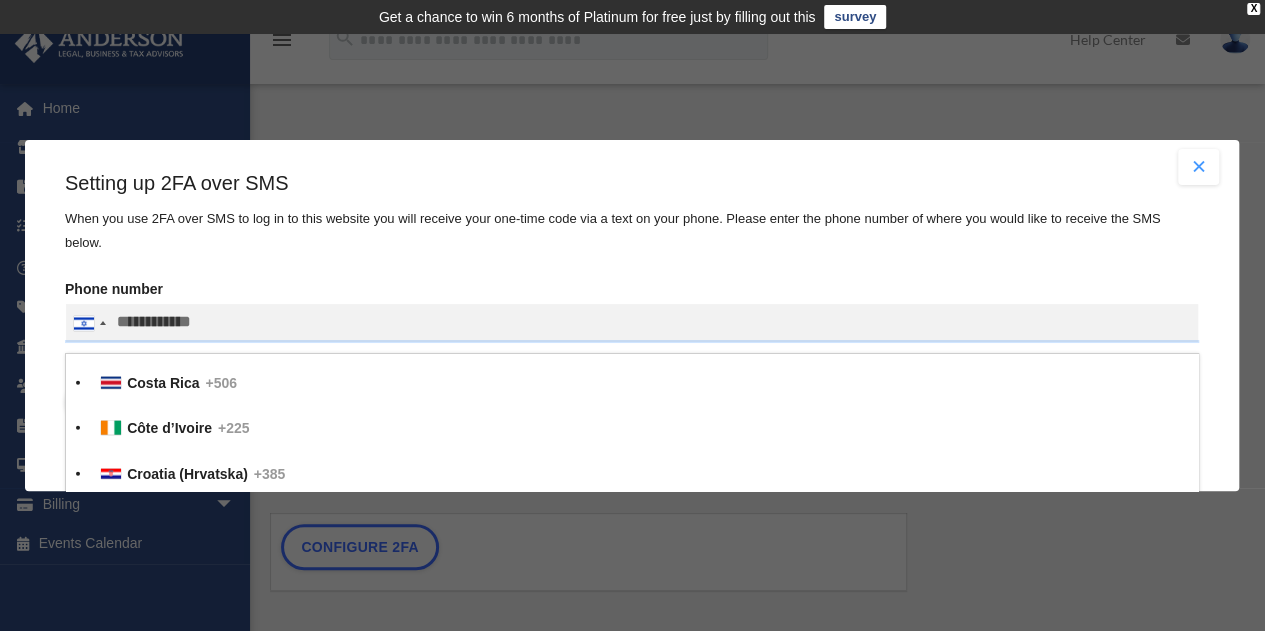 type 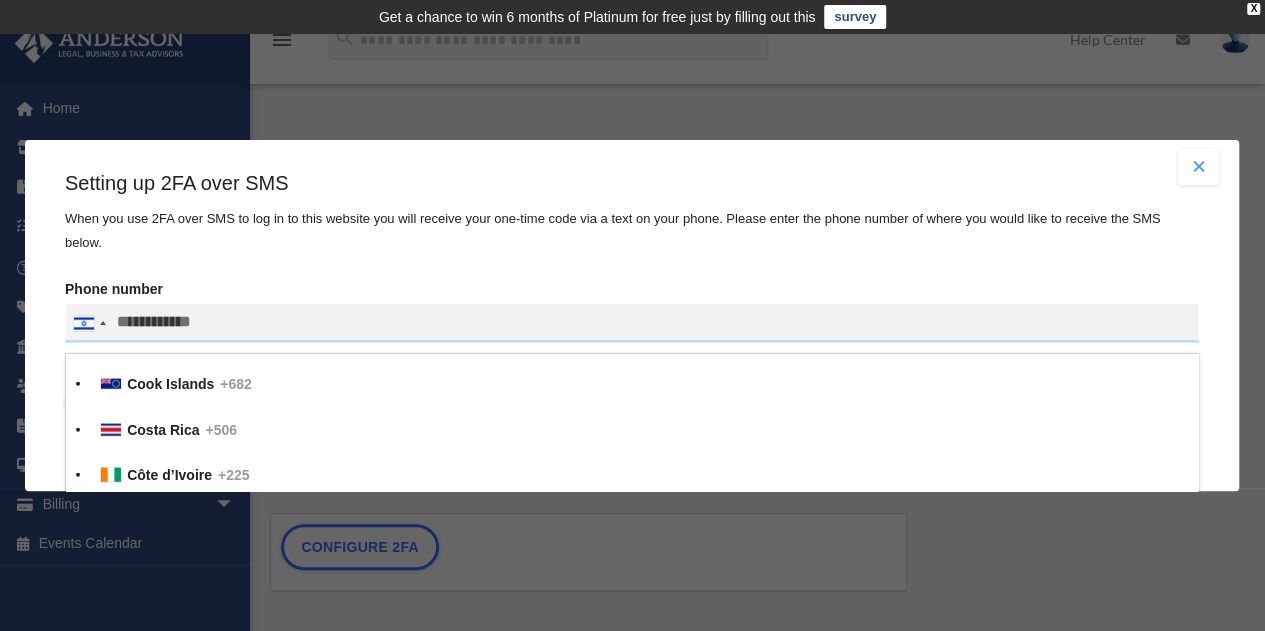 type 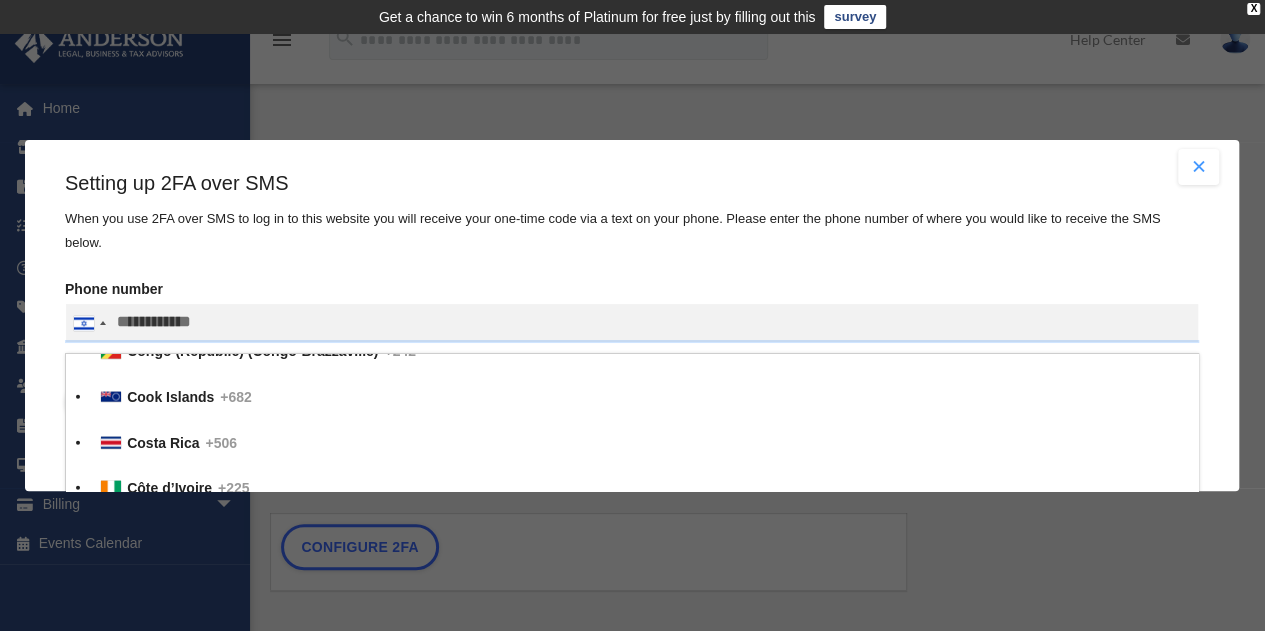 type 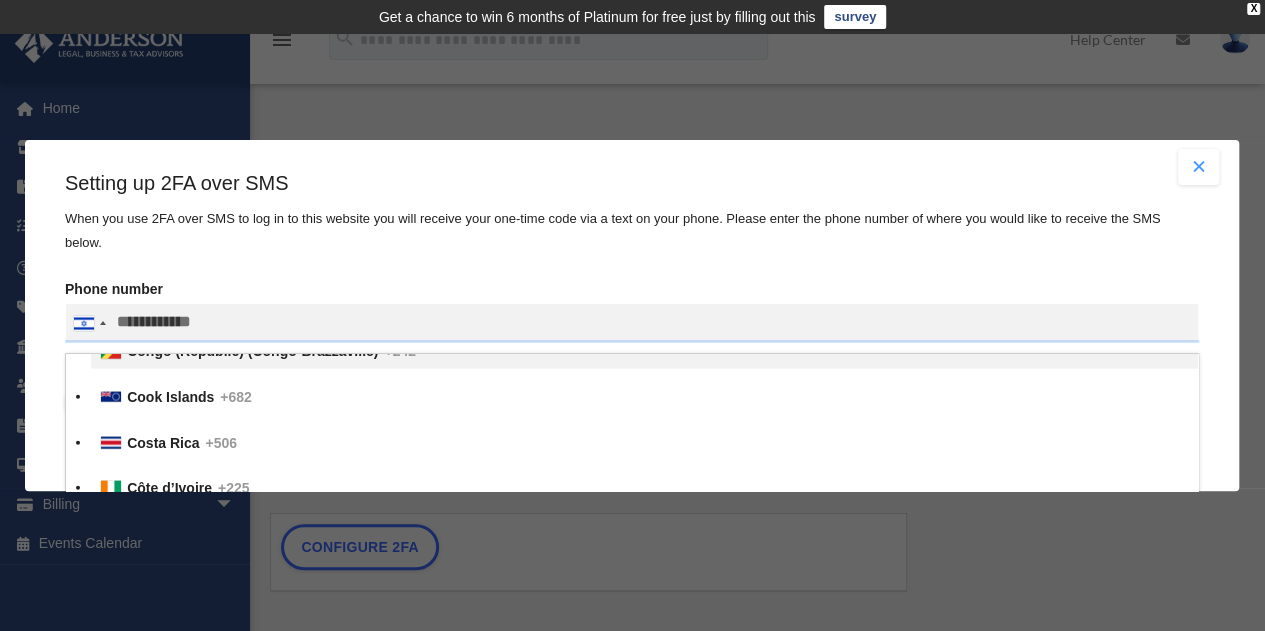 type 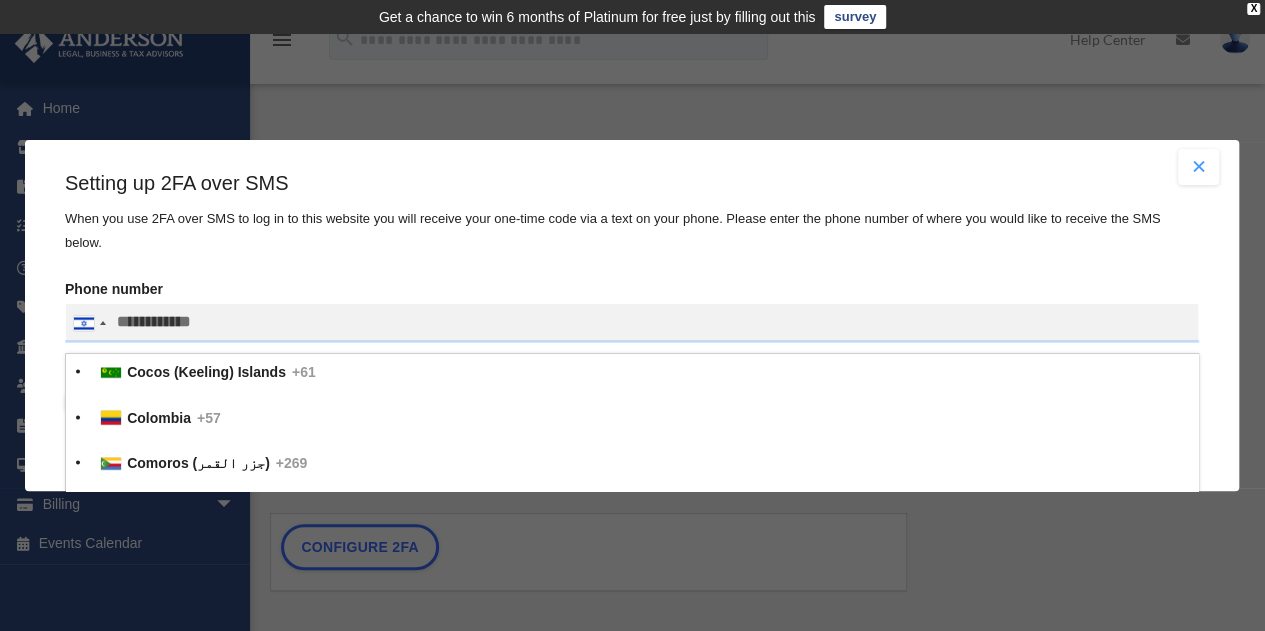type 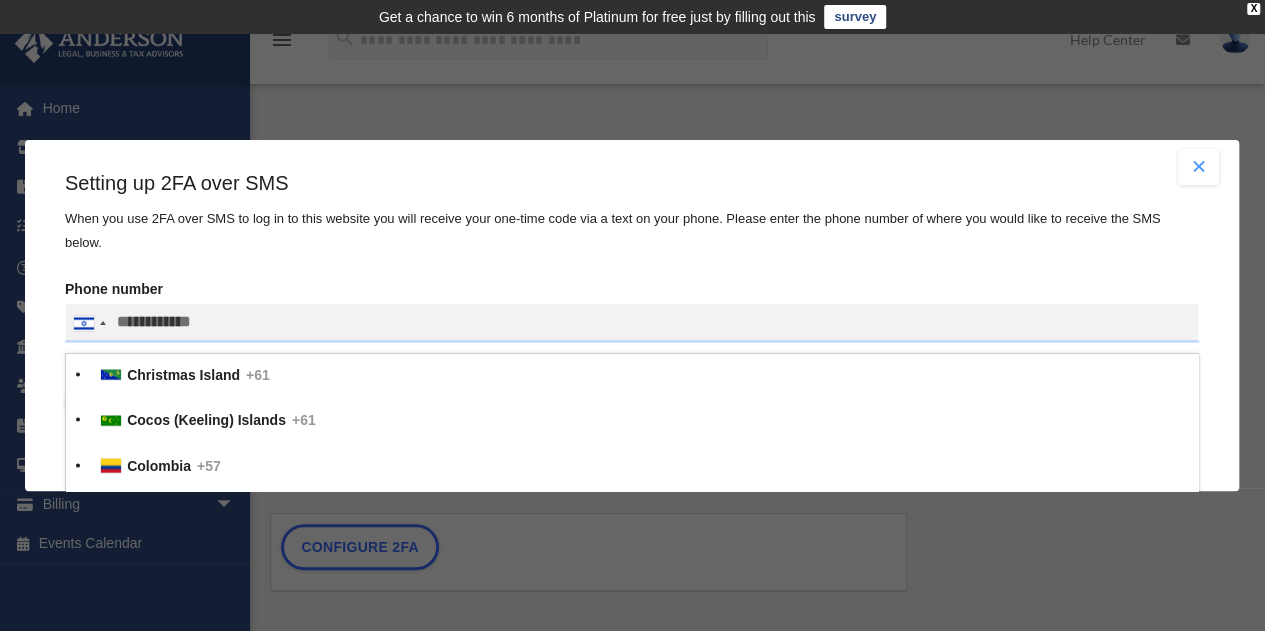 type 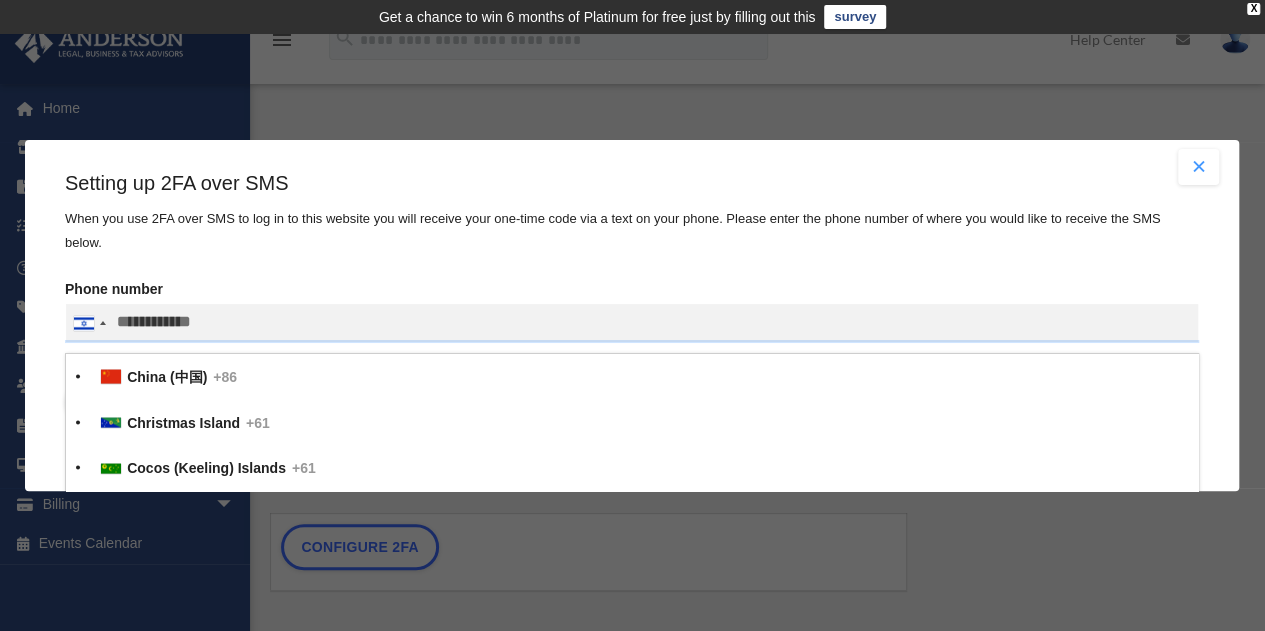 type 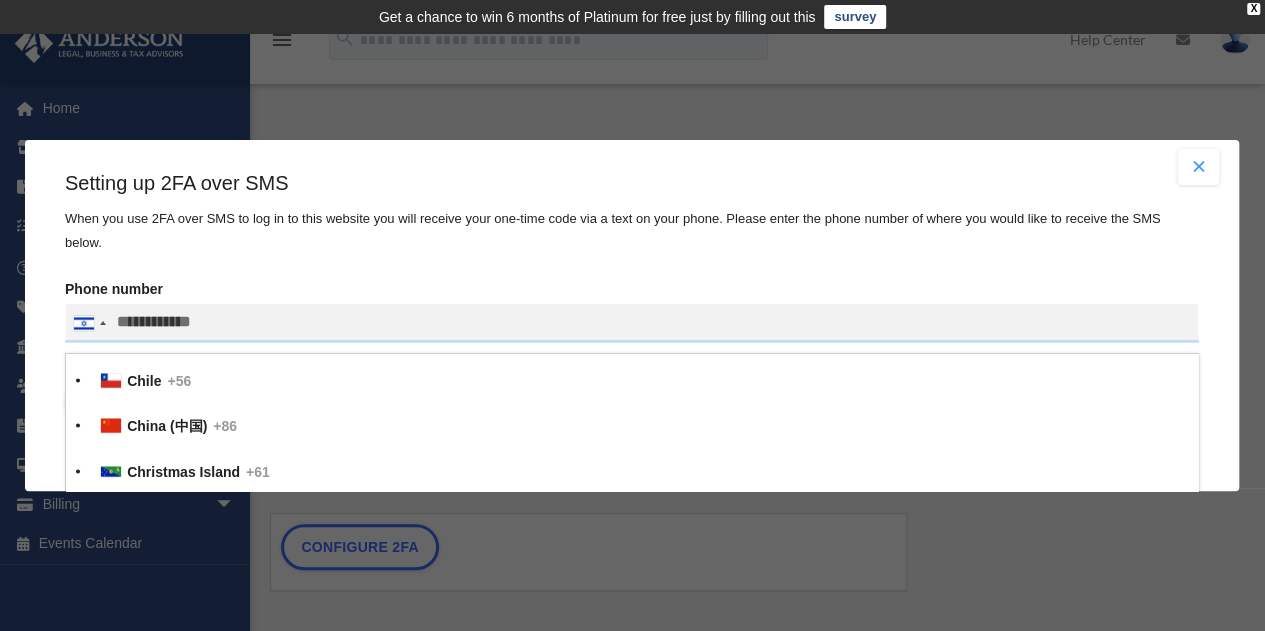 type 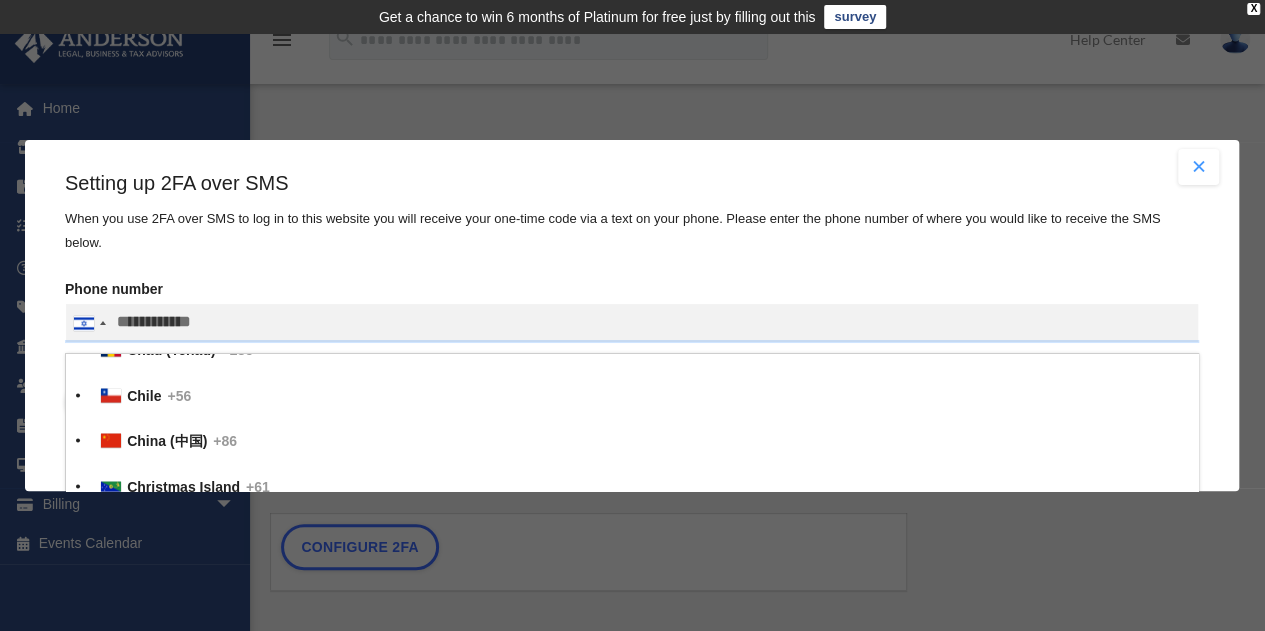 type 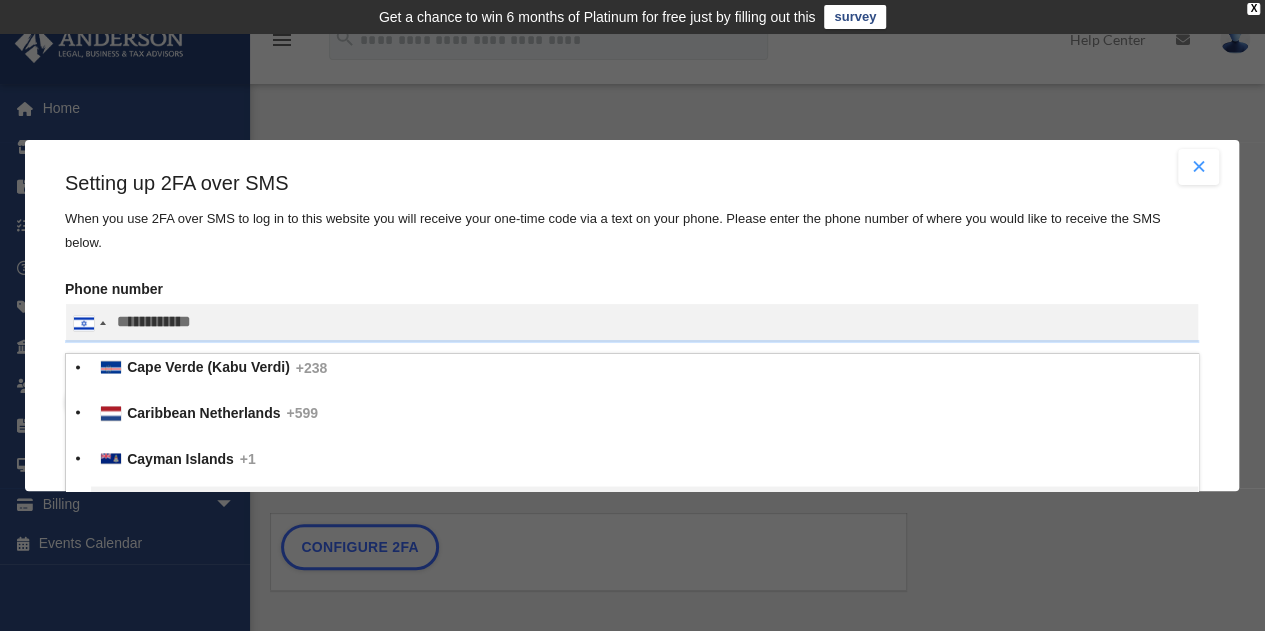 type 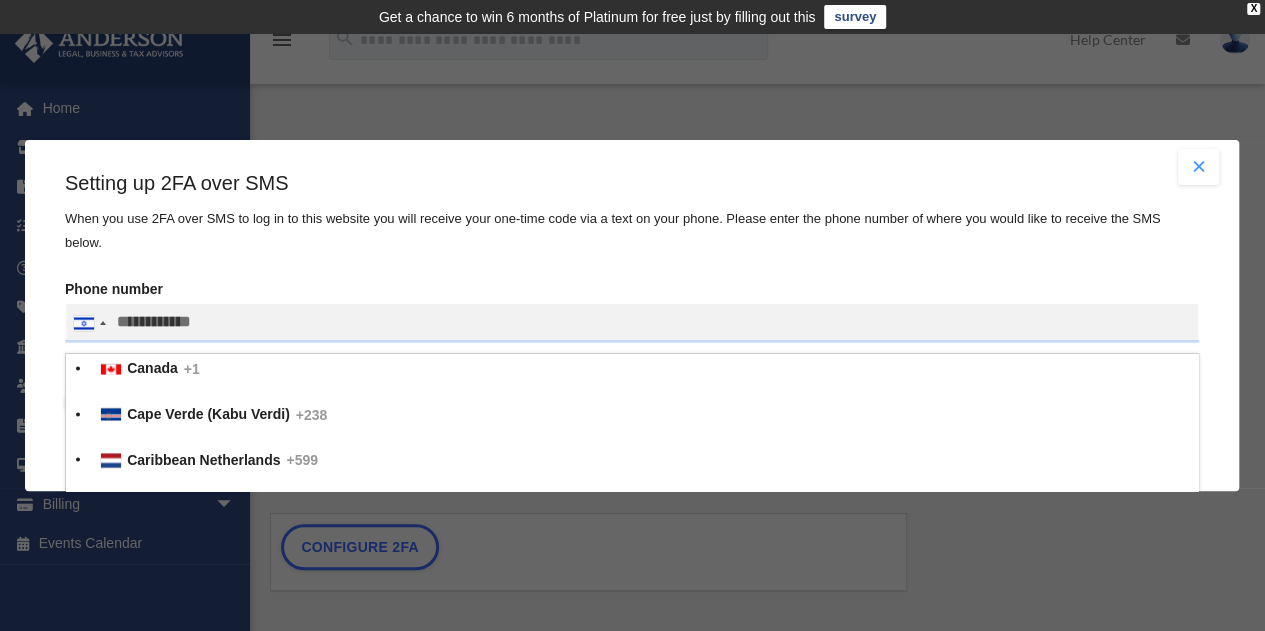 type 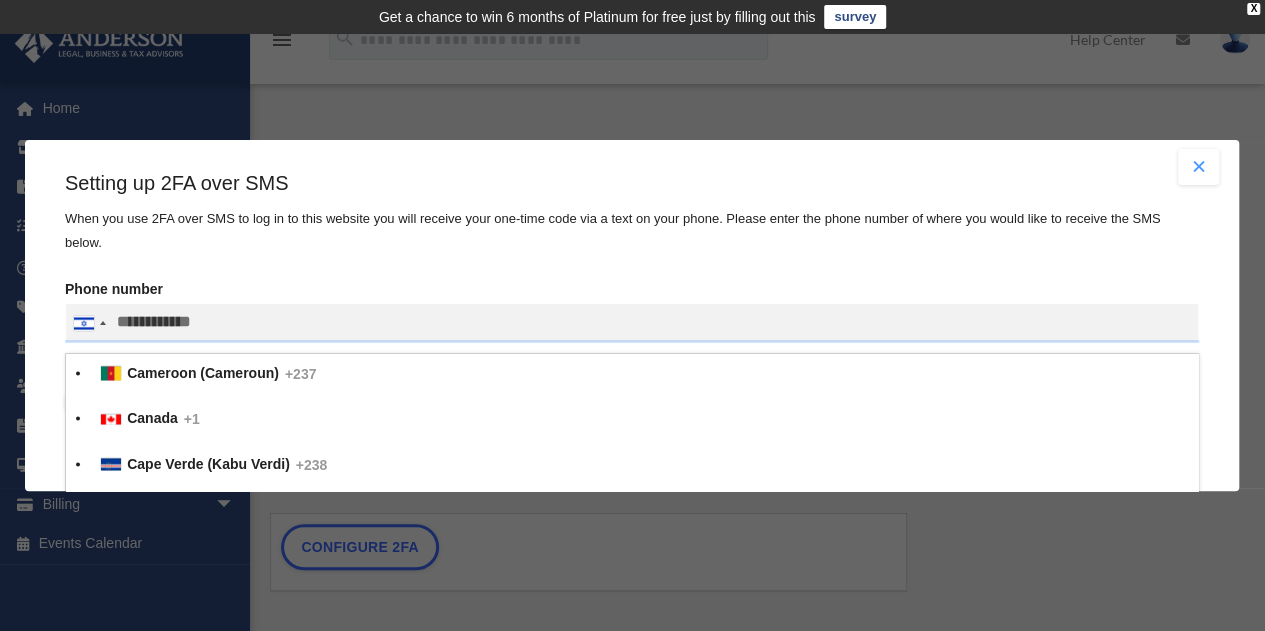 type 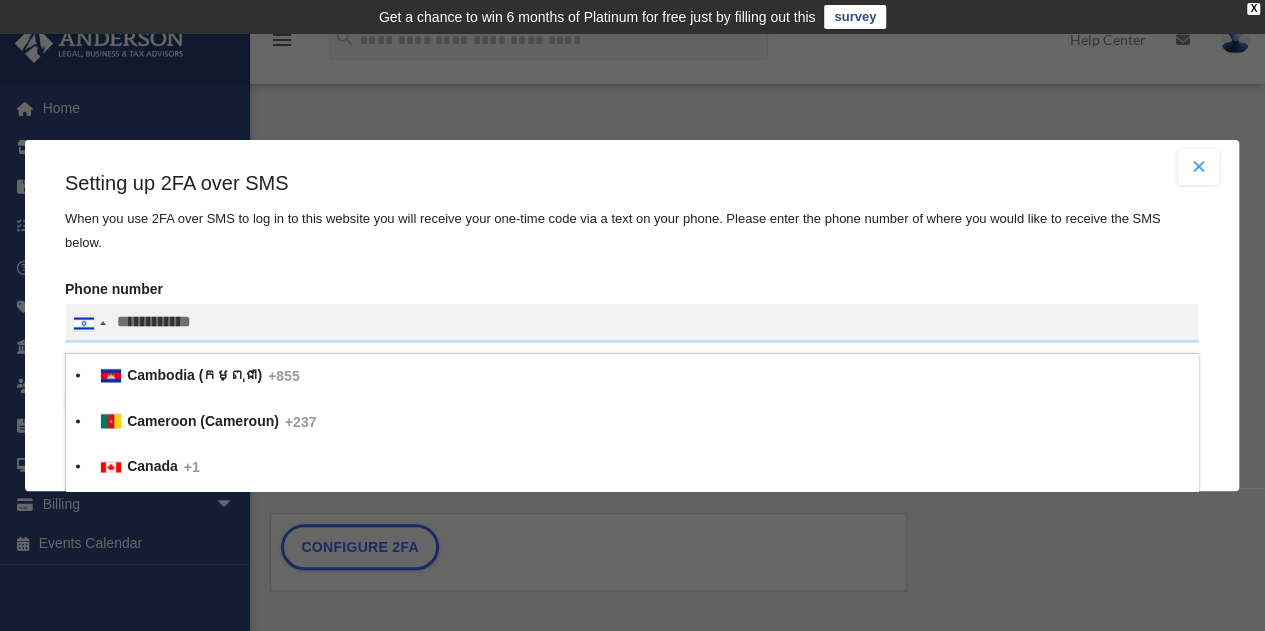 type 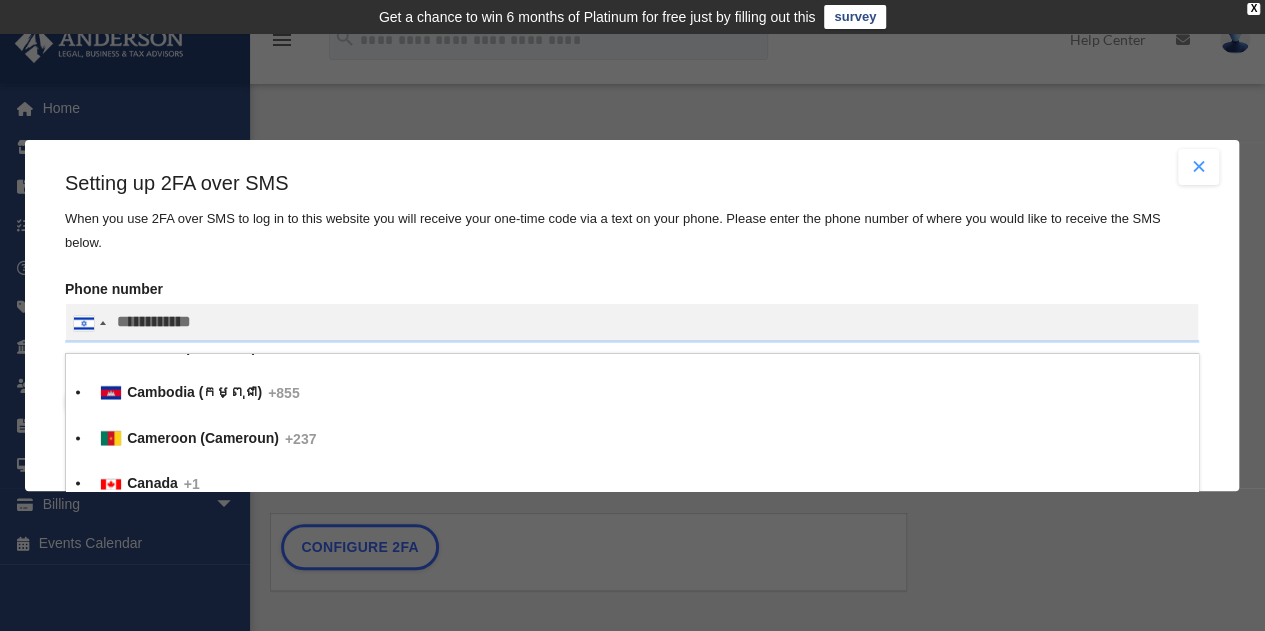 type 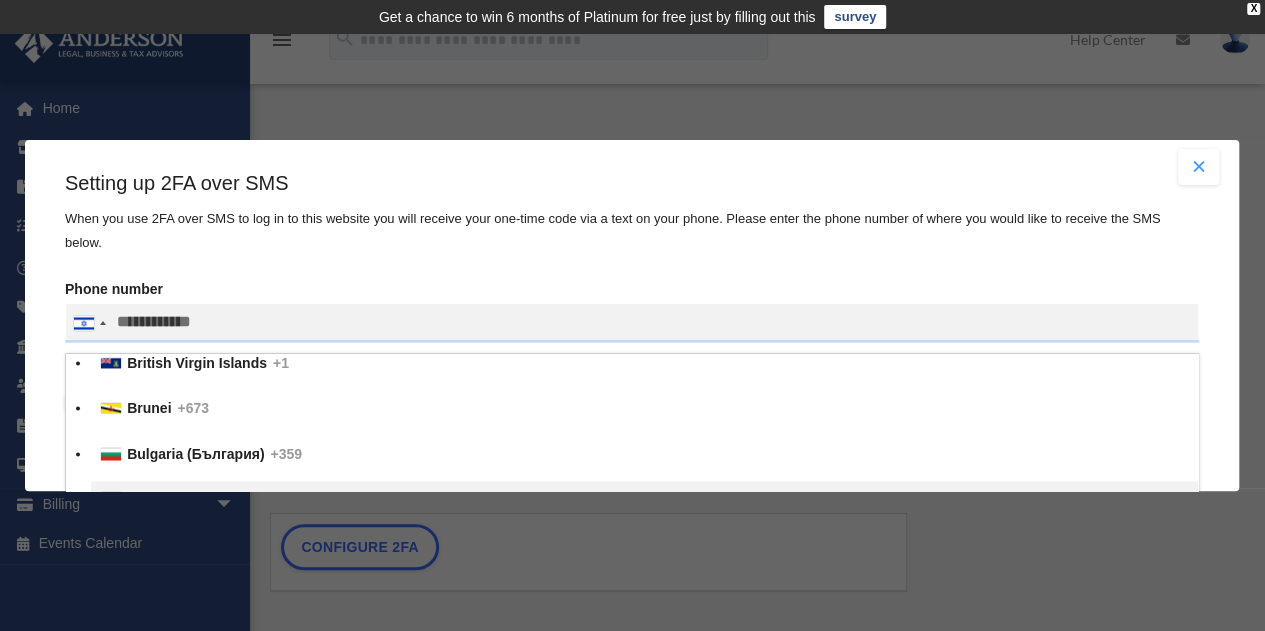 type 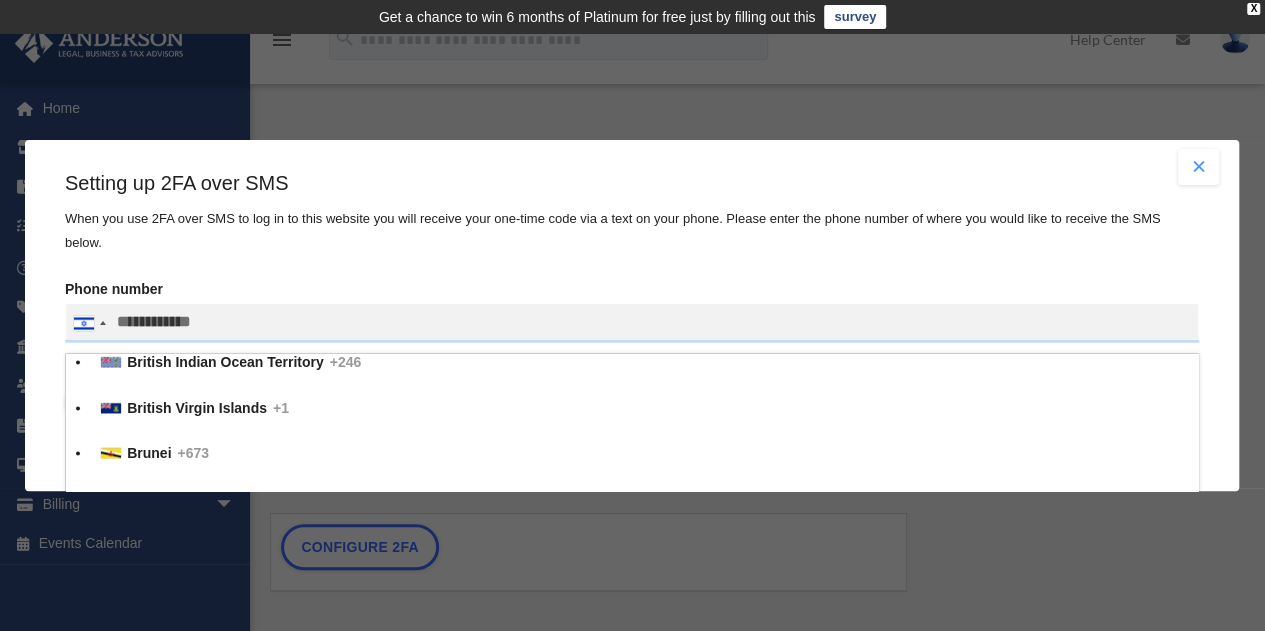 type 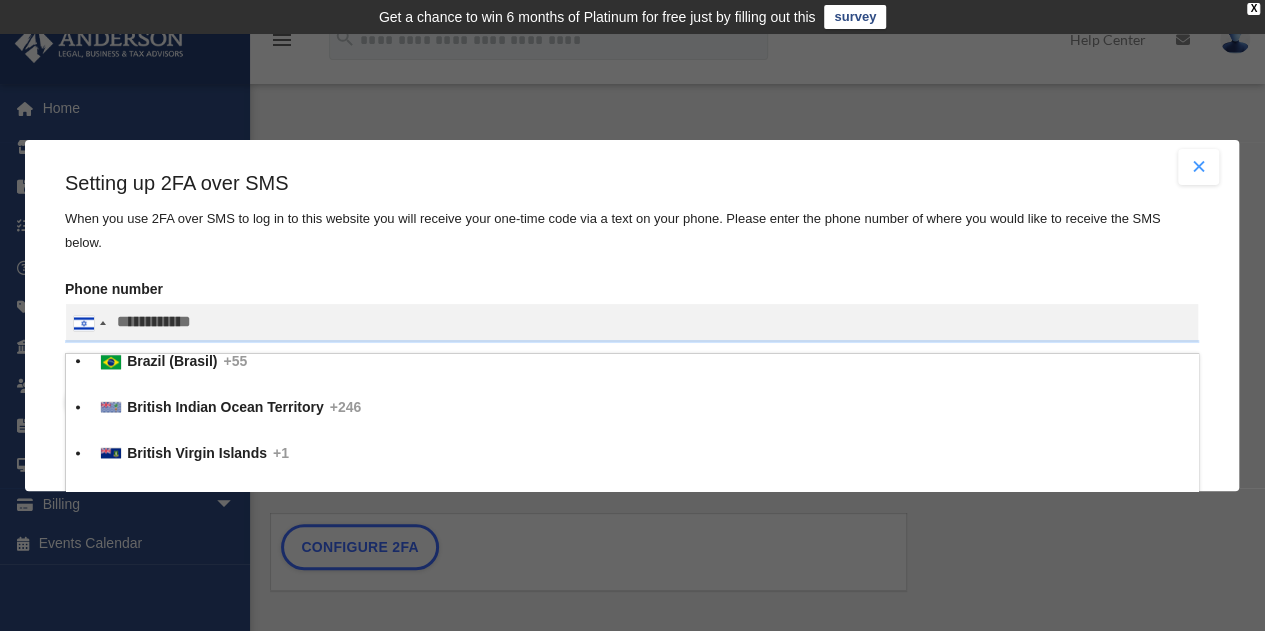 type 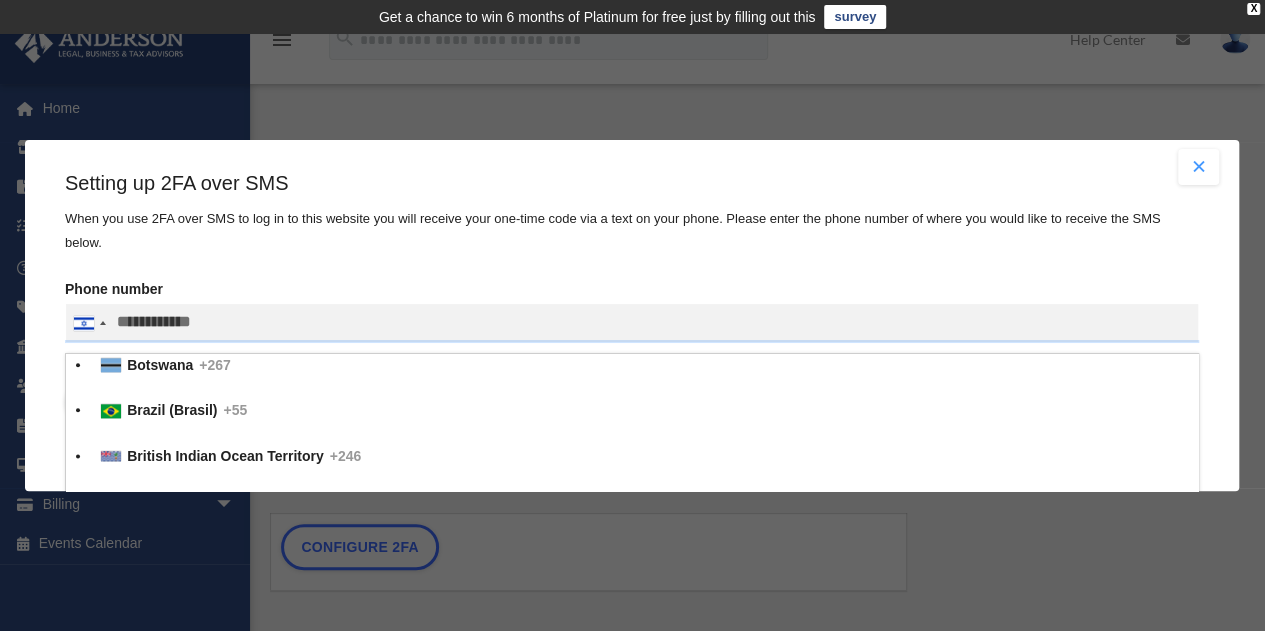 type 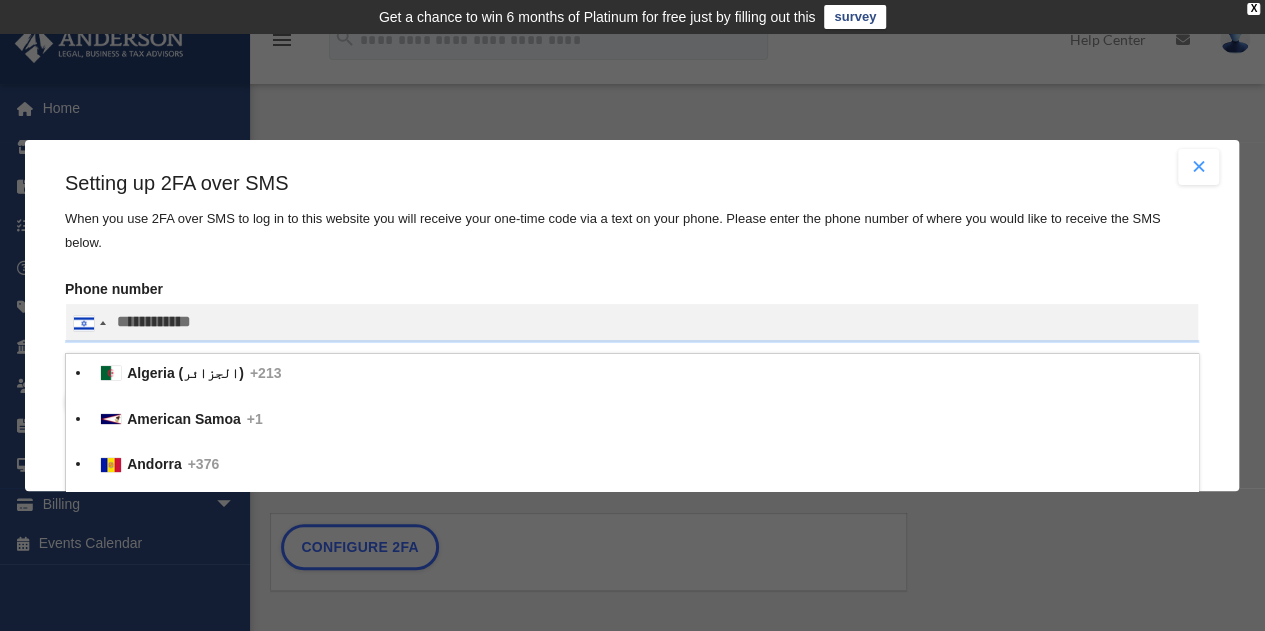scroll, scrollTop: 0, scrollLeft: 0, axis: both 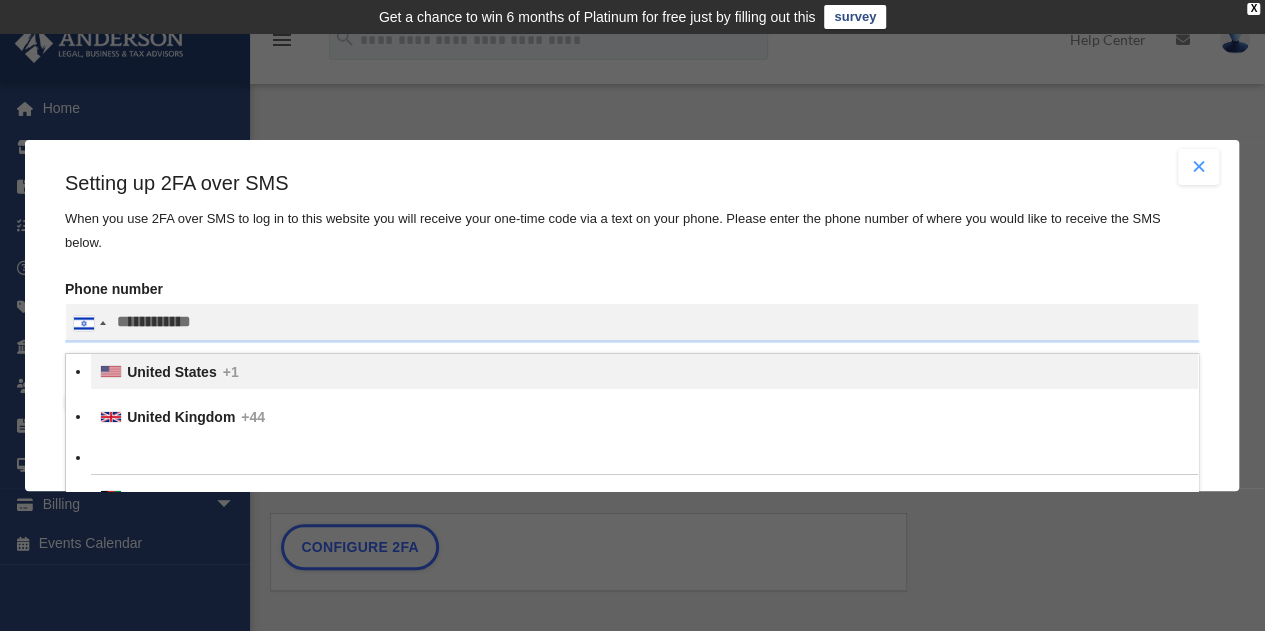 click on "United States" at bounding box center [171, 372] 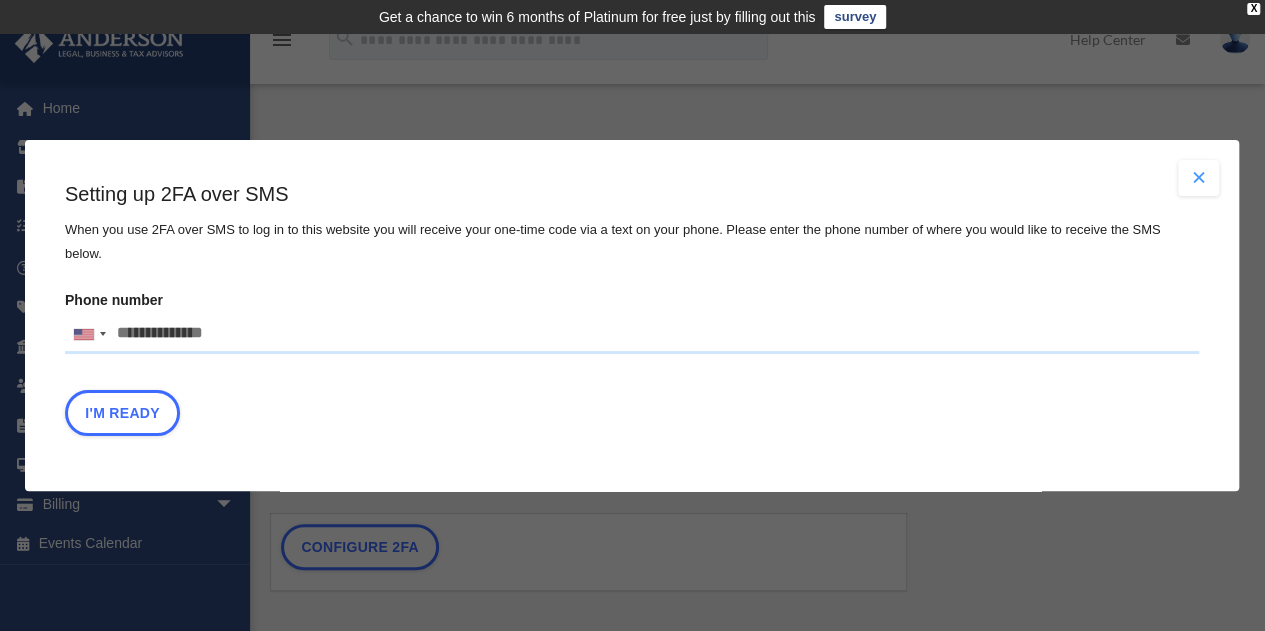 click on "Phone number						 United States +1 United Kingdom +44 Afghanistan (‫افغانستان‬‎) +93 Albania (Shqipëri) +355 Algeria (‫الجزائر‬‎) +213 American Samoa +1 Andorra +376 Angola +244 Anguilla +1 Antigua and Barbuda +1 Argentina +54 Armenia (Հայաստան) +374 Aruba +297 Ascension Island +247 Australia +61 Austria (Österreich) +43 Azerbaijan (Azərbaycan) +994 Bahamas +1 Bahrain (‫البحرين‬‎) +973 Bangladesh (বাংলাদেশ) +880 Barbados +1 Belarus (Беларусь) +375 Belgium (België) +32 Belize +501 Benin (Bénin) +229 Bermuda +1 Bhutan (འབྲུག) +975 Bolivia +591 Bosnia and Herzegovina (Босна и Херцеговина) +387 Botswana +267 Brazil (Brasil) +55 British Indian Ocean Territory +246 British Virgin Islands +1 Brunei +673 Bulgaria (България) +359 Burkina Faso +226 Burundi (Uburundi) +257 Cambodia (កម្ពុជា) +855 Cameroon (Cameroun) +237 Canada +1 Cape Verde (Kabu Verdi) +238 Caribbean Netherlands +599" at bounding box center [632, 334] 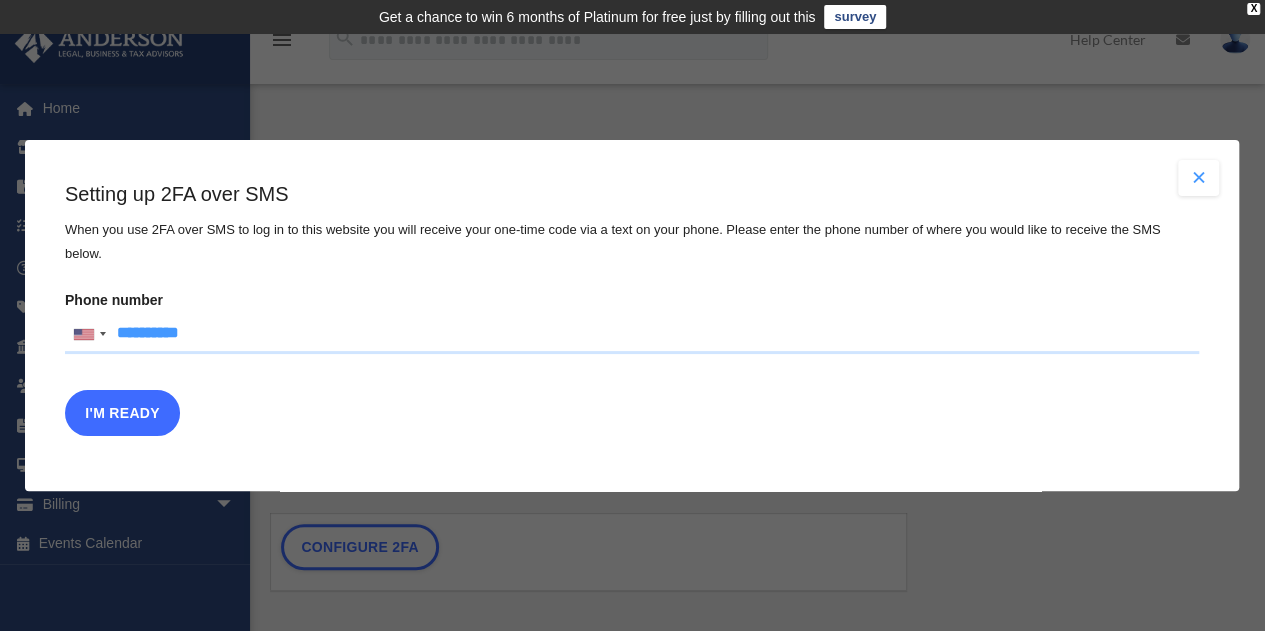 click on "I'm Ready" at bounding box center (122, 413) 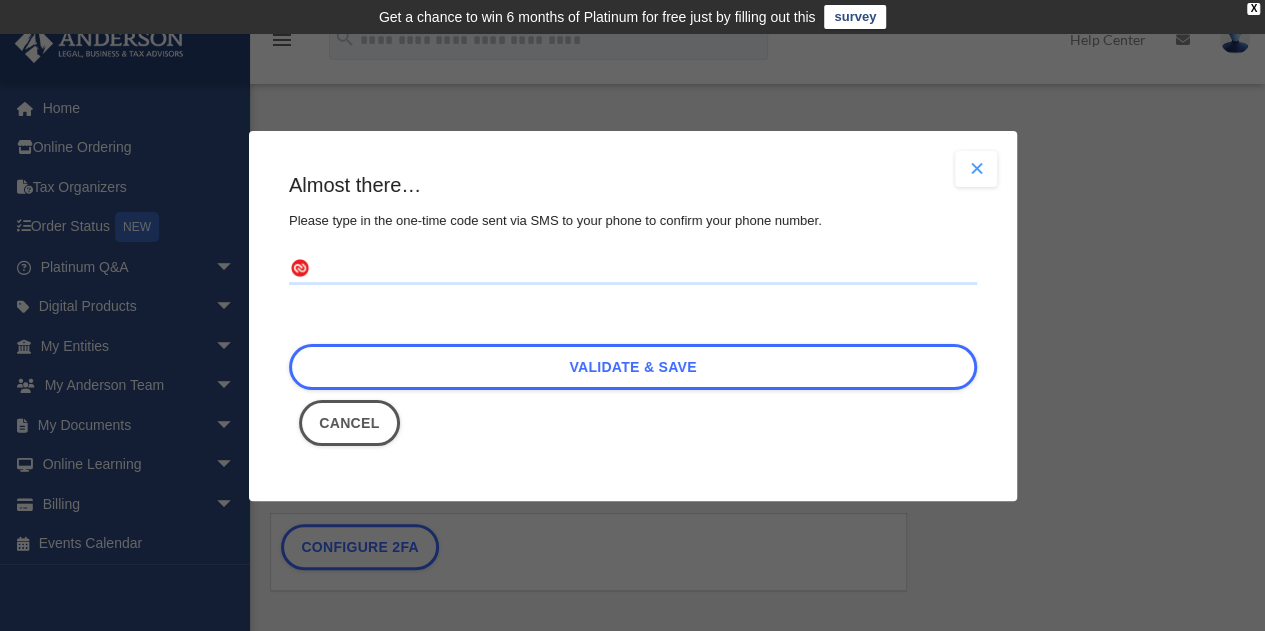 click at bounding box center [633, 269] 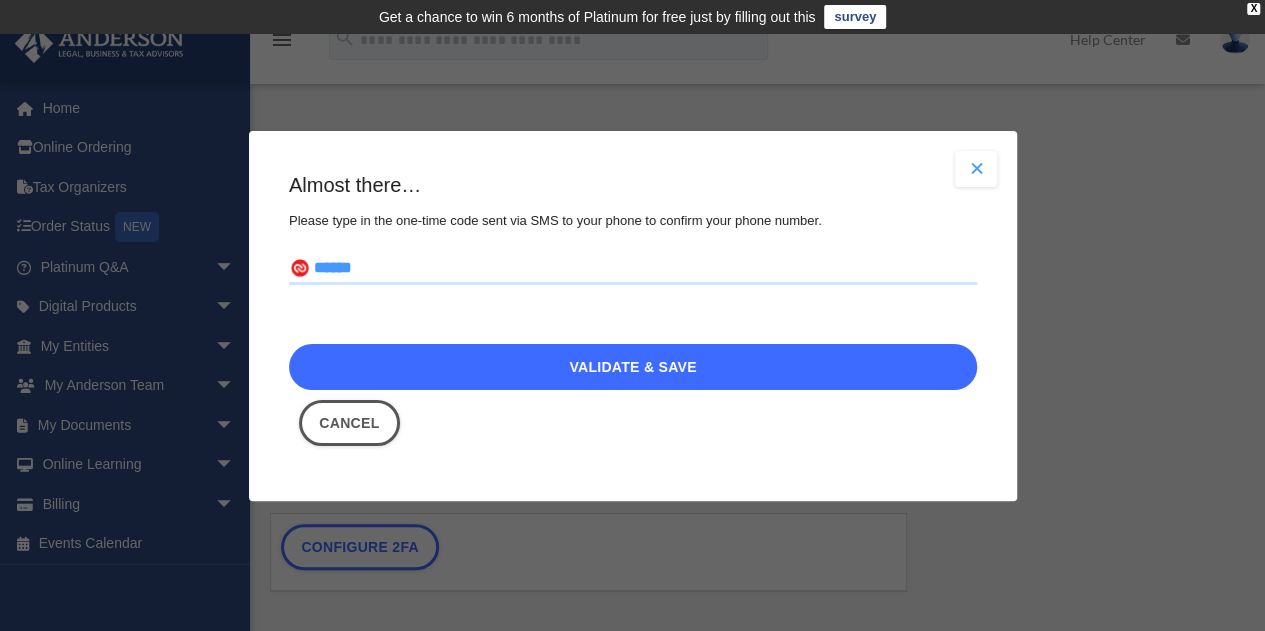 click on "Validate & Save" at bounding box center (633, 367) 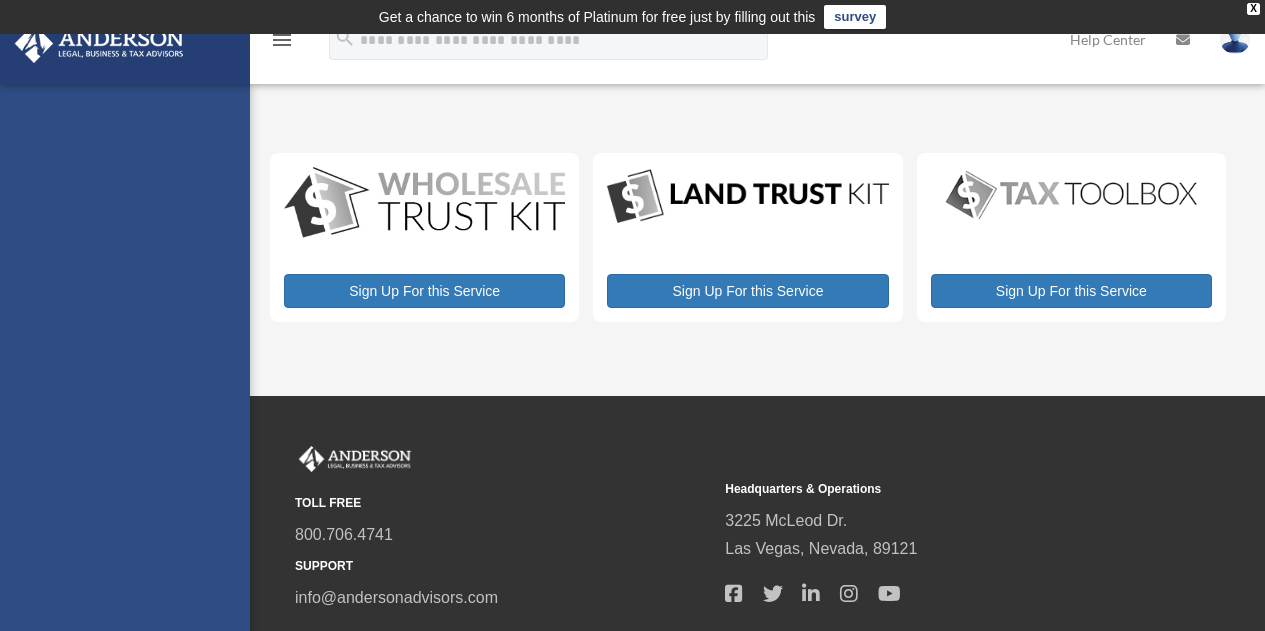 scroll, scrollTop: 0, scrollLeft: 0, axis: both 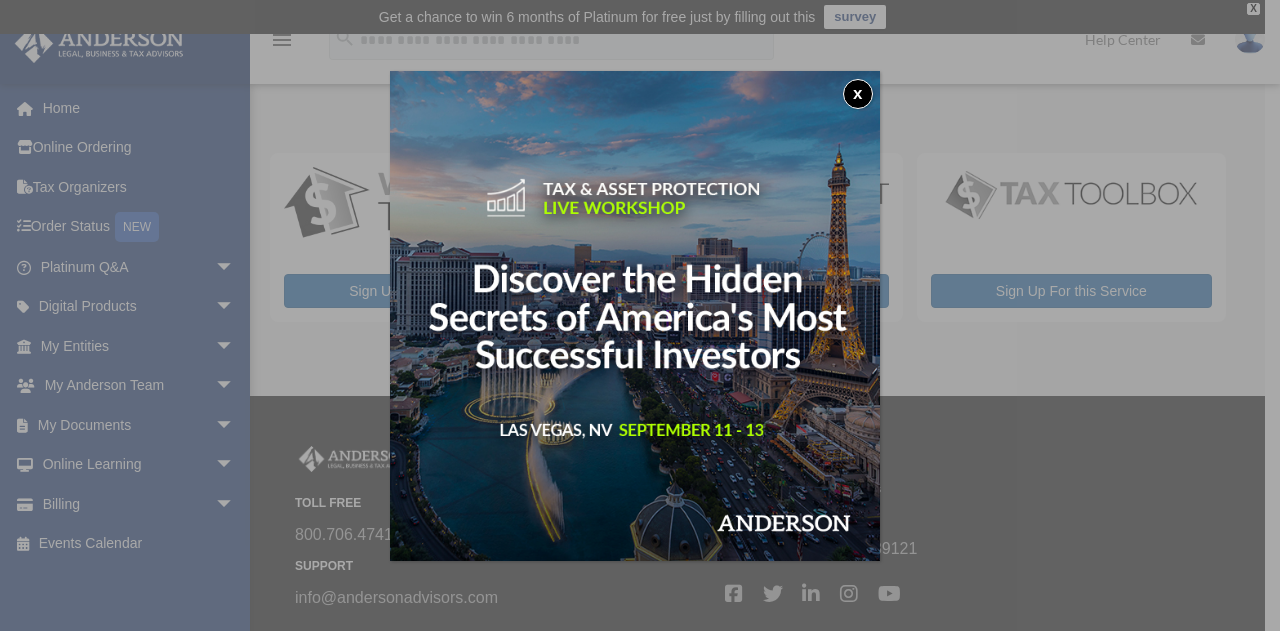click on "x" at bounding box center (858, 94) 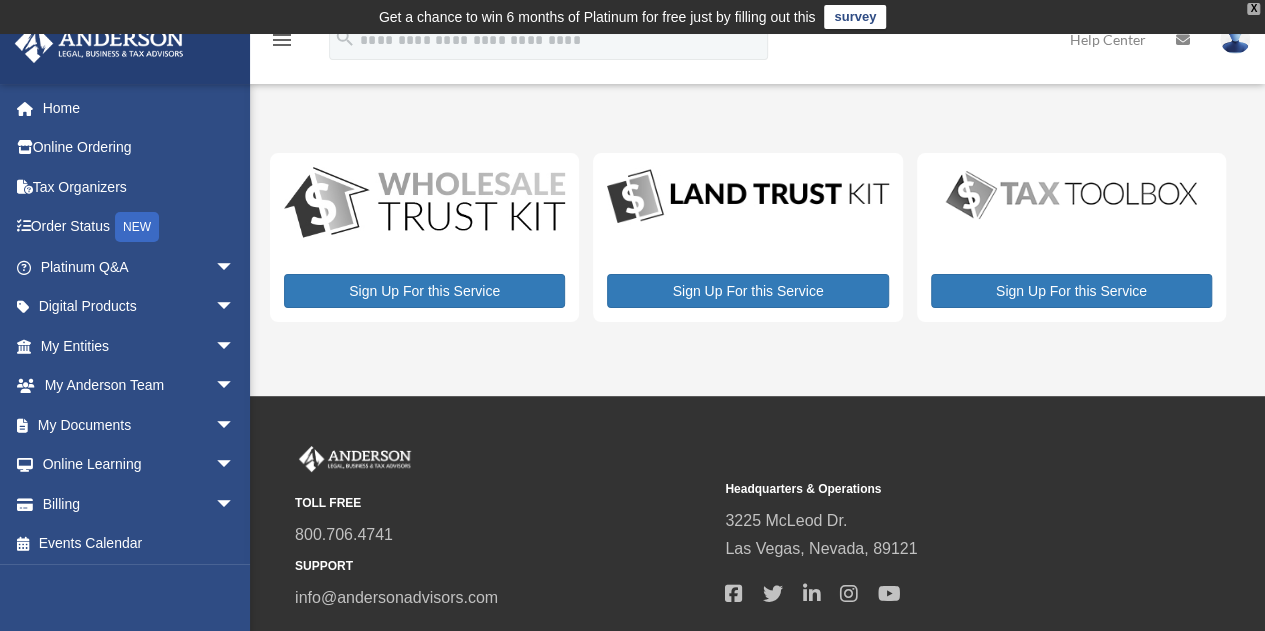click on "X" at bounding box center [1253, 9] 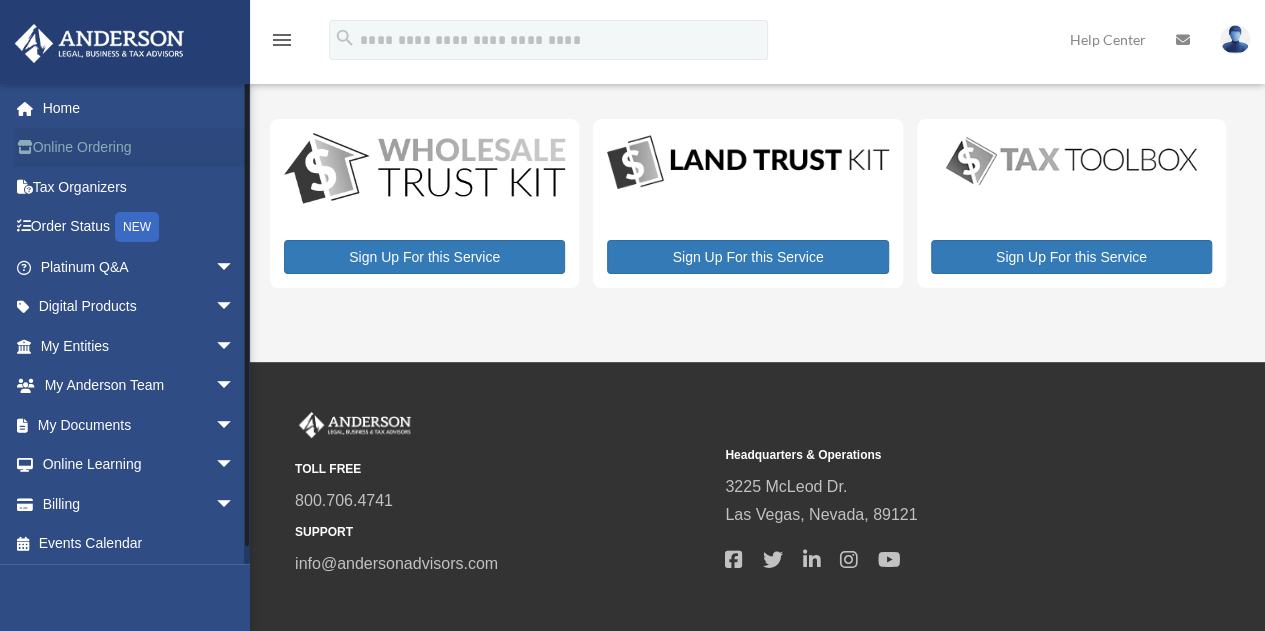 click on "Online Ordering" at bounding box center (139, 148) 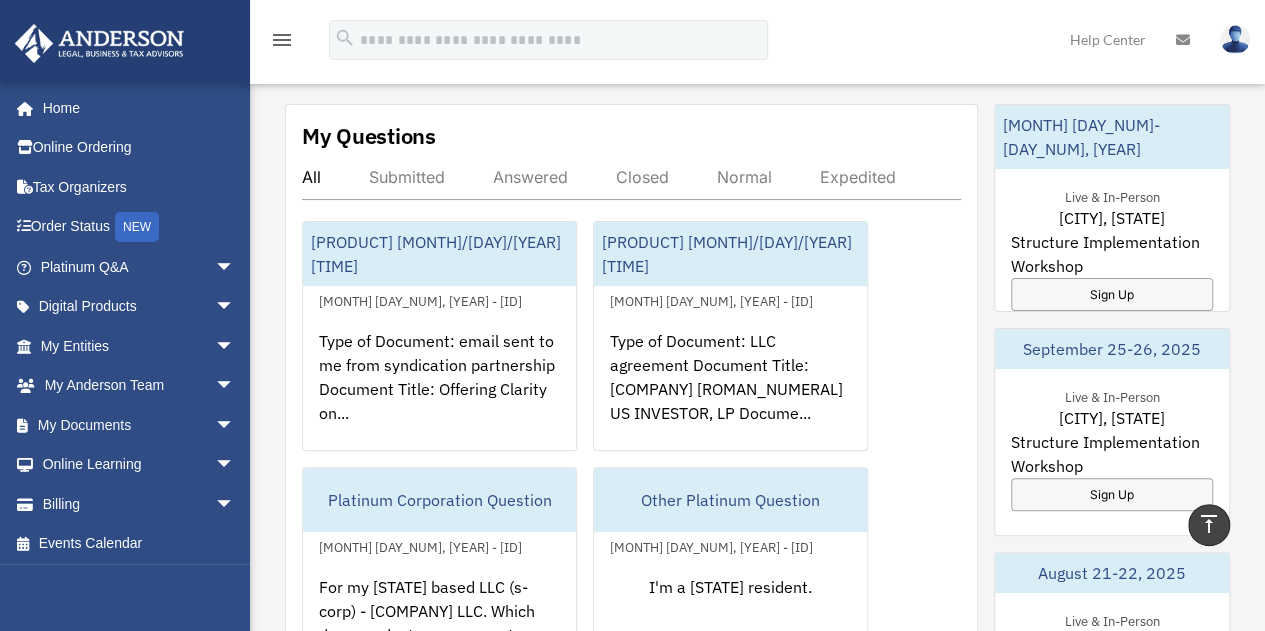 scroll, scrollTop: 0, scrollLeft: 0, axis: both 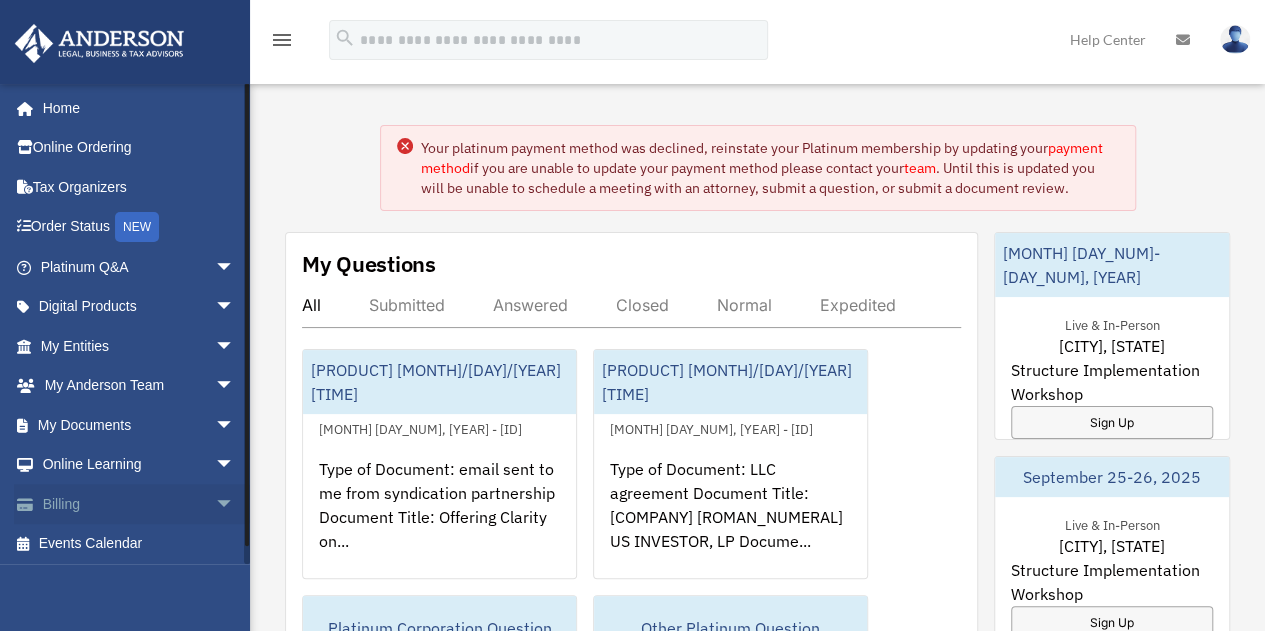 click on "arrow_drop_down" at bounding box center [235, 504] 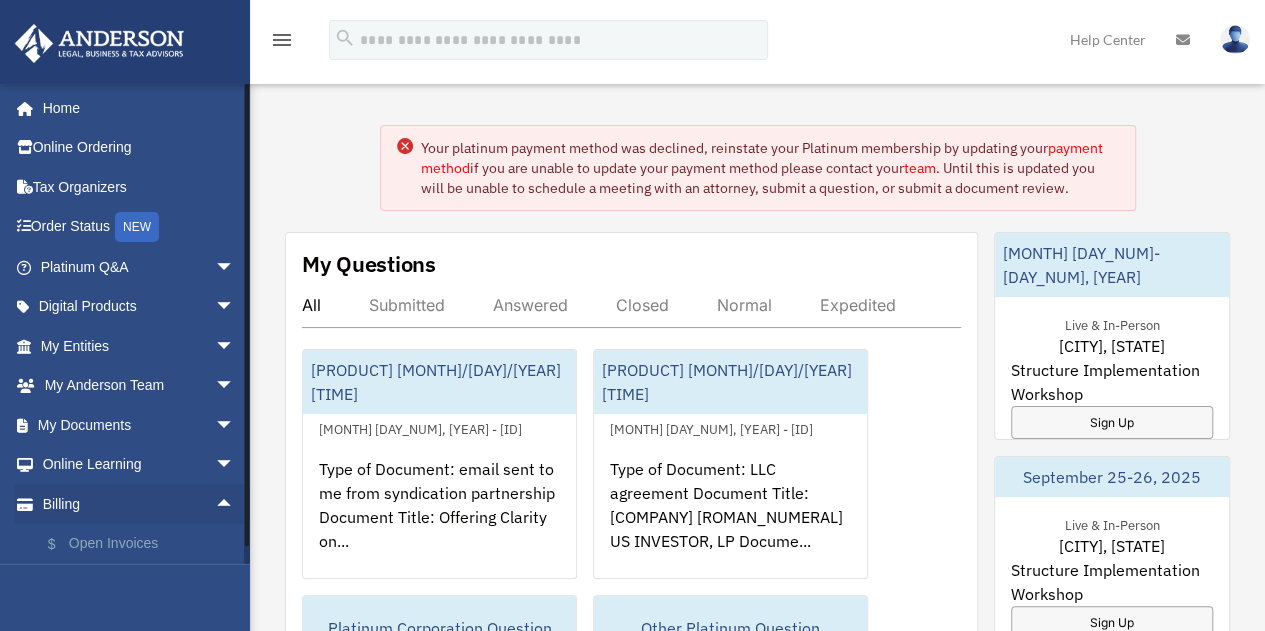 click on "$ Open Invoices" at bounding box center [146, 544] 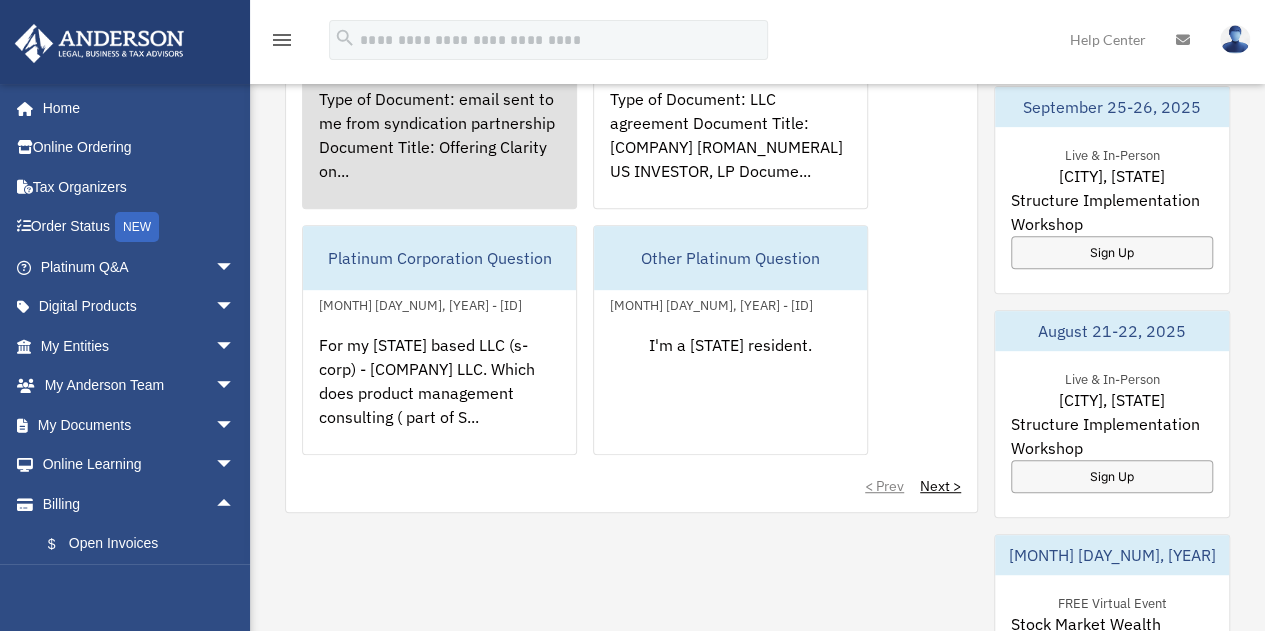 scroll, scrollTop: 372, scrollLeft: 0, axis: vertical 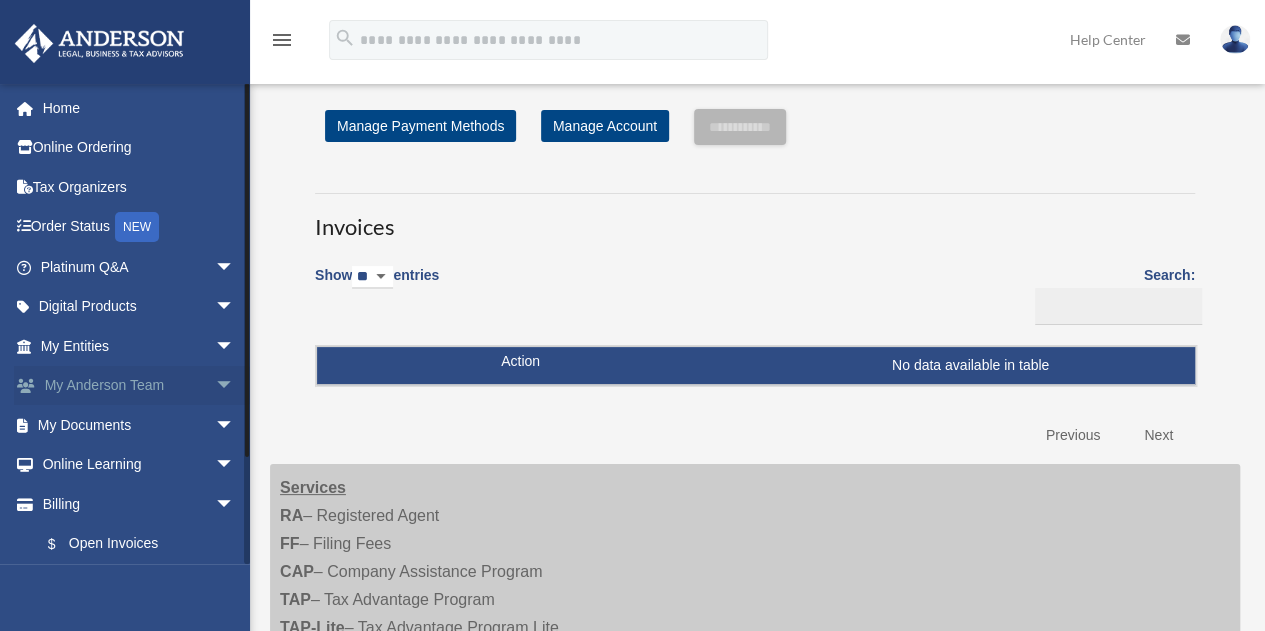 click on "arrow_drop_down" at bounding box center [235, 386] 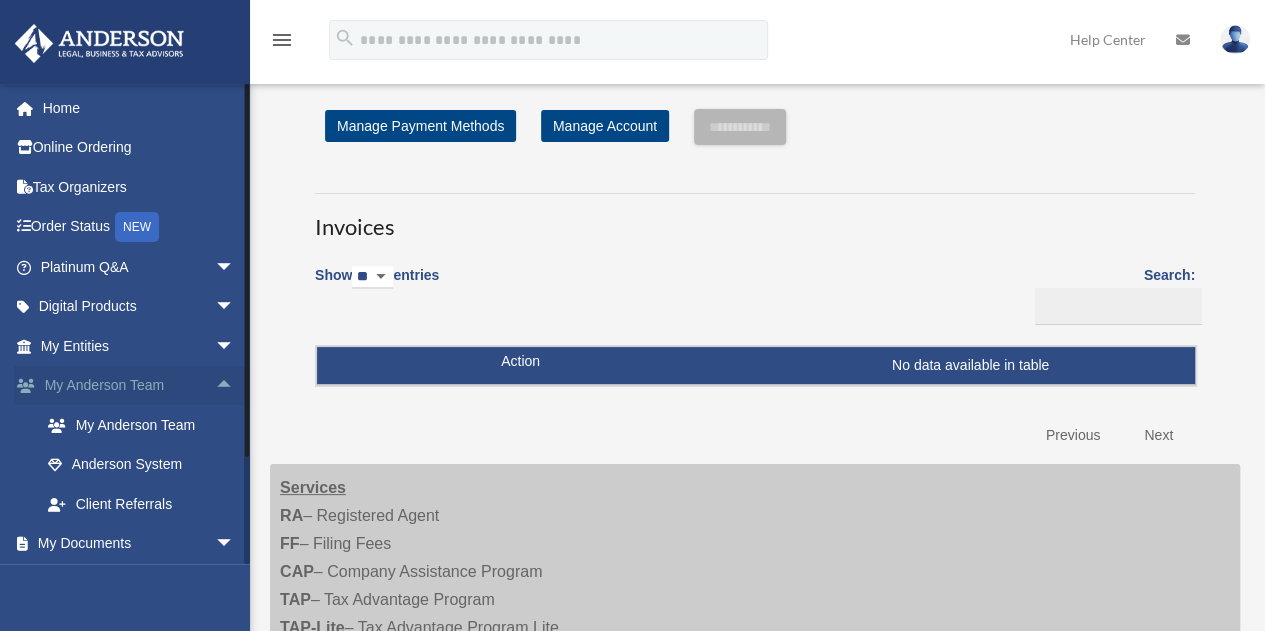 click on "arrow_drop_up" at bounding box center (235, 386) 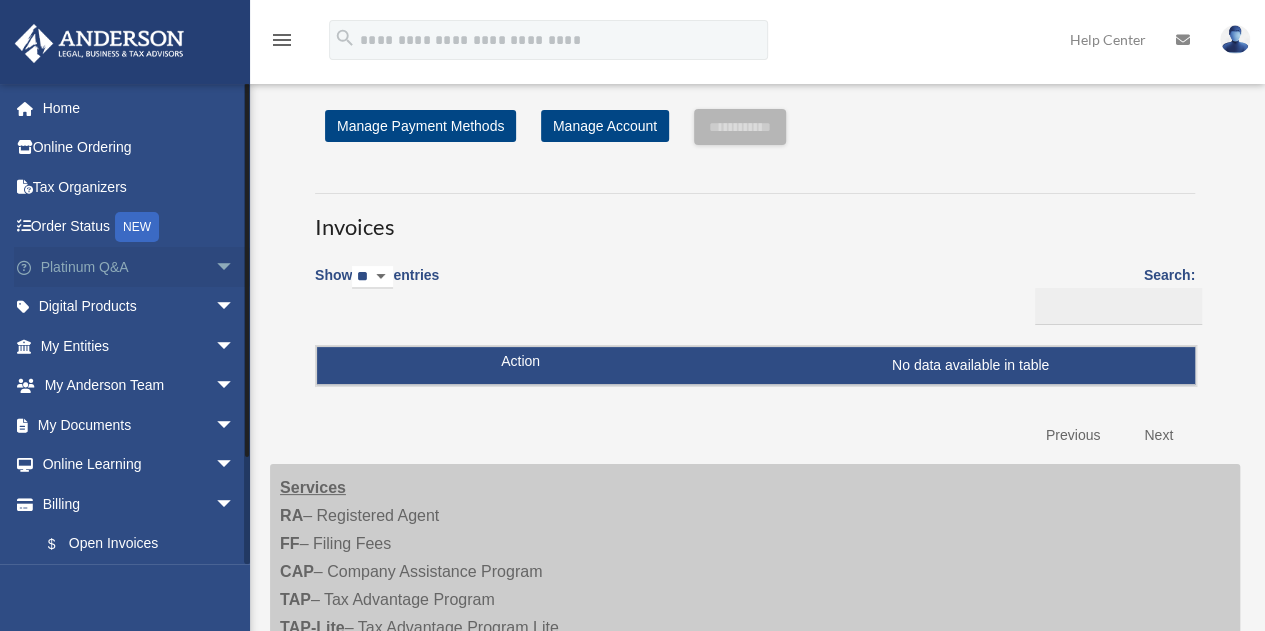 click on "arrow_drop_down" at bounding box center [235, 267] 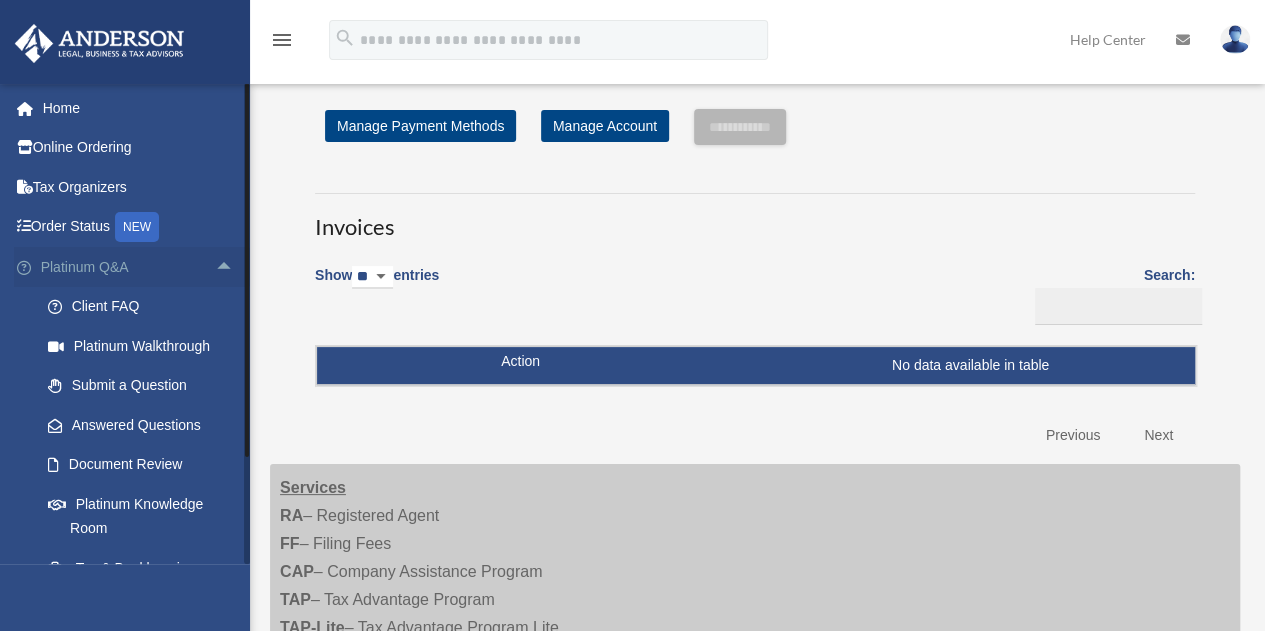 click on "arrow_drop_up" at bounding box center (235, 267) 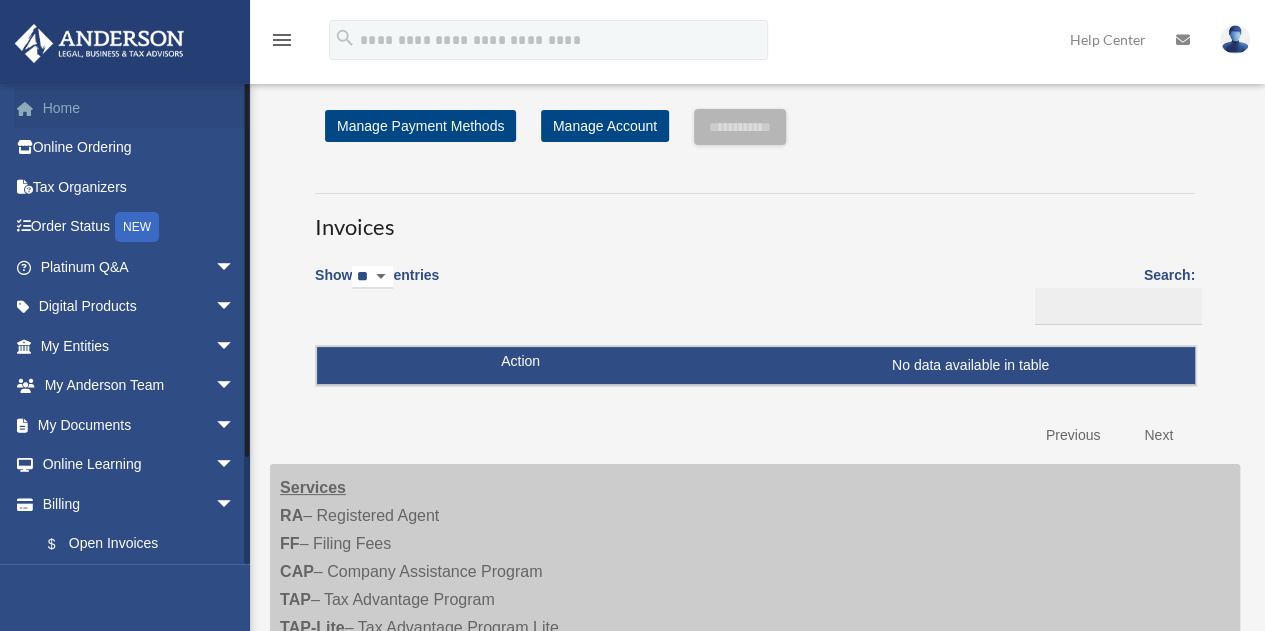 click on "Home" at bounding box center (139, 108) 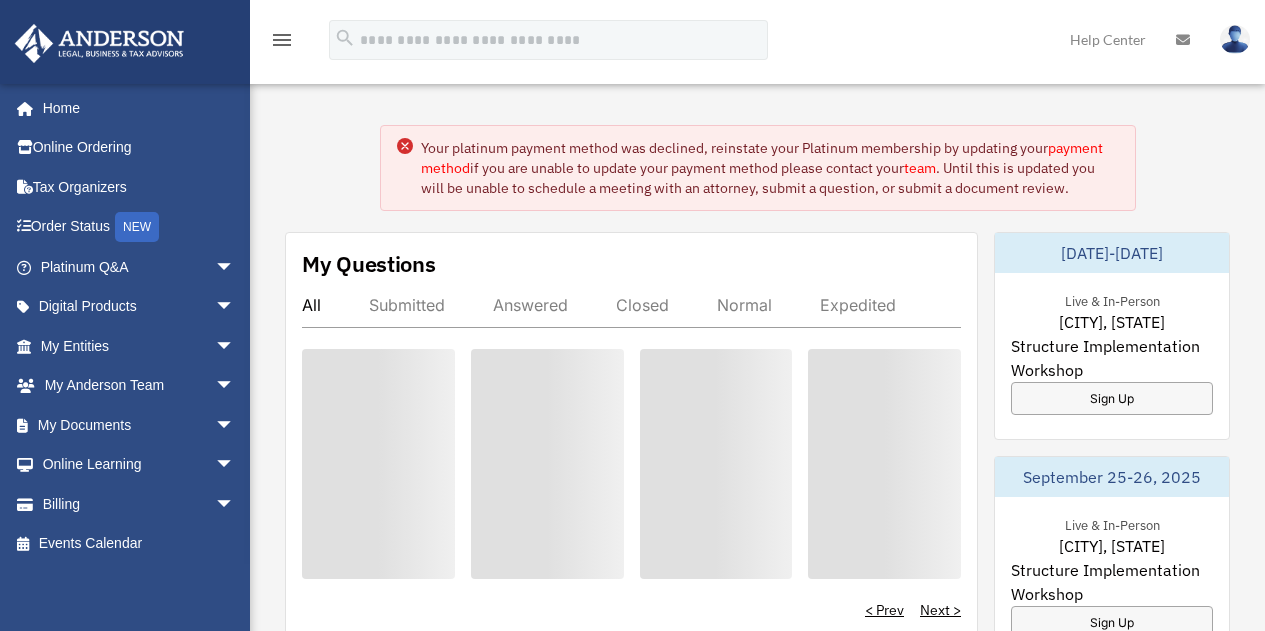 scroll, scrollTop: 0, scrollLeft: 0, axis: both 